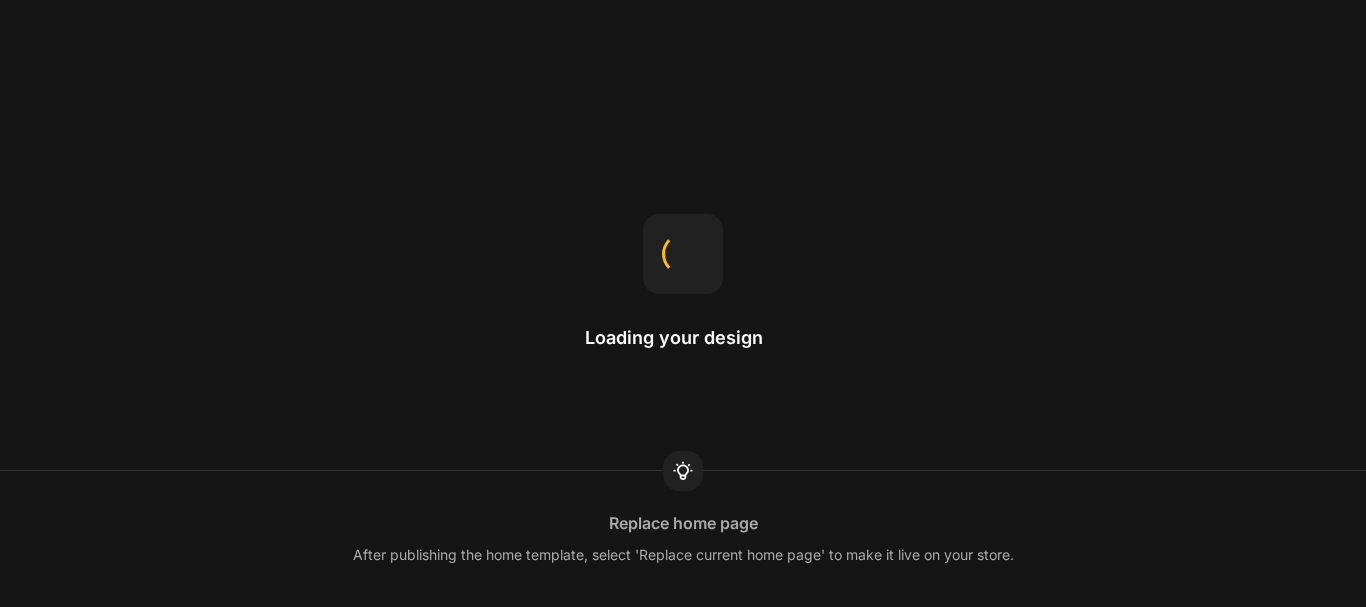 scroll, scrollTop: 0, scrollLeft: 0, axis: both 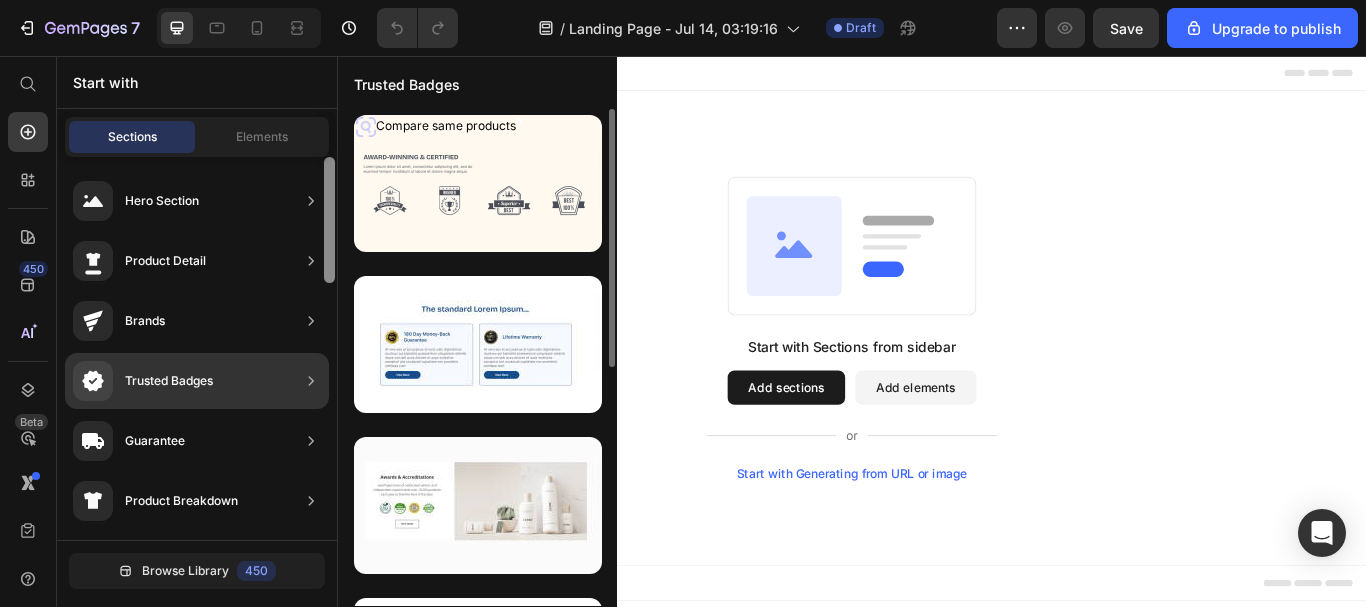 drag, startPoint x: 328, startPoint y: 224, endPoint x: 352, endPoint y: 196, distance: 36.878178 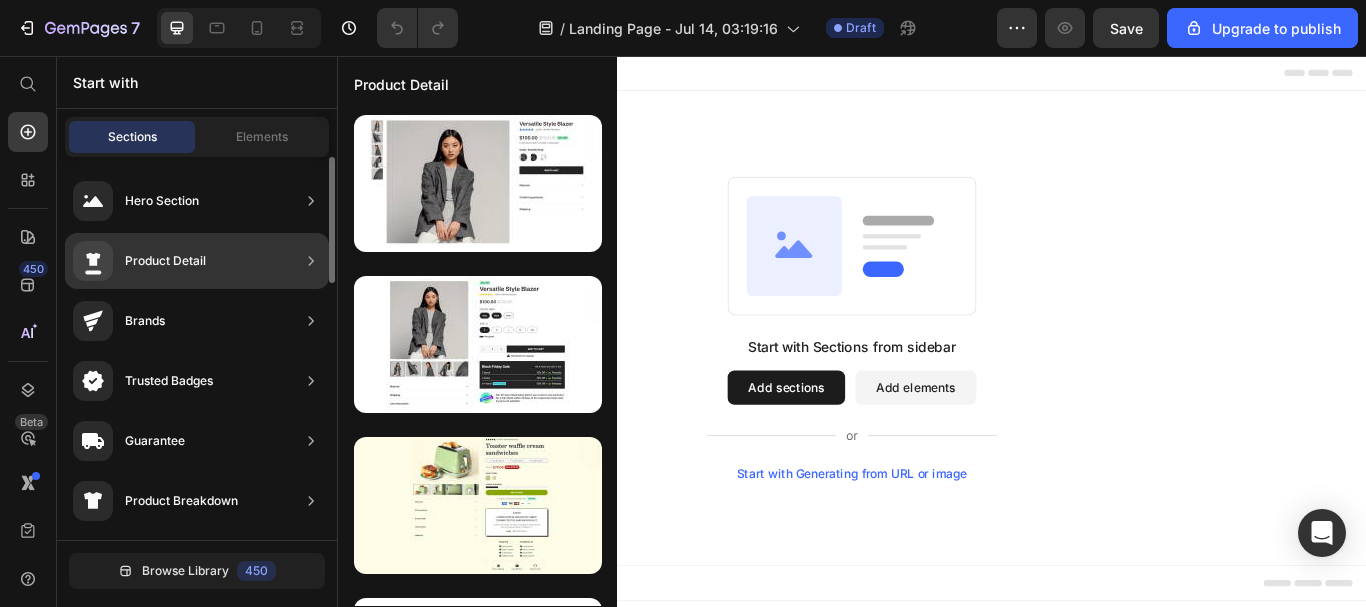 click on "Product Detail" 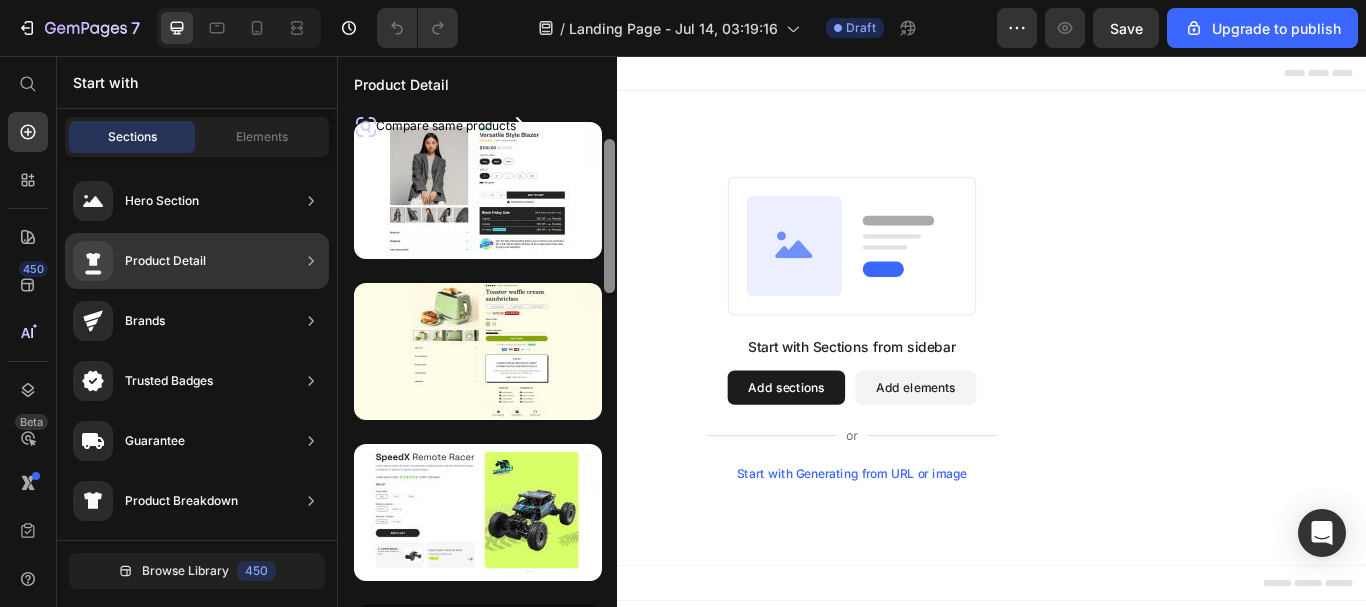 scroll, scrollTop: 170, scrollLeft: 0, axis: vertical 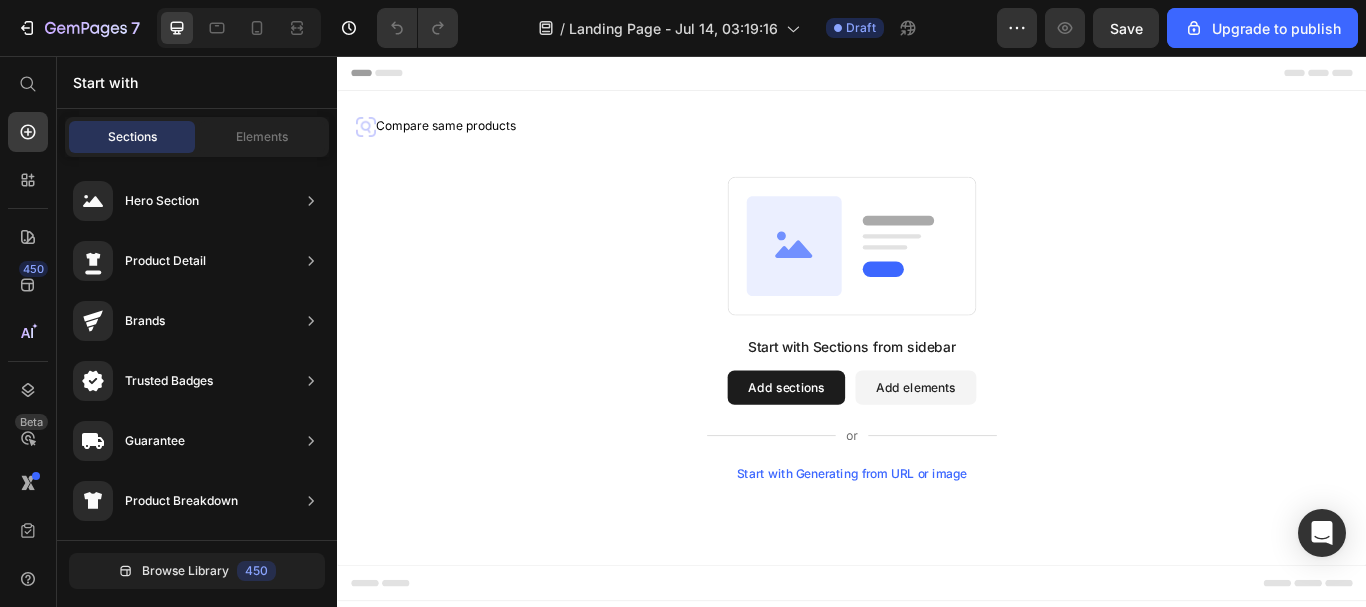 drag, startPoint x: 944, startPoint y: 250, endPoint x: 613, endPoint y: 292, distance: 333.65402 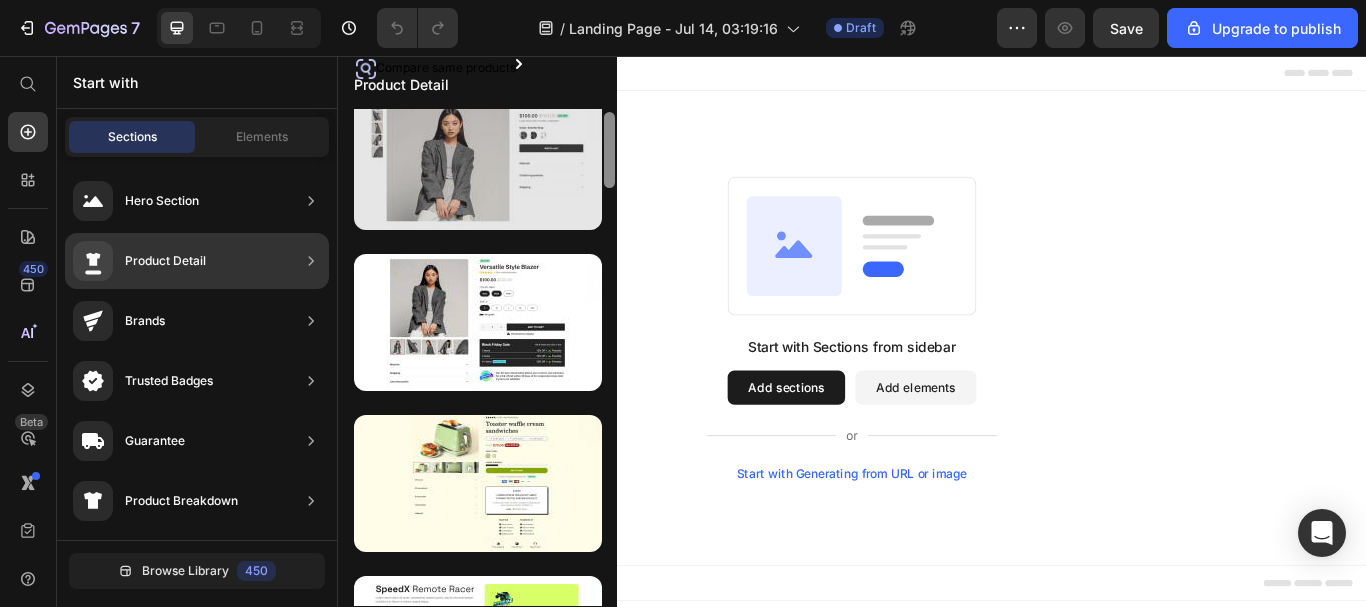 scroll, scrollTop: 0, scrollLeft: 0, axis: both 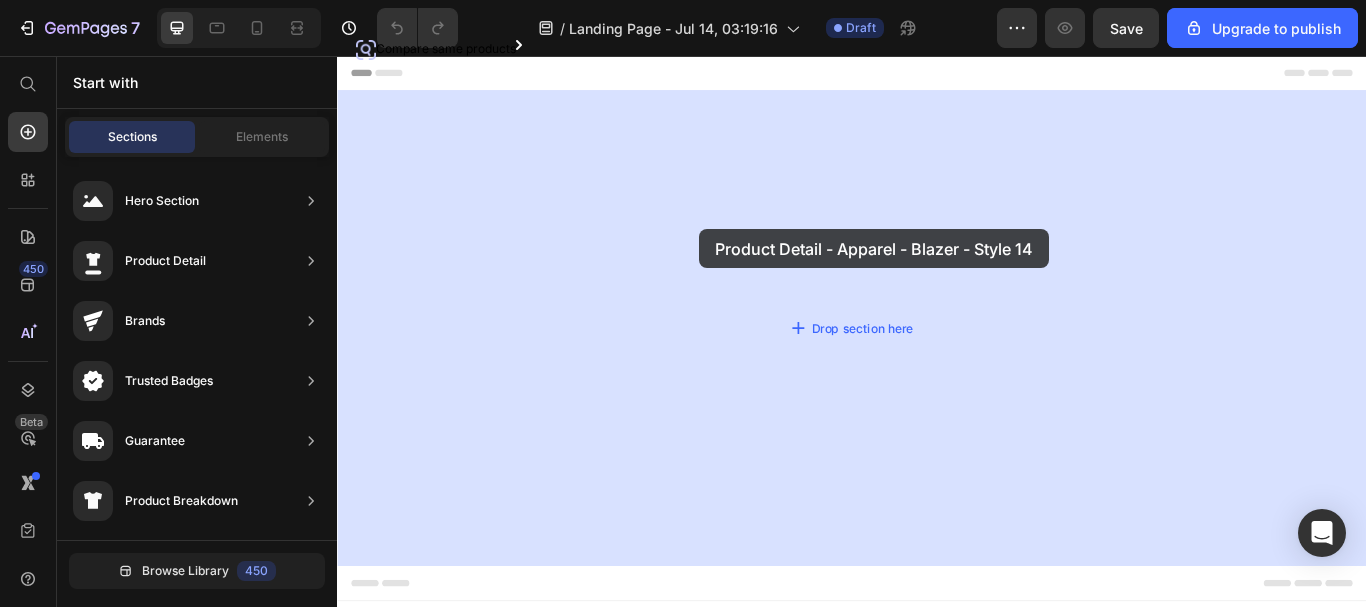 drag, startPoint x: 864, startPoint y: 234, endPoint x: 759, endPoint y: 258, distance: 107.70794 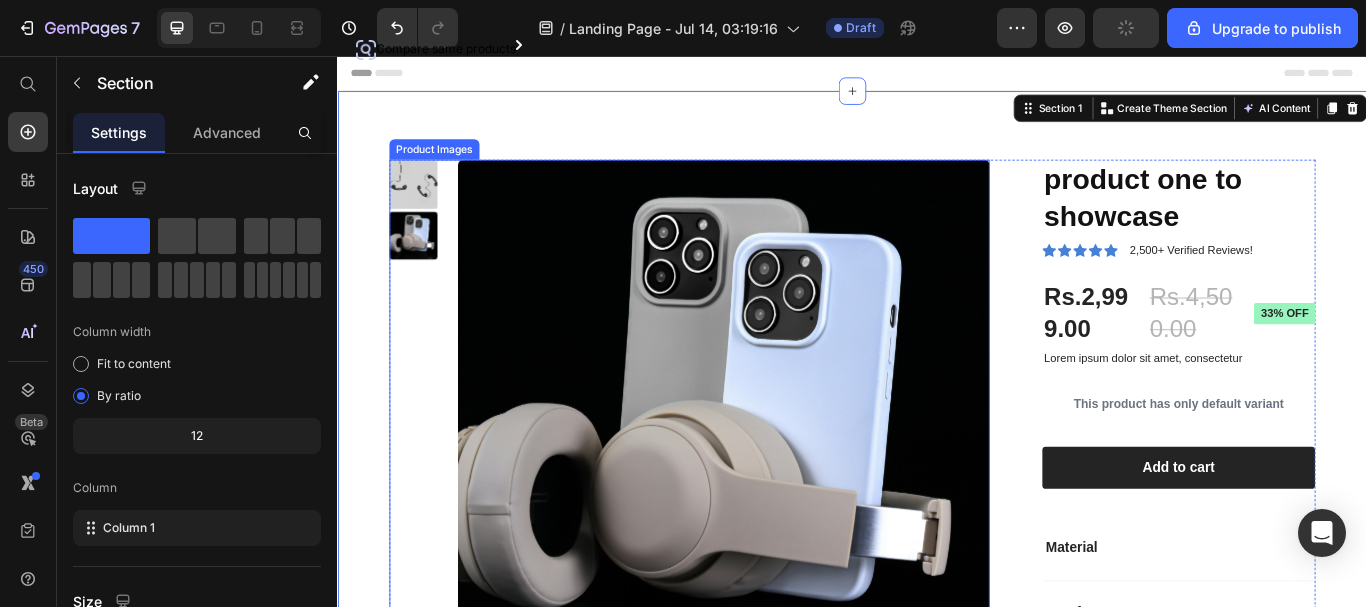 click at bounding box center (787, 487) 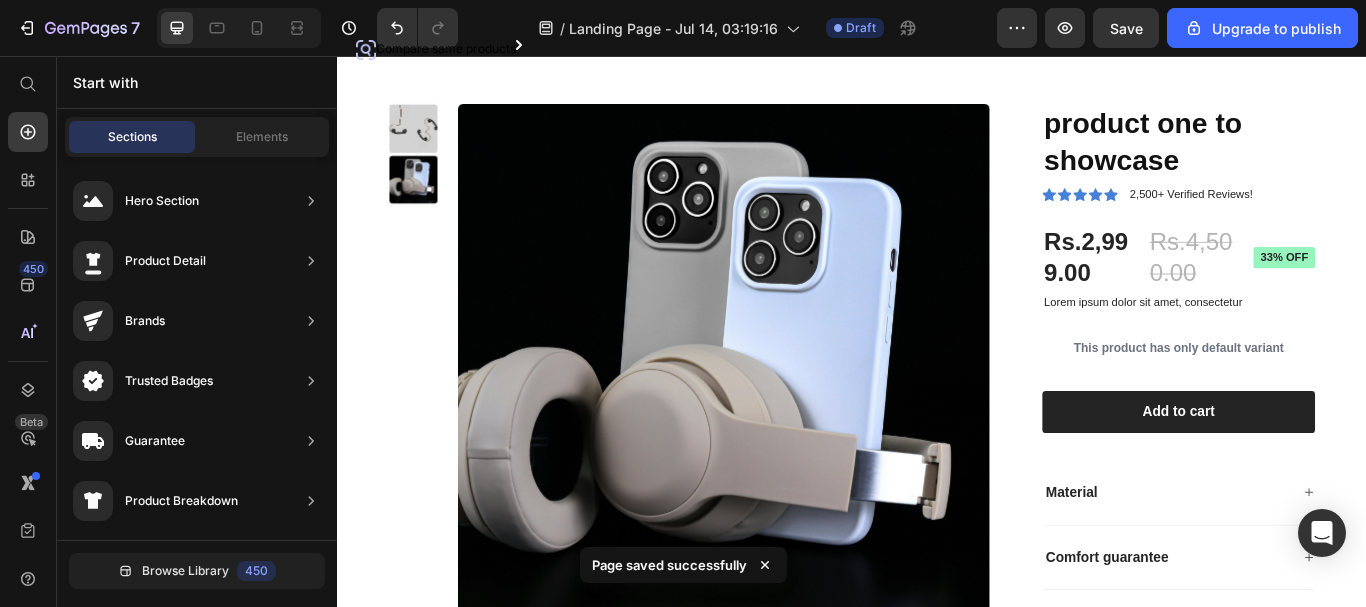 scroll, scrollTop: 0, scrollLeft: 0, axis: both 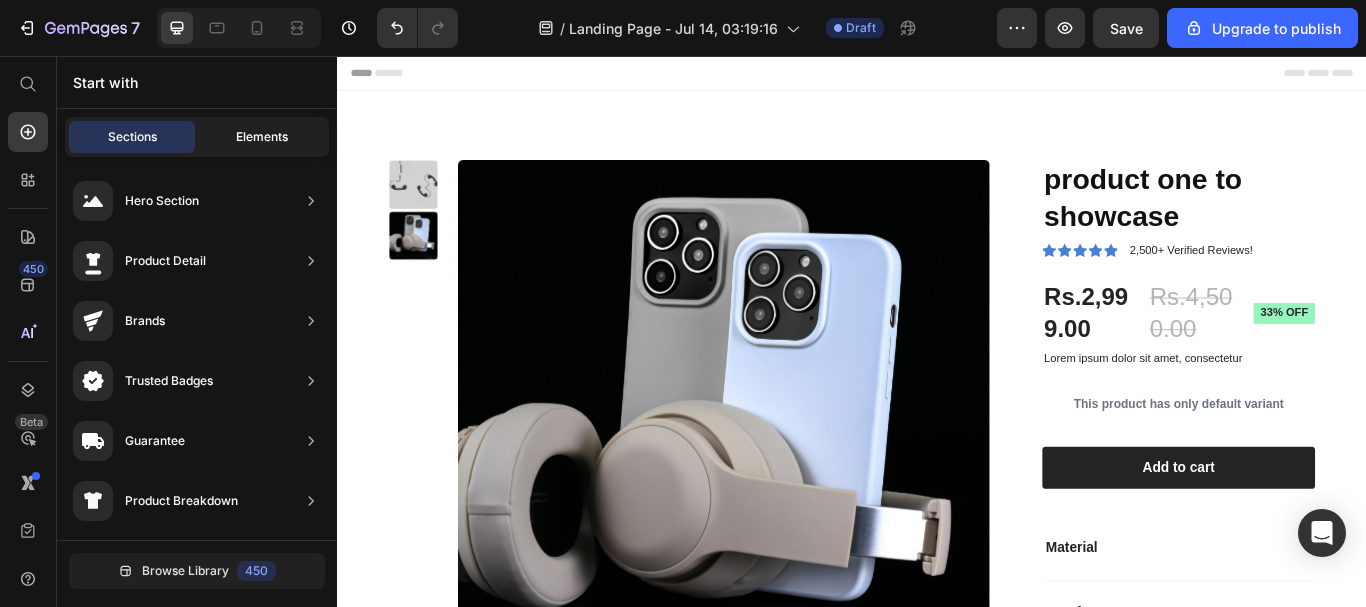 click on "Elements" 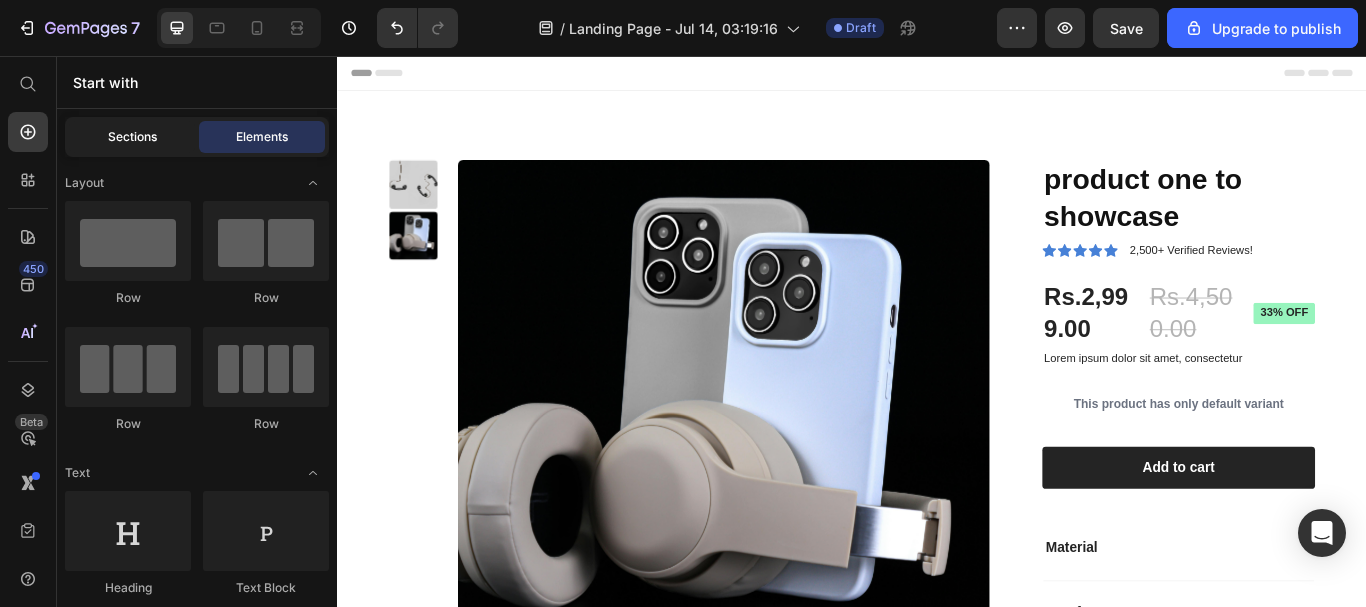 click on "Sections" at bounding box center (132, 137) 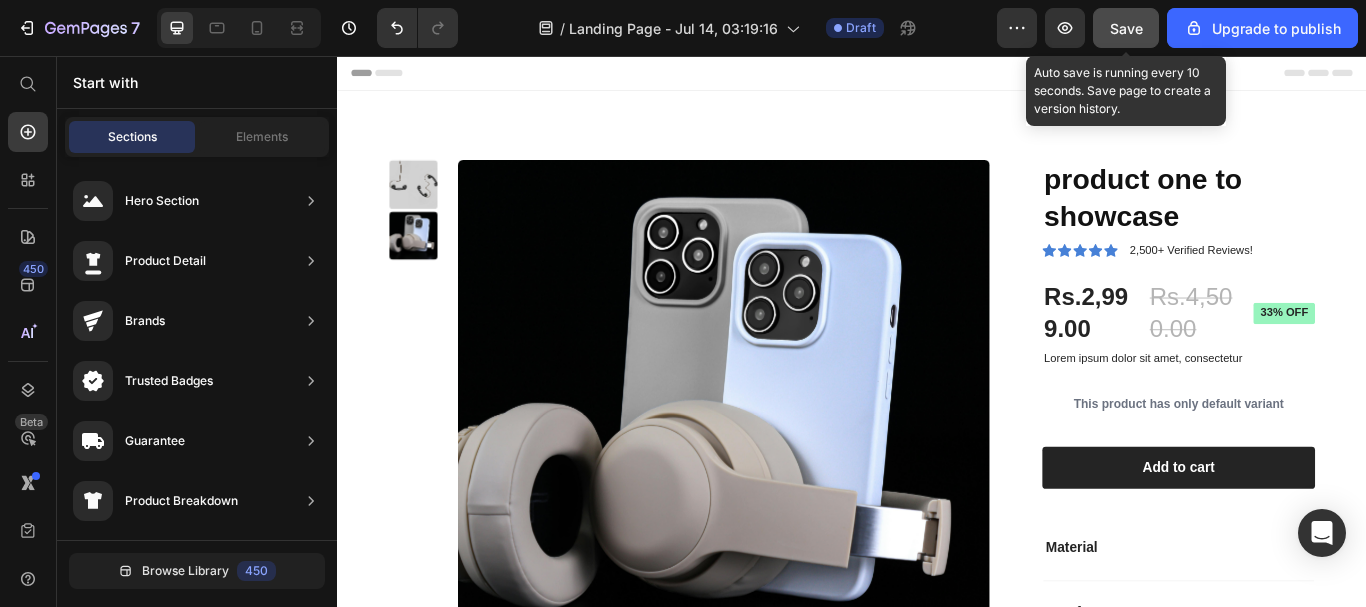 click on "Save" 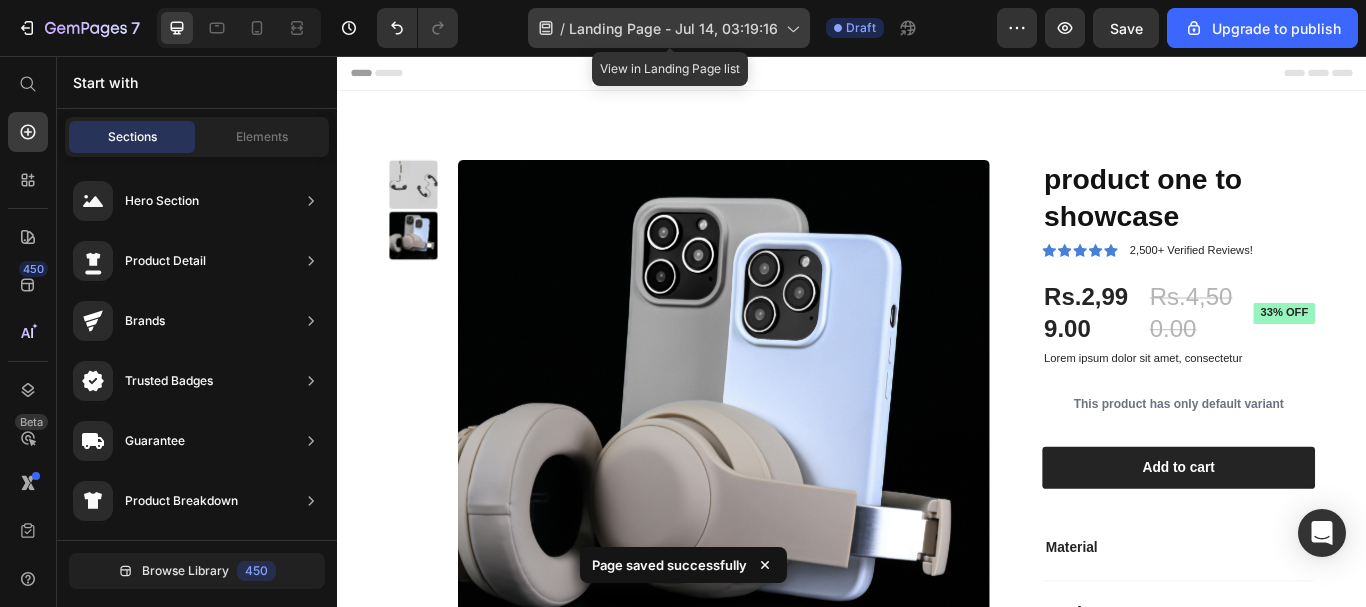click 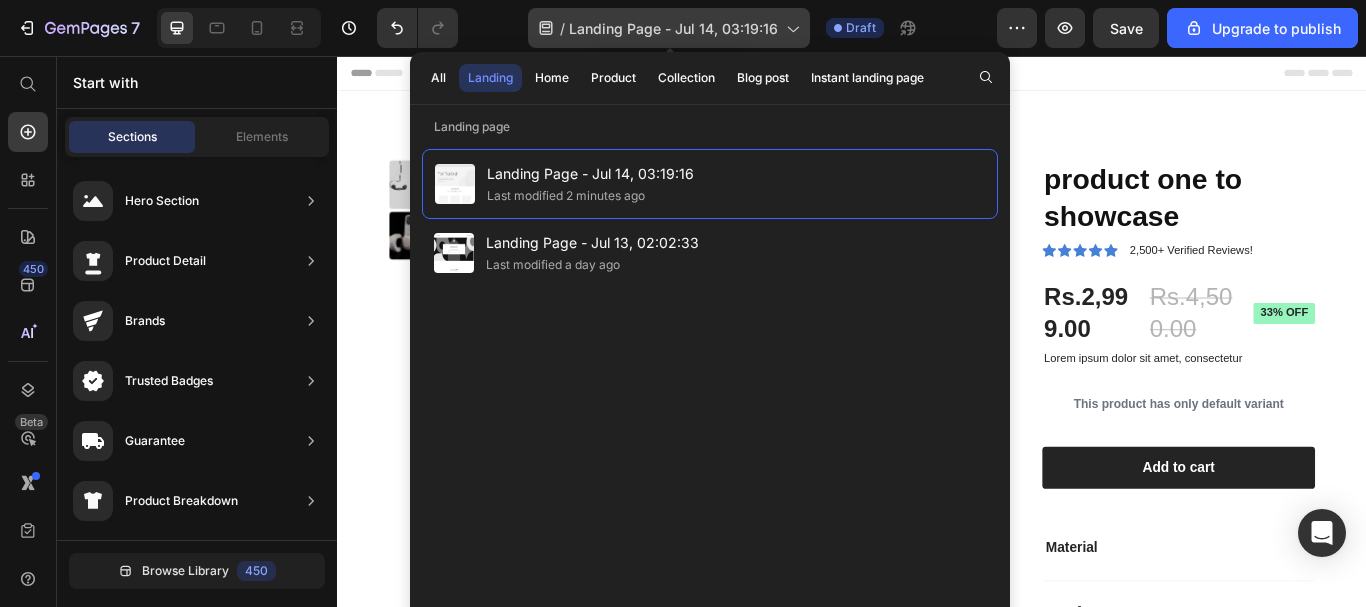 click 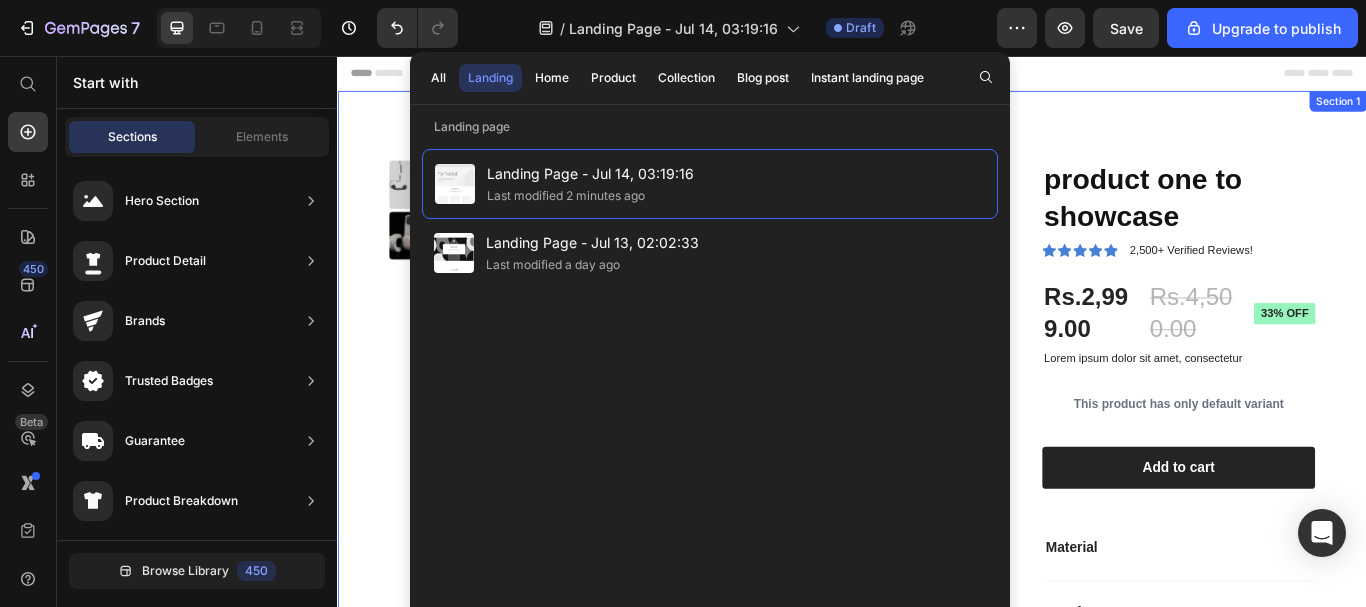 click on "Product Images product one to showcase Product Title Icon Icon Icon Icon Icon Icon List 2,500+ Verified Reviews! Text Block Row Rs.2,999.00 Product Price Rs.4,500.00 Product Price 33% off Product Badge Row Lorem ipsum dolor sit amet, consectetur  Text Block This product has only default variant Product Variants & Swatches 1 Product Quantity Row Add to cart Add to Cart Row
Material
Comfort guarantee
Shipping Accordion Row Product Section 1" at bounding box center (937, 498) 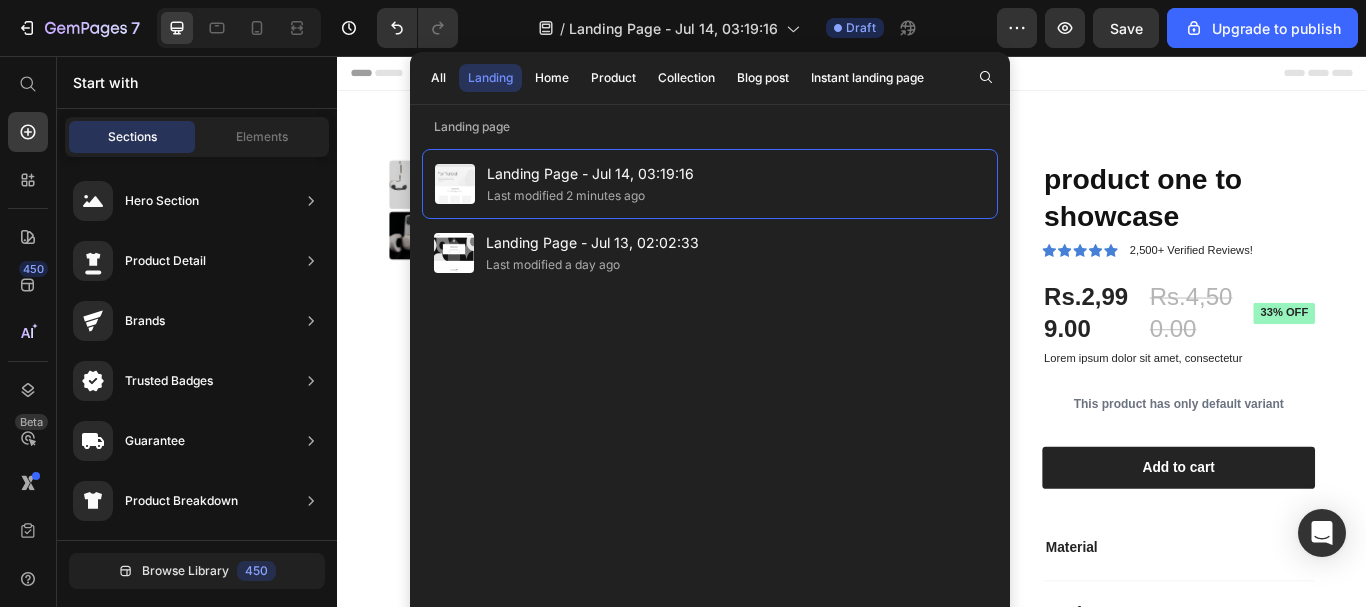 click on "Header" at bounding box center [937, 76] 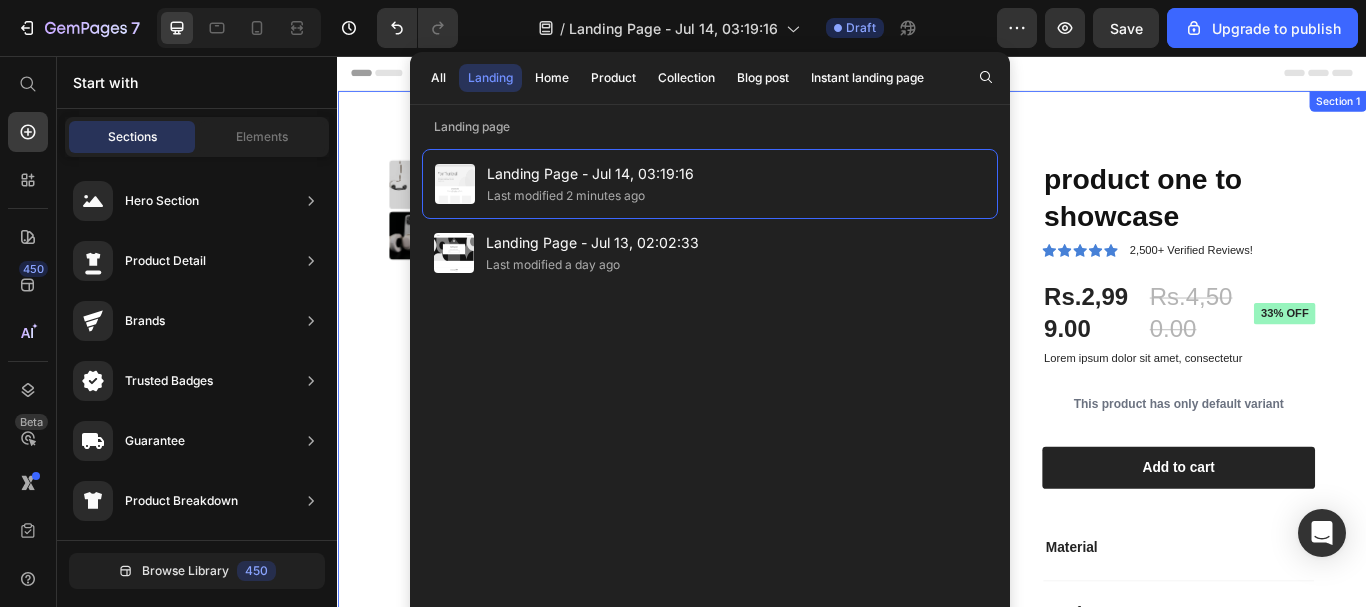 click on "Product Images product one to showcase Product Title Icon Icon Icon Icon Icon Icon List 2,500+ Verified Reviews! Text Block Row Rs.2,999.00 Product Price Rs.4,500.00 Product Price 33% off Product Badge Row Lorem ipsum dolor sit amet, consectetur  Text Block This product has only default variant Product Variants & Swatches 1 Product Quantity Row Add to cart Add to Cart Row
Material
Comfort guarantee
Shipping Accordion Row Product Section 1" at bounding box center [937, 498] 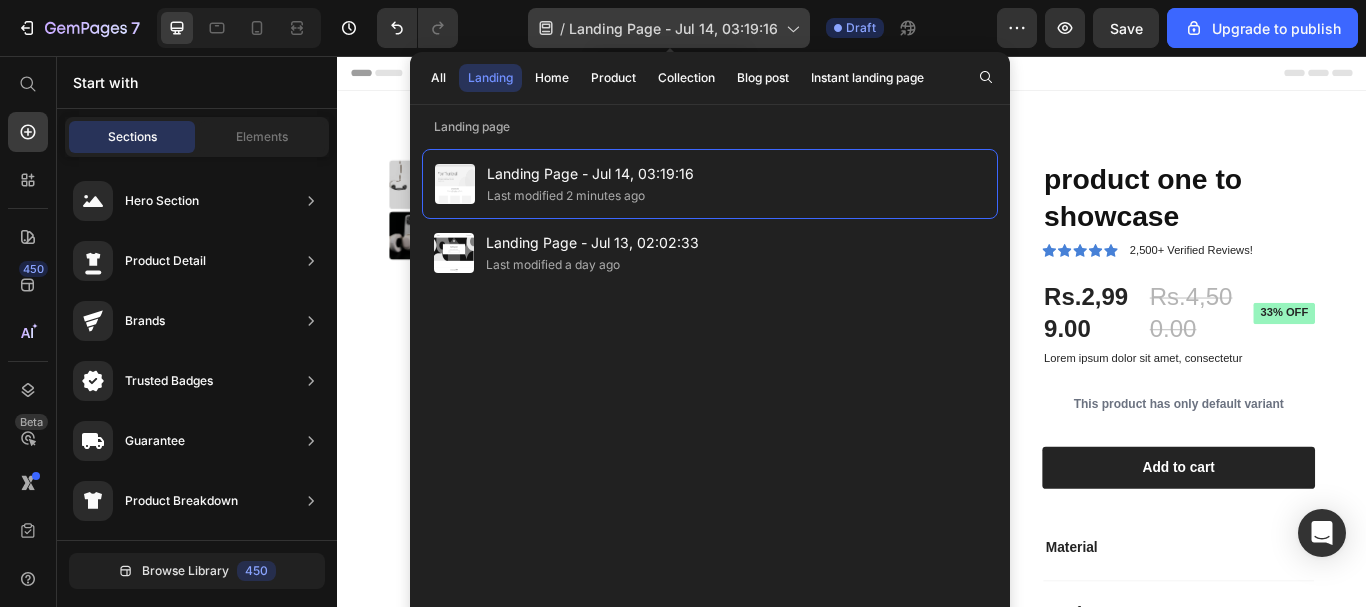 click on "Landing Page - Jul 14, 03:19:16" at bounding box center (673, 28) 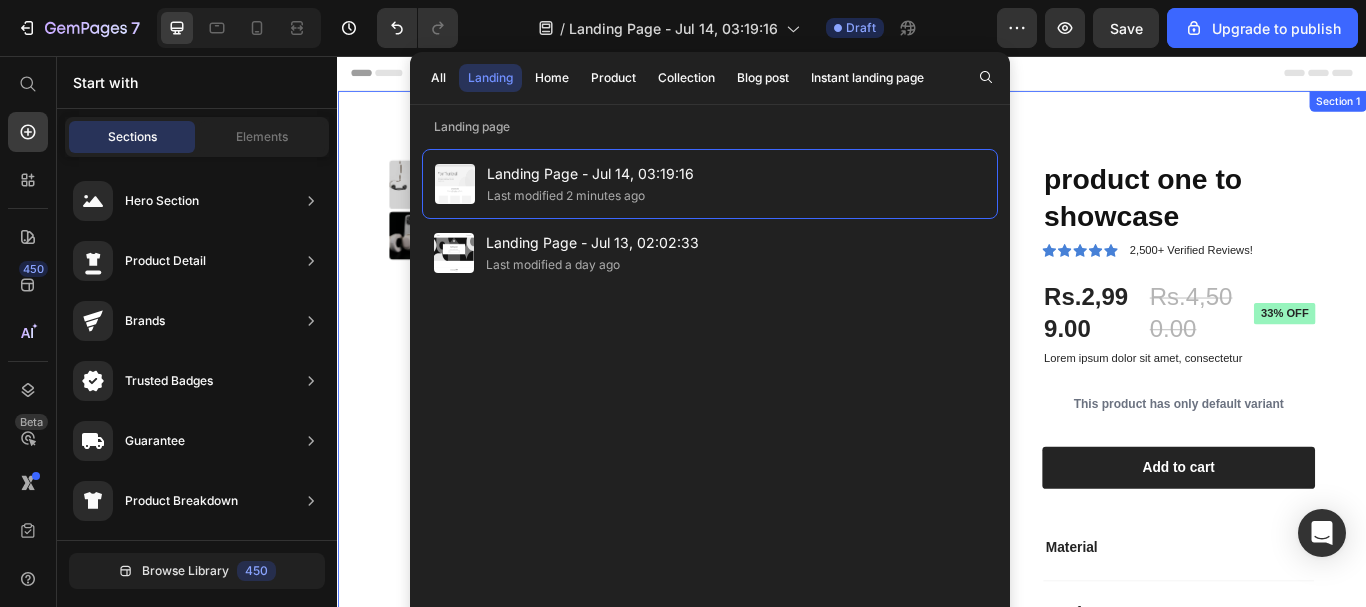 click on "Product Images product one to showcase Product Title Icon Icon Icon Icon Icon Icon List 2,500+ Verified Reviews! Text Block Row Rs.2,999.00 Product Price Rs.4,500.00 Product Price 33% off Product Badge Row Lorem ipsum dolor sit amet, consectetur  Text Block This product has only default variant Product Variants & Swatches 1 Product Quantity Row Add to cart Add to Cart Row
Material
Comfort guarantee
Shipping Accordion Row Product Section 1" at bounding box center (937, 498) 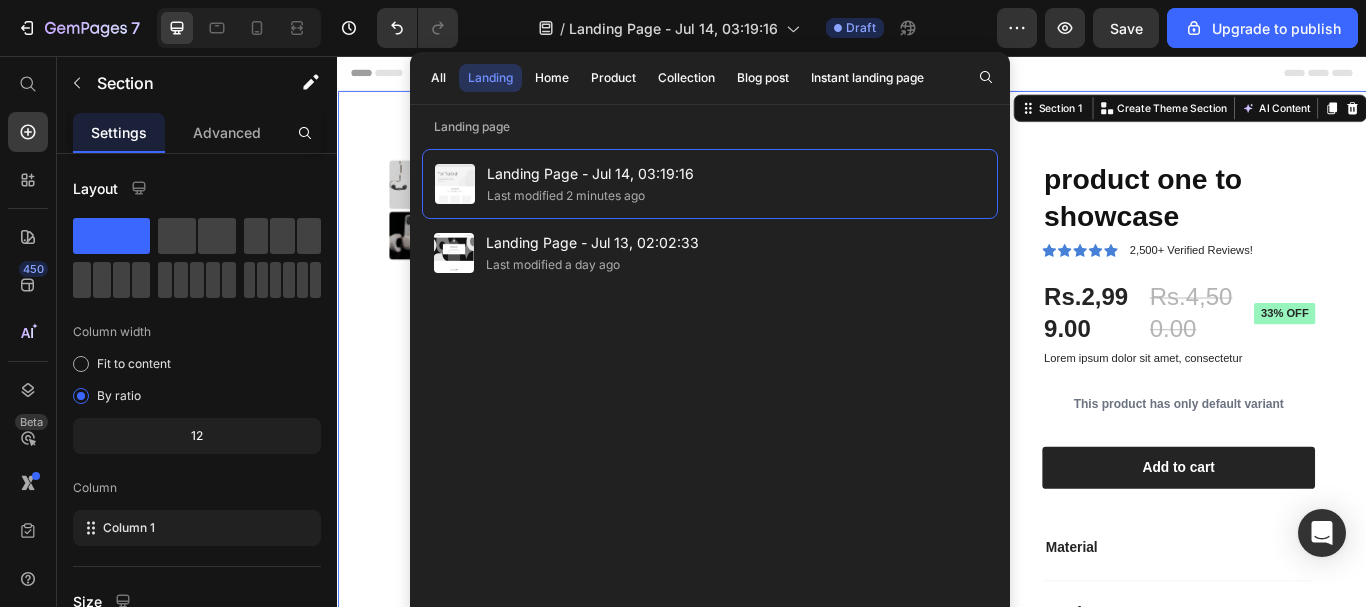 click on "Product Images product one to showcase Product Title Icon Icon Icon Icon Icon Icon List 2,500+ Verified Reviews! Text Block Row Rs.2,999.00 Product Price Rs.4,500.00 Product Price 33% off Product Badge Row Lorem ipsum dolor sit amet, consectetur  Text Block This product has only default variant Product Variants & Swatches 1 Product Quantity Row Add to cart Add to Cart Row
Material
Comfort guarantee
Shipping Accordion Row Product Section 1 You can create reusable sections Create Theme Section AI Content Write with GemAI What would you like to describe here? Tone and Voice Persuasive Product product one to showcase Show more Generate" at bounding box center (937, 498) 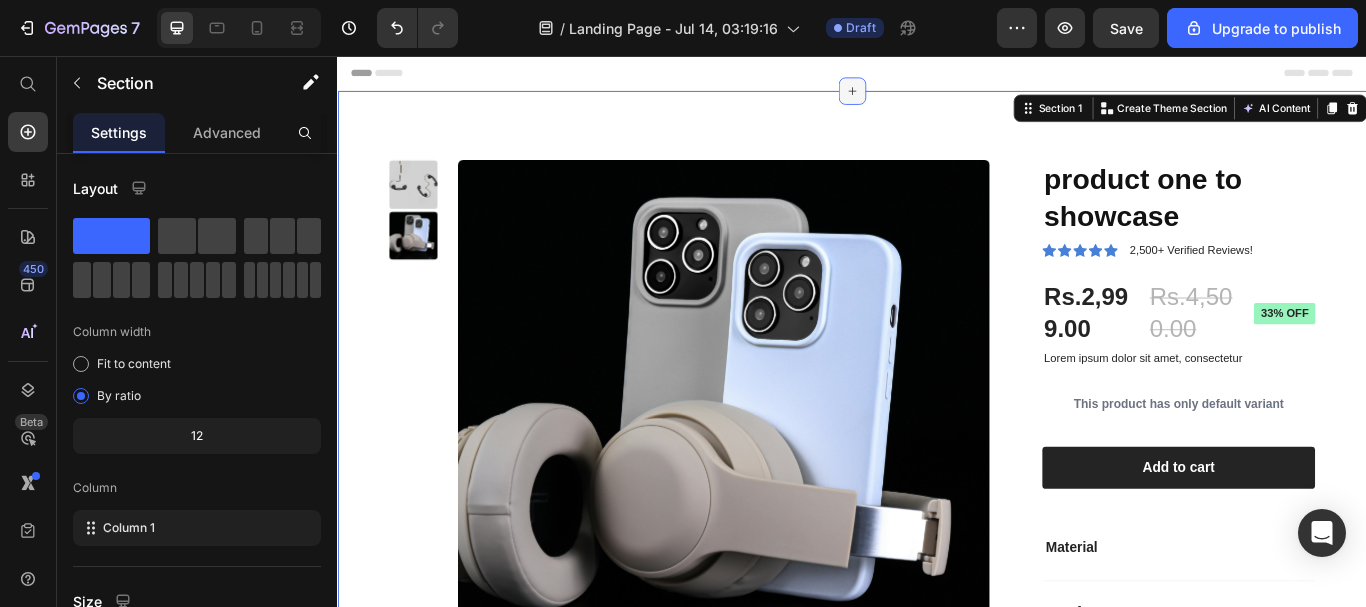 click 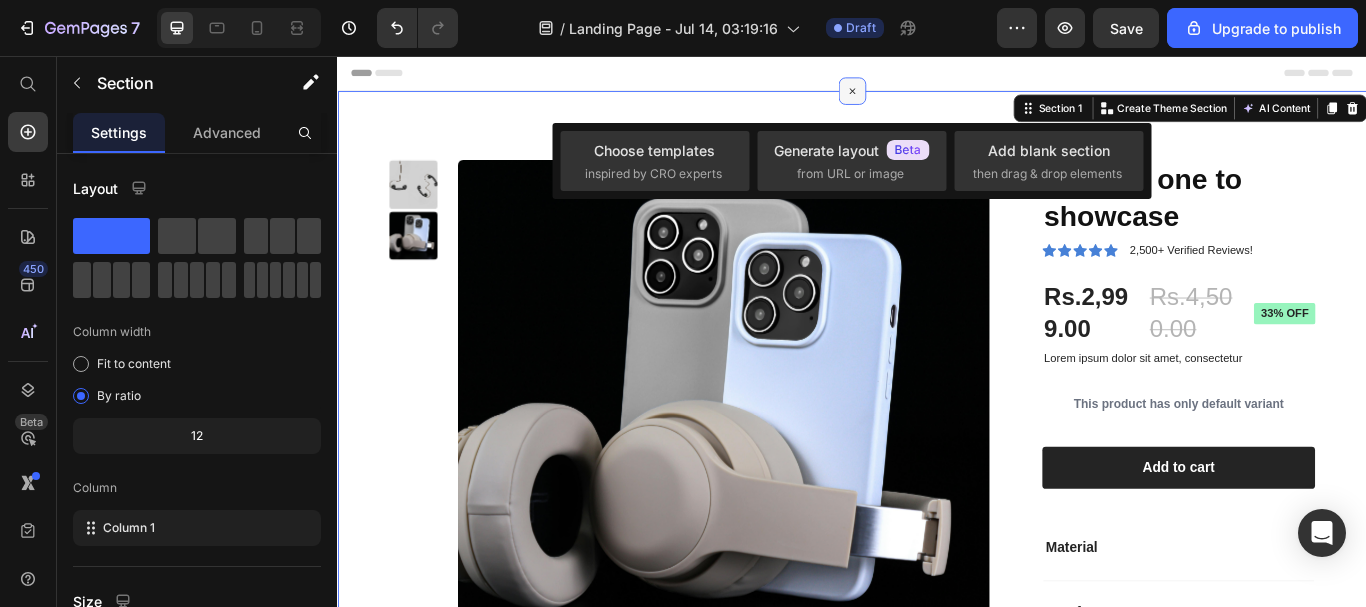 click 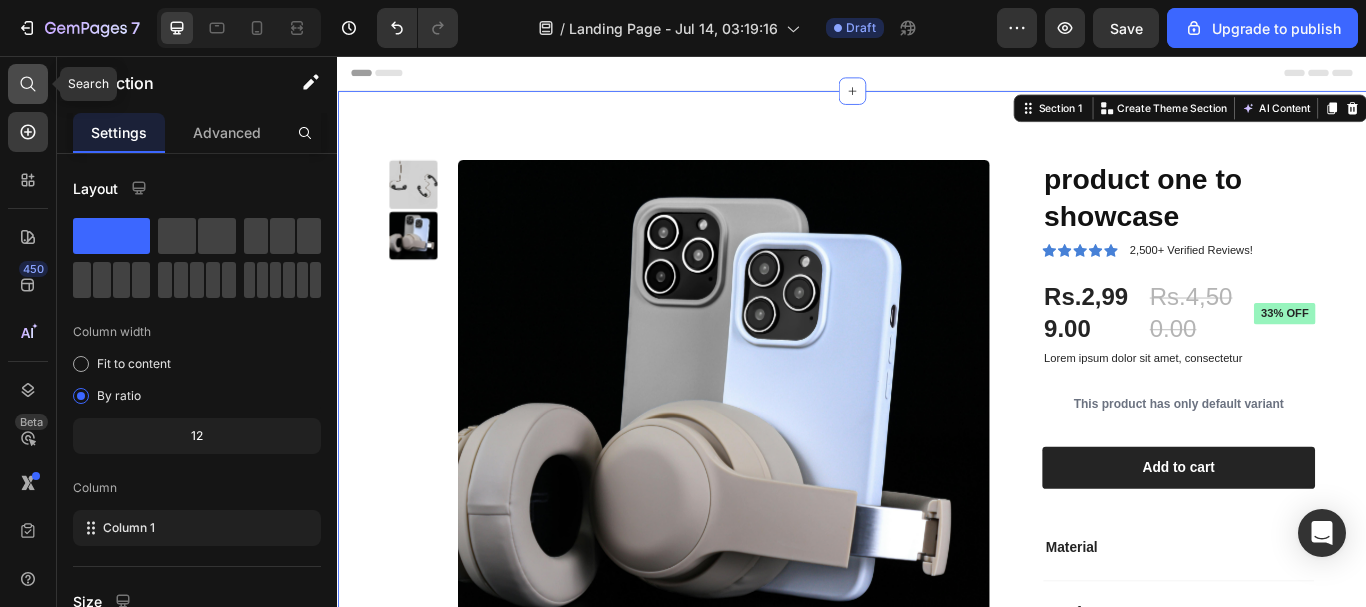 click 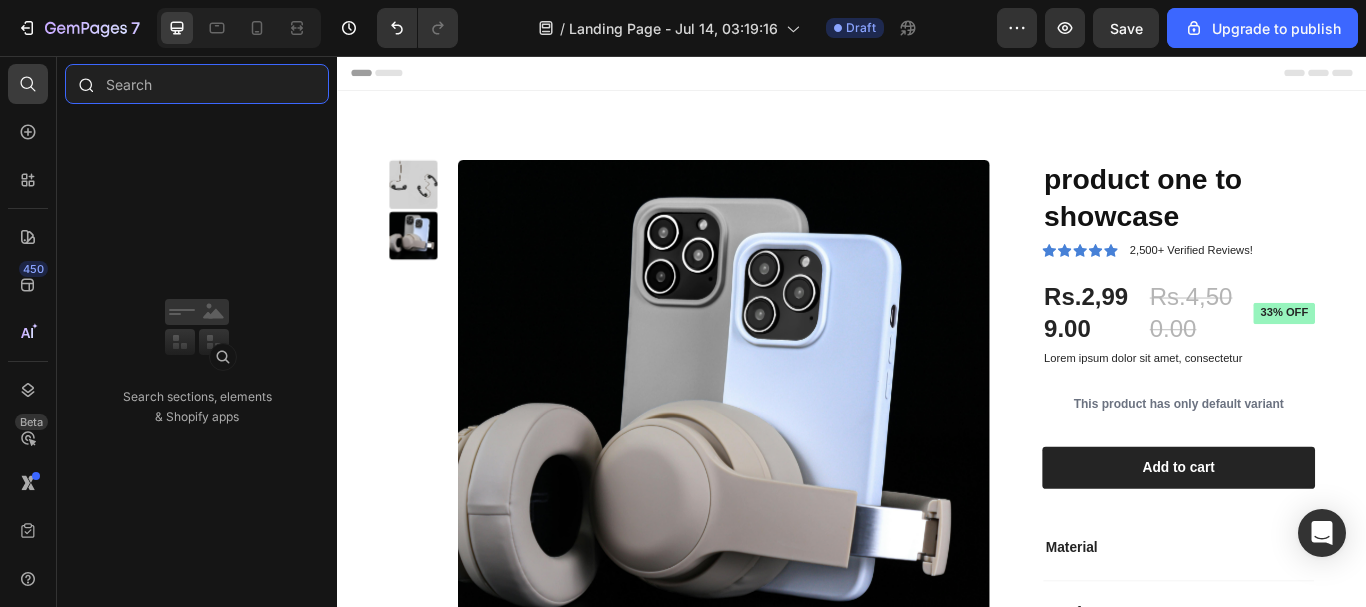 click at bounding box center [197, 84] 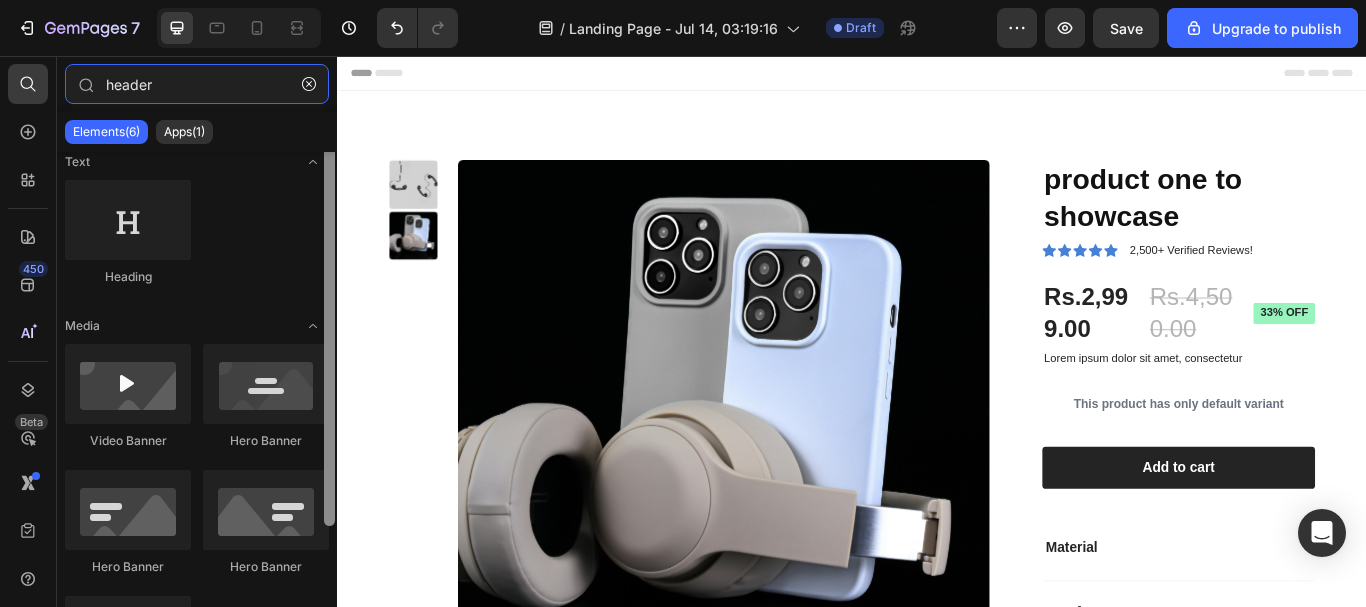 scroll, scrollTop: 0, scrollLeft: 0, axis: both 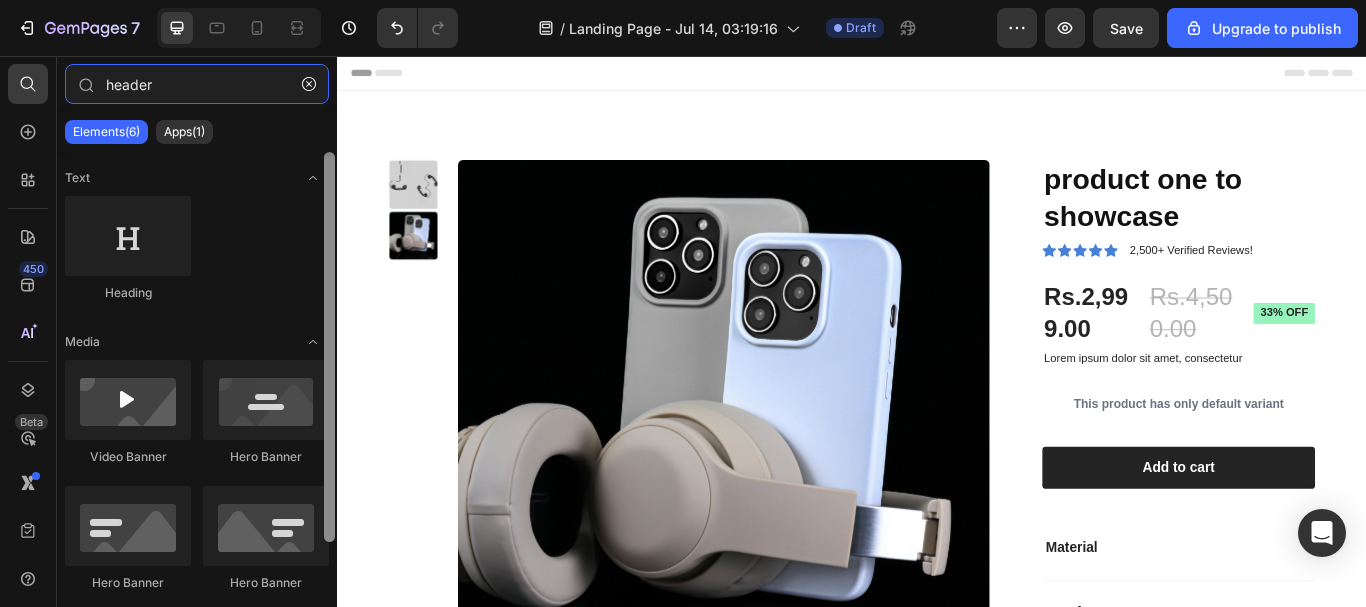 drag, startPoint x: 329, startPoint y: 227, endPoint x: 334, endPoint y: 157, distance: 70.178345 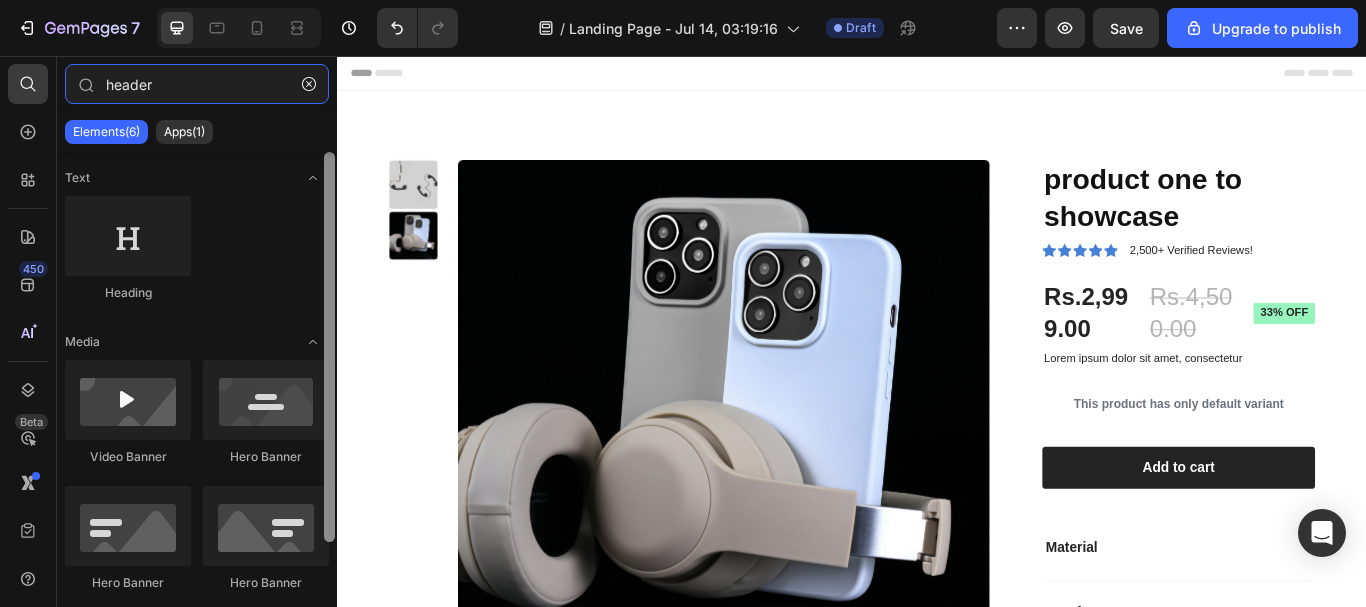 click at bounding box center [329, 347] 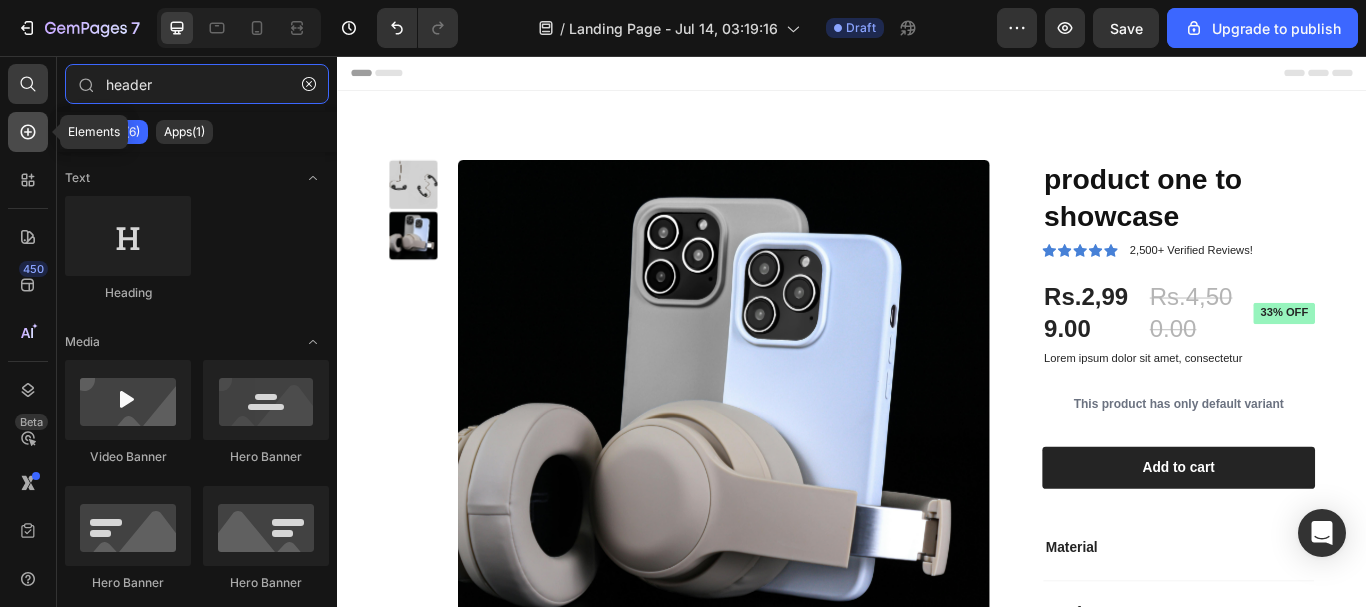 type on "header" 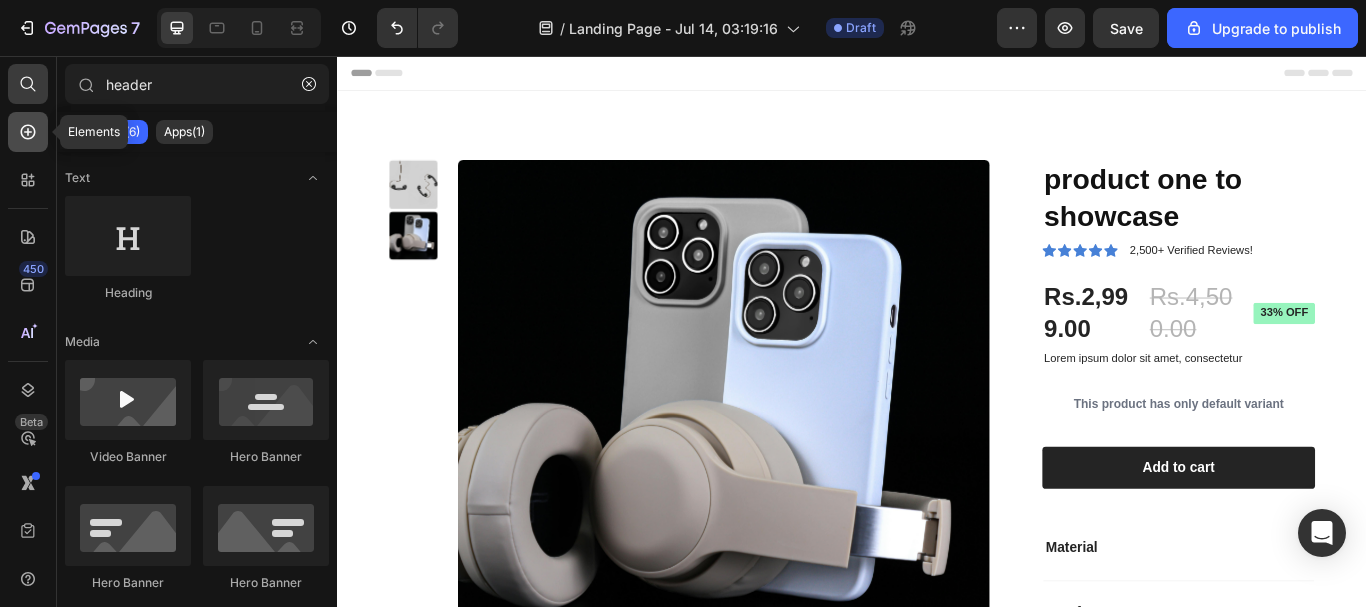 click 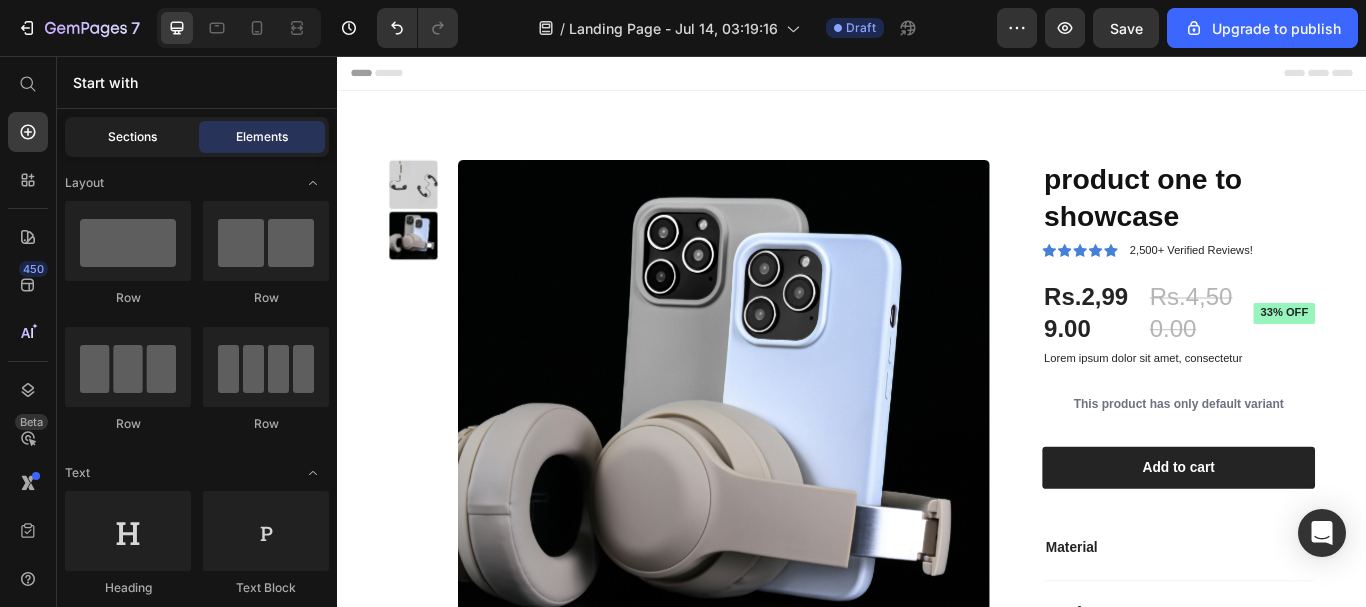click on "Sections" 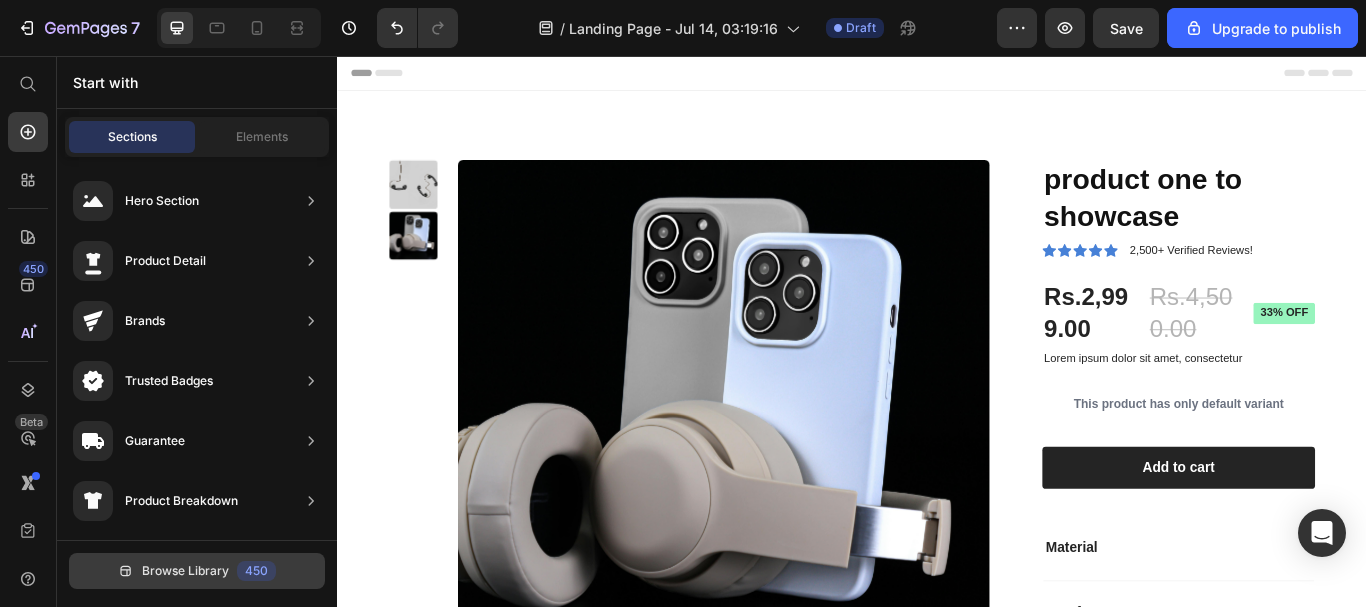click on "450" at bounding box center (256, 571) 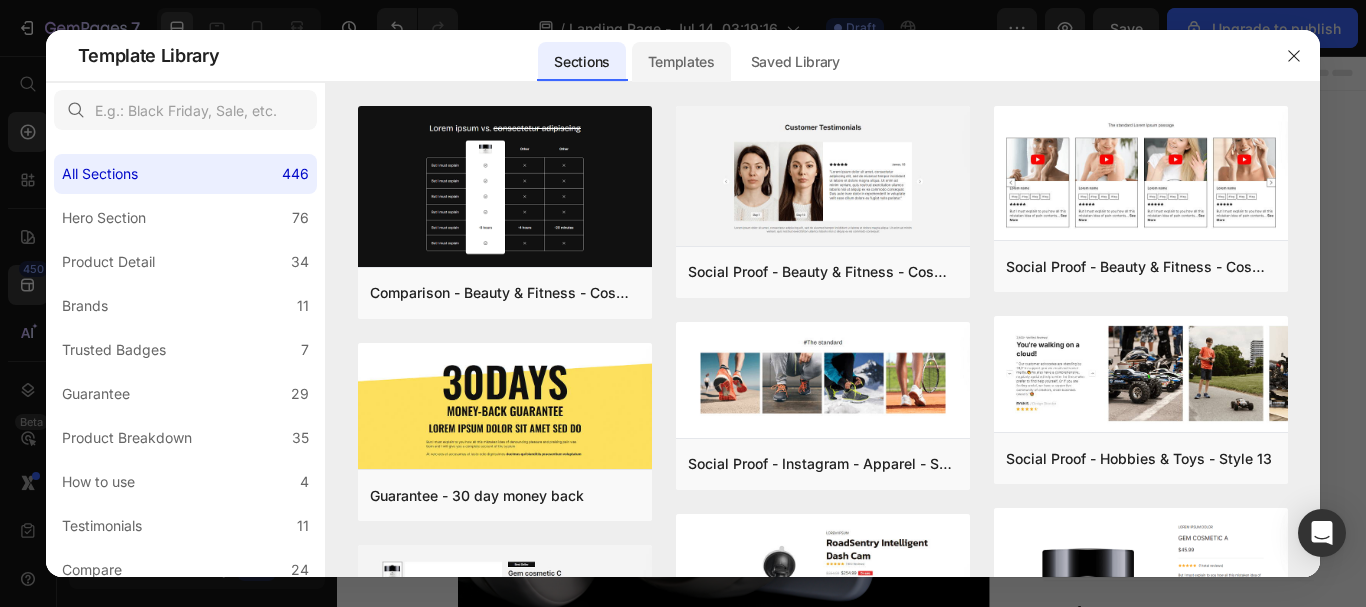 click on "Templates" 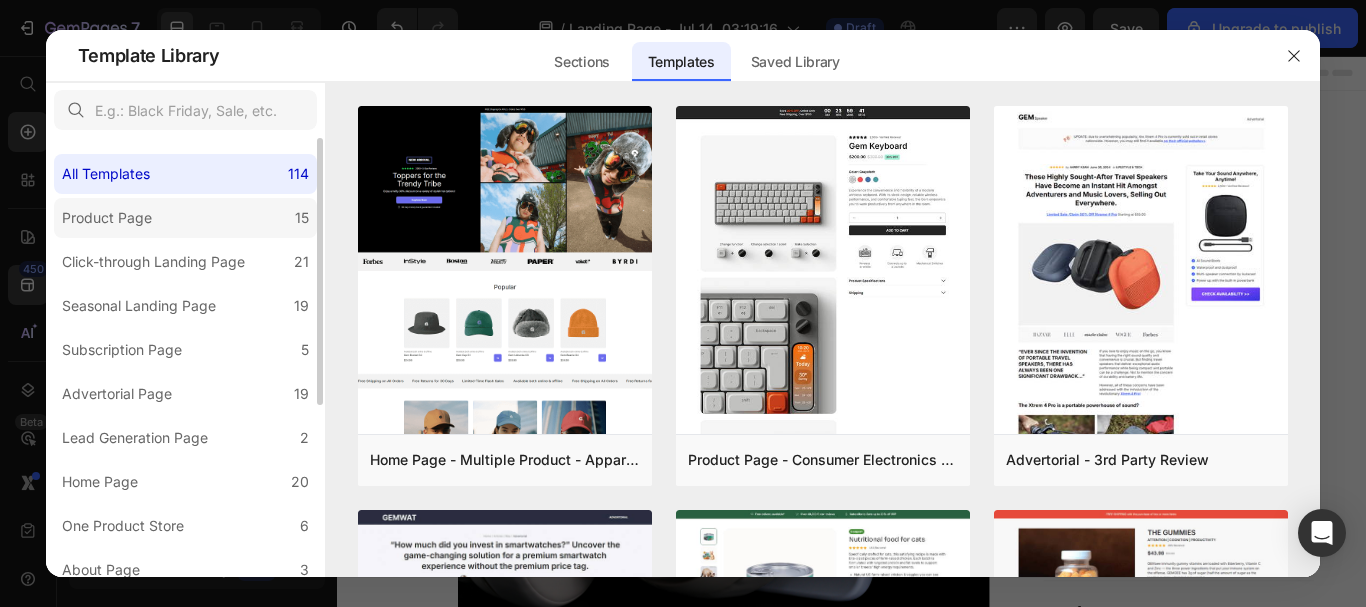 click on "Product Page 15" 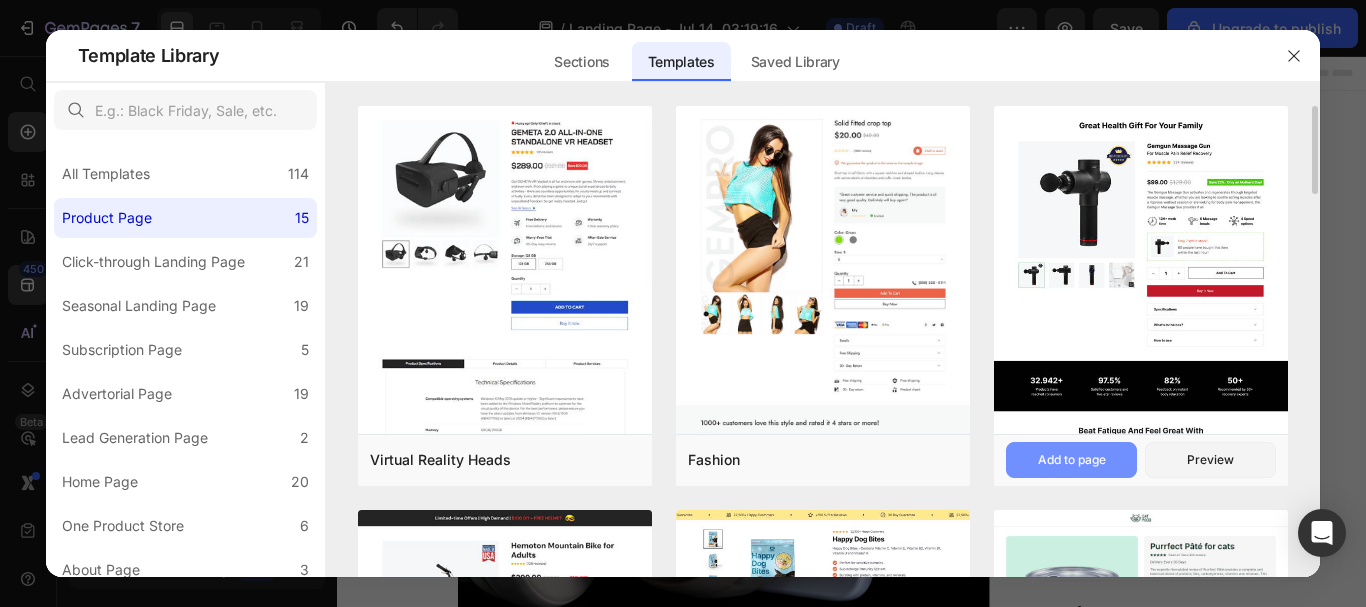 click on "Add to page" at bounding box center [1072, 460] 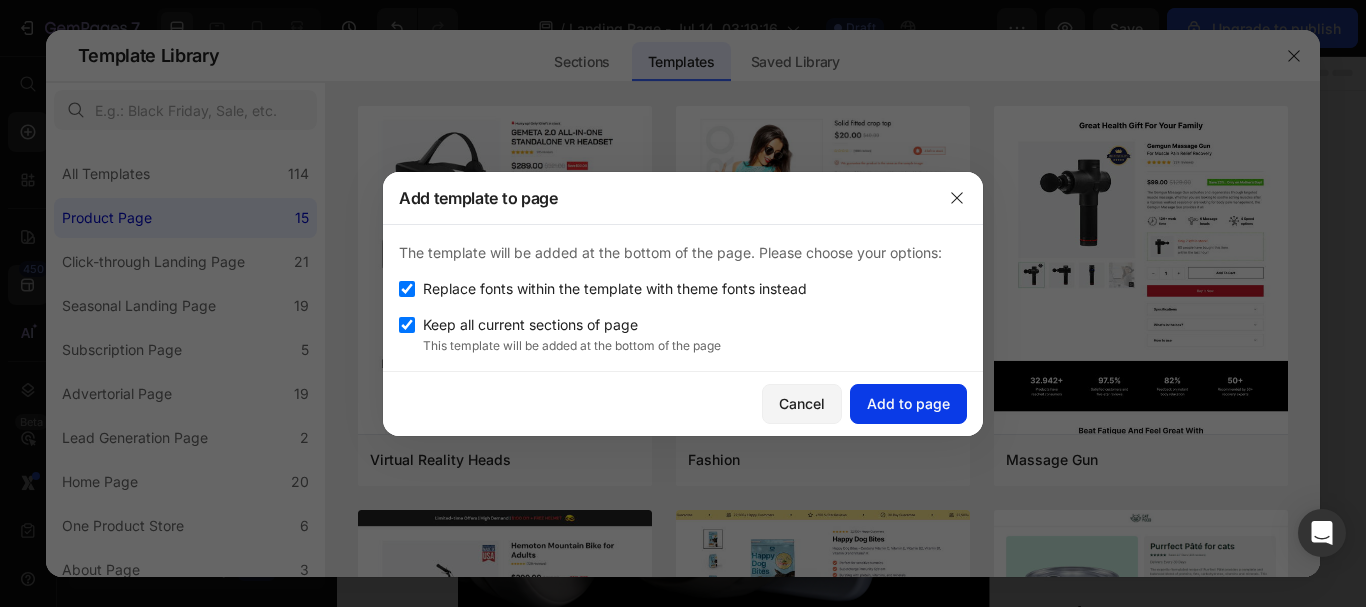 click on "Add to page" at bounding box center [908, 403] 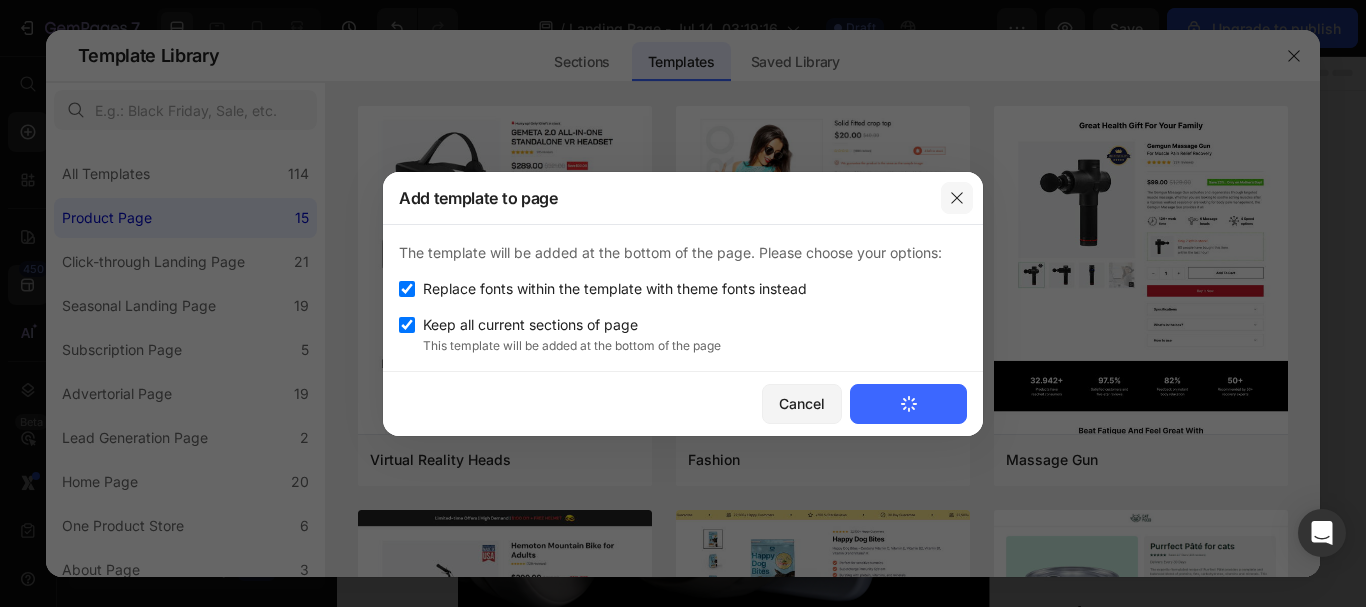 click 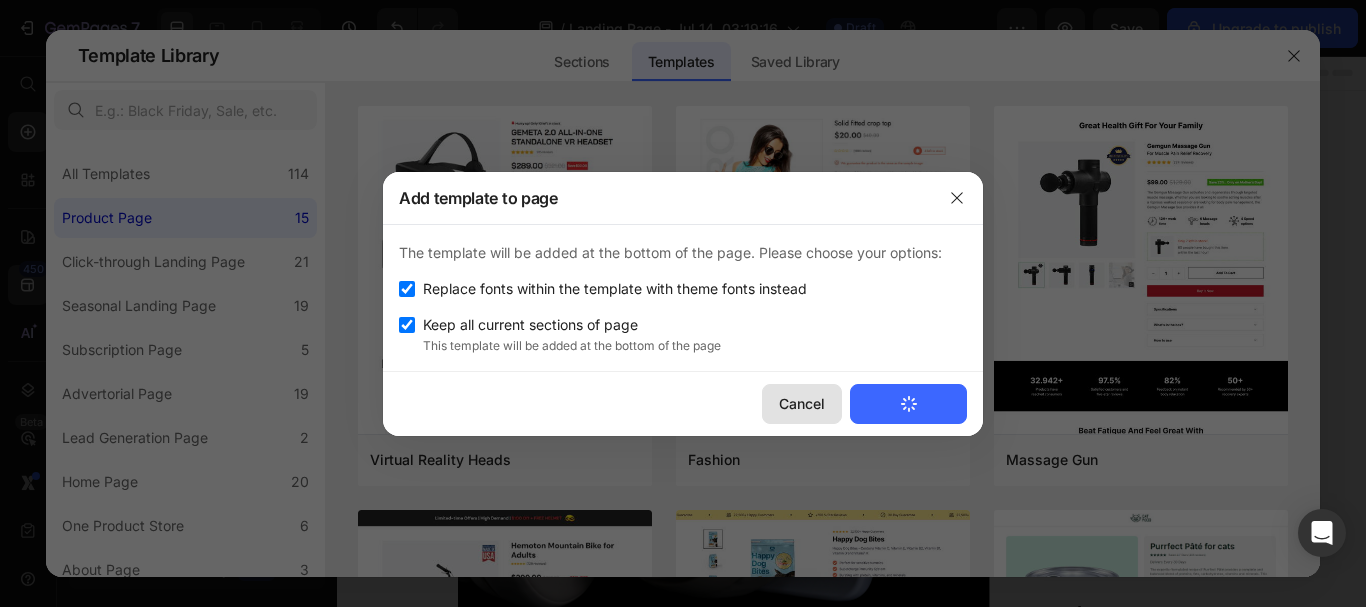 click on "Cancel" at bounding box center [802, 403] 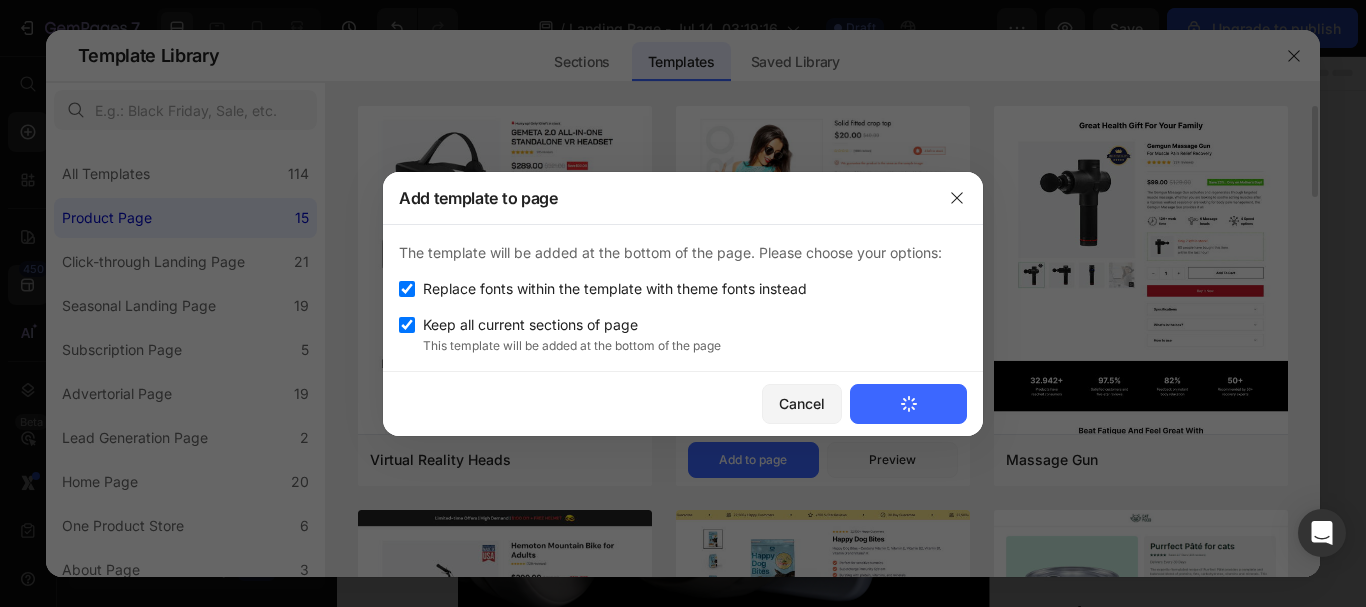 click at bounding box center [823, 520] 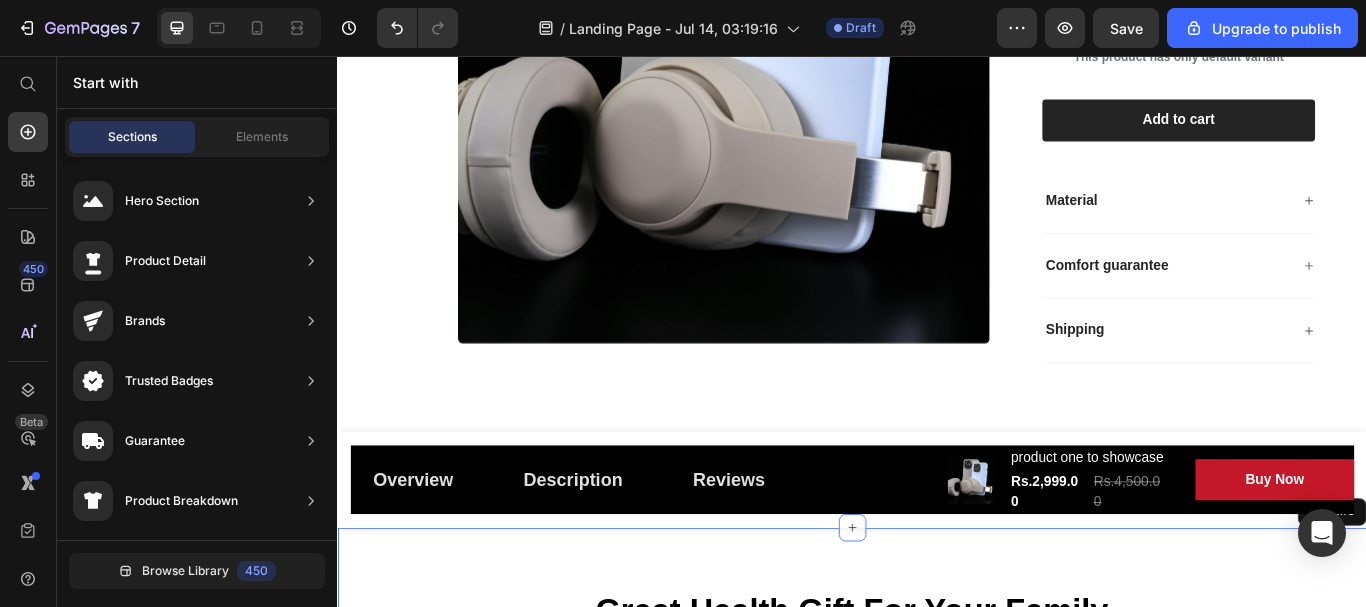 scroll, scrollTop: 956, scrollLeft: 0, axis: vertical 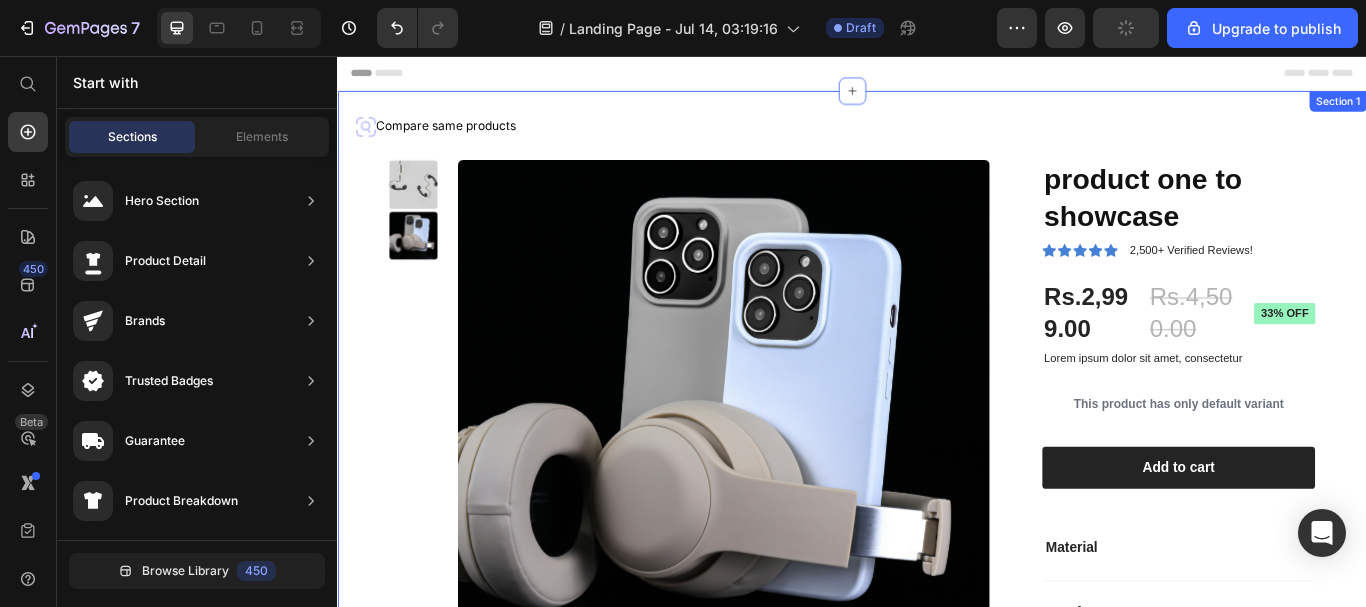 click on "Product Images product one to showcase Product Title Icon Icon Icon Icon Icon Icon List 2,500+ Verified Reviews! Text Block Row Rs.2,999.00 Product Price Rs.4,500.00 Product Price 33% off Product Badge Row Lorem ipsum dolor sit amet, consectetur  Text Block This product has only default variant Product Variants & Swatches 1 Product Quantity Row Add to cart Add to Cart Row
Material
Comfort guarantee
Shipping Accordion Row Product Section 1" at bounding box center [937, 498] 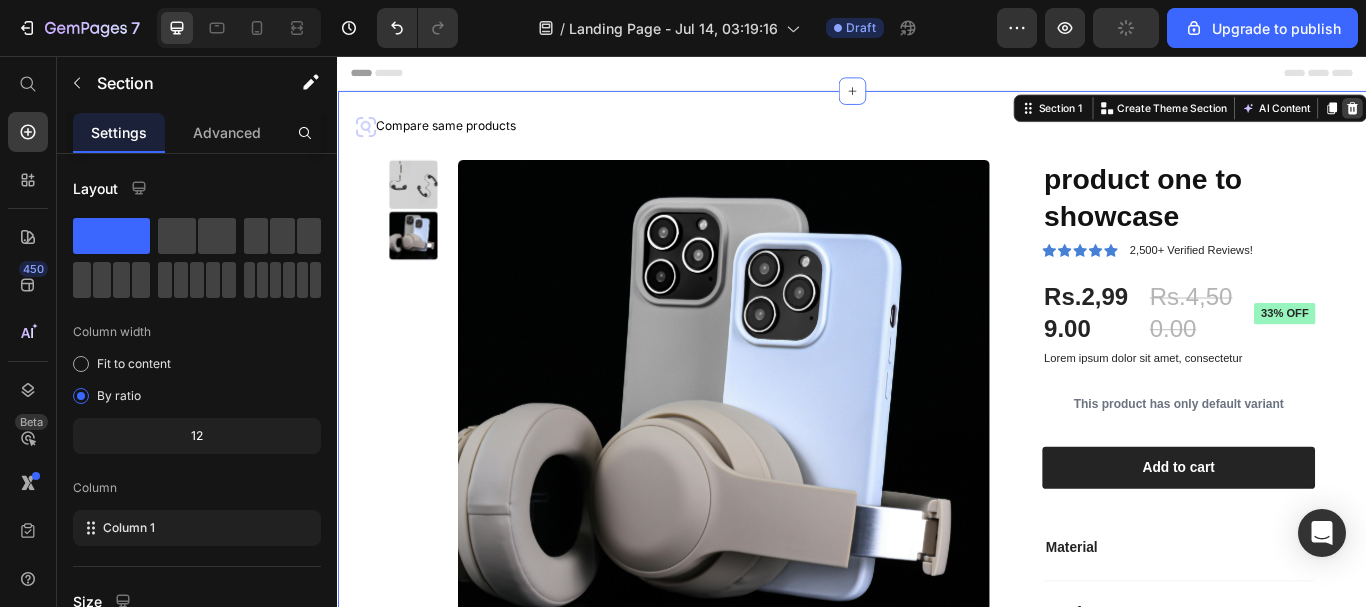 click 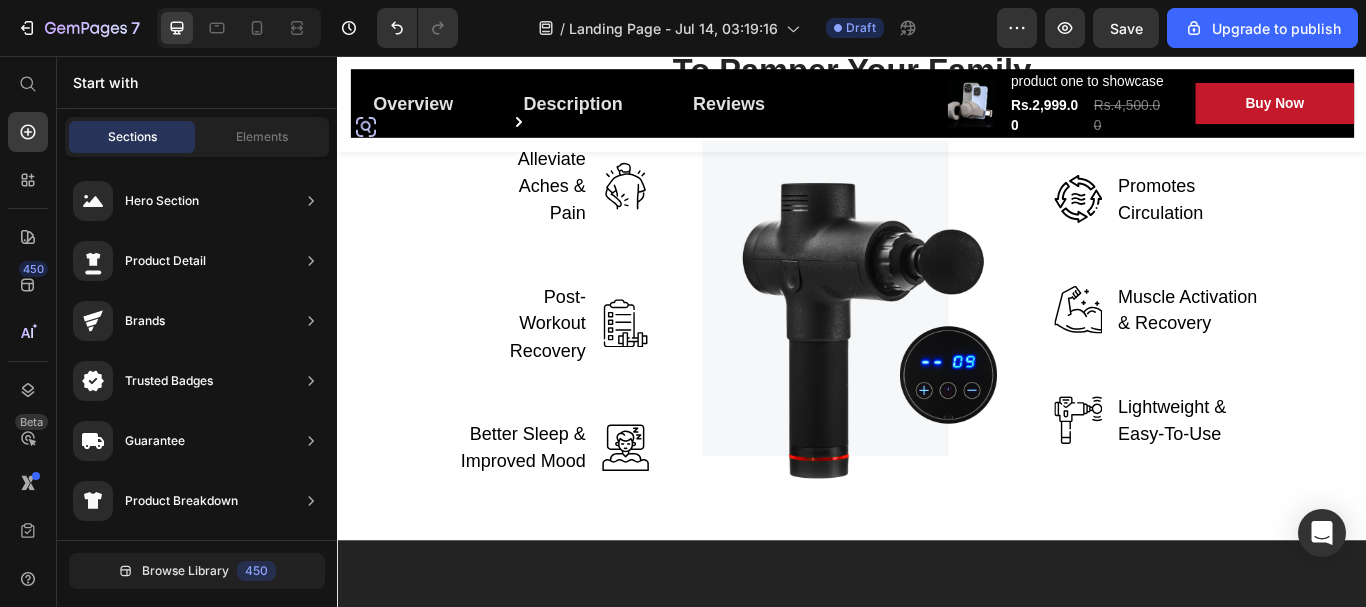 scroll, scrollTop: 2608, scrollLeft: 0, axis: vertical 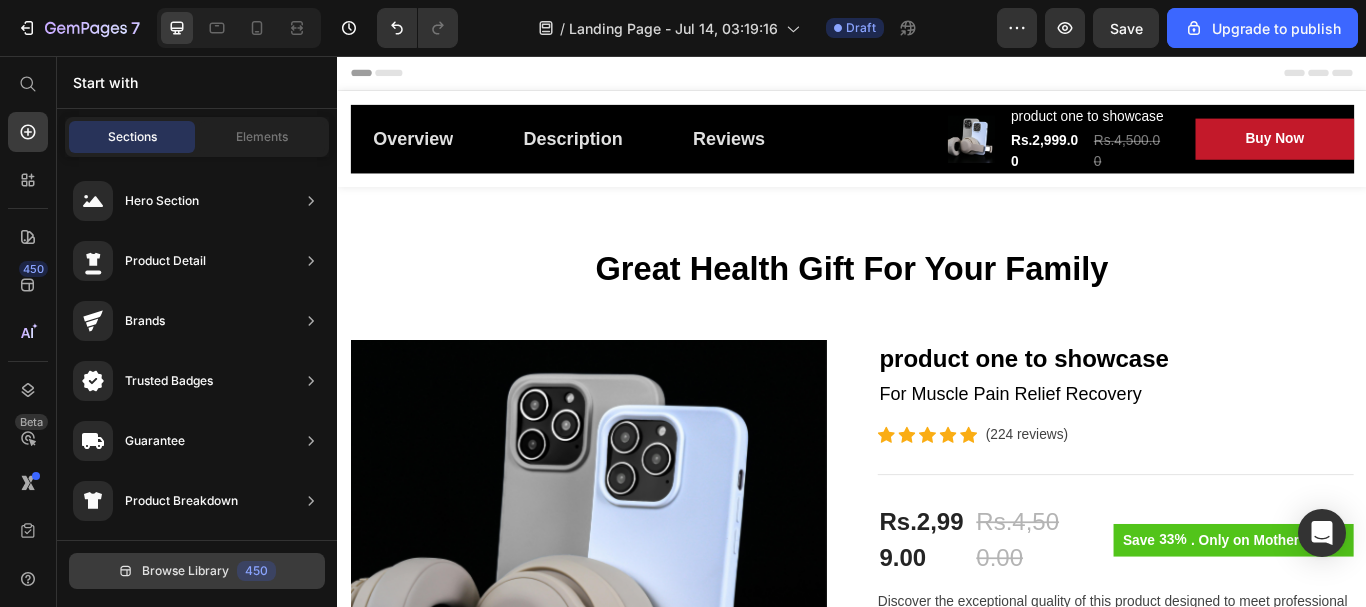 click on "Browse Library" at bounding box center [185, 571] 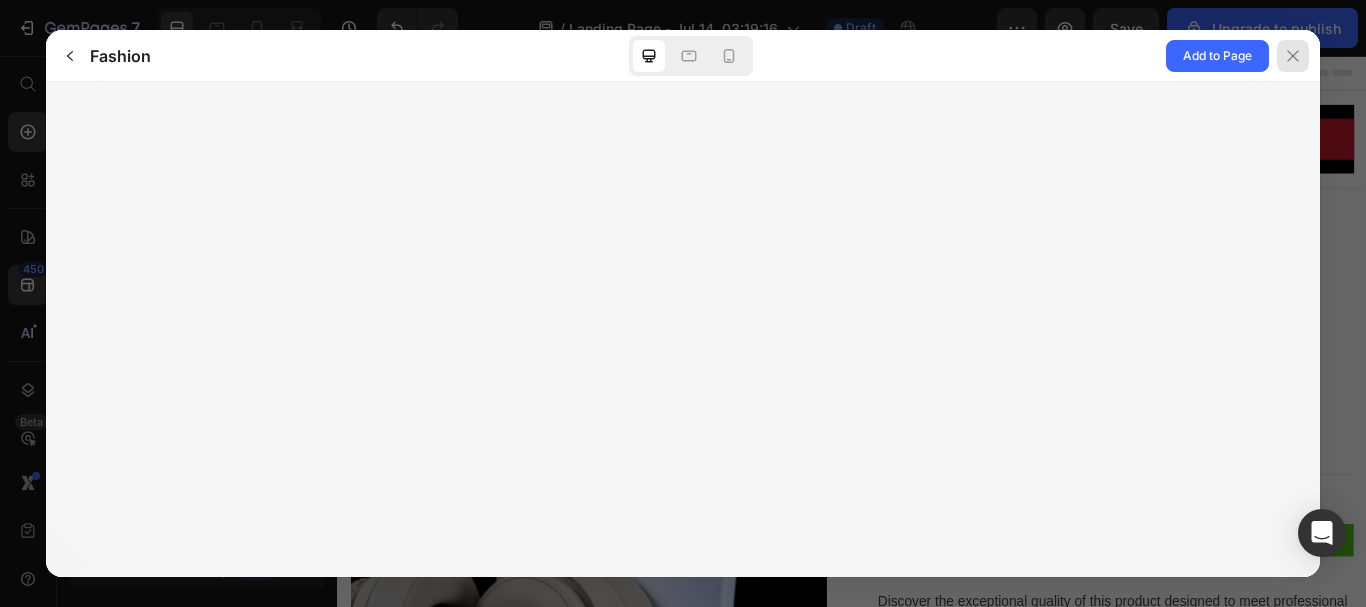 click 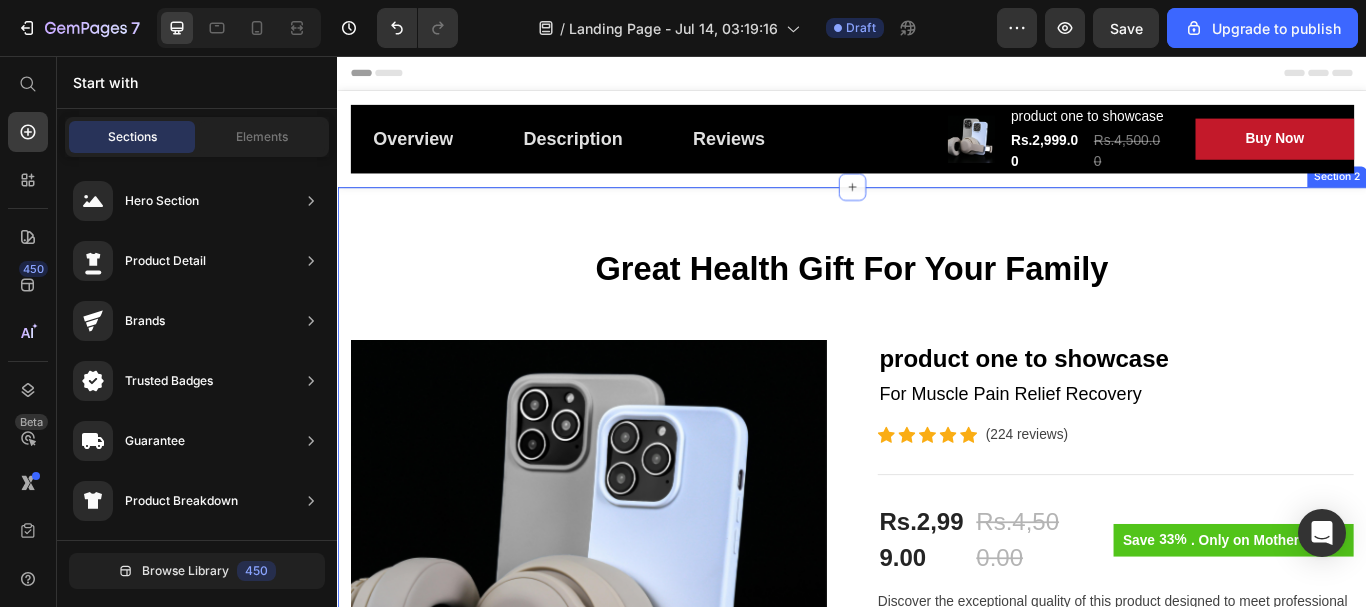 click on "Great Health Gift For Your Family Heading Row Product Images product one to showcase (P) Title For Muscle Pain Relief Recovery Text block Icon Icon Icon Icon Icon Icon List Hoz (224 reviews) Text block Row Title Line Rs.2,999.00 (P) Price Rs.4,500.00 (P) Price Row Save 33% . Only on Mother’s Day! (P) Tag Row Discover the exceptional quality of this product designed to meet professional standards. Crafted with precision, it offers reliable performance and durability, making it an ideal choice for experts seeking efficiency and consistency in their work. Elevate your projects with this dependable solution tailored for demanding applications. (P) Description Image 12H+ work time Text block Row Image 6 Massage heads Text block Row Image 4 Speed options Text block Row Row Image Only 7 left in stock! Text block 60 people have bought this item within the last hour! Text block Row 1 (P) Quantity add to cart Row Accordion" at bounding box center [937, 870] 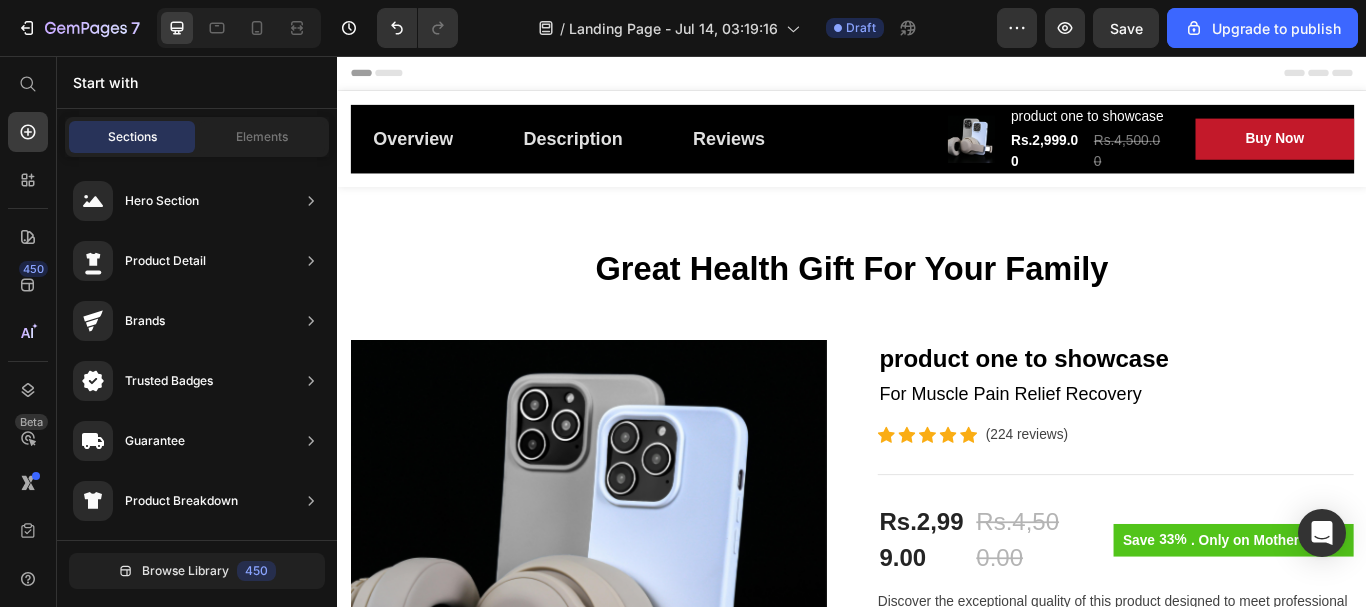 click on "Overview Button Description Button Reviews Button Row Product Images product one to showcase (P) Title Rs.2,999.00 (P) Price Rs.4,500.00 (P) Price Row Buy Now (P) Cart Button Row Row Product Sticky" at bounding box center [937, 153] 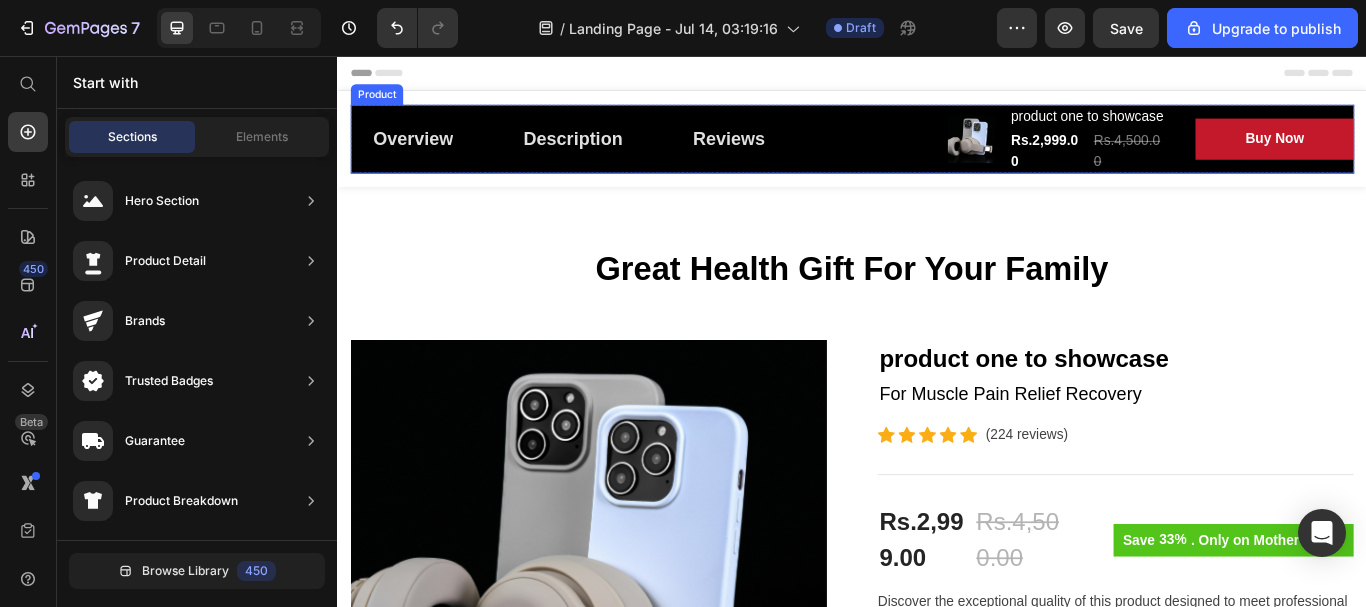 click on "Overview Button Description Button Reviews Button Row" at bounding box center [684, 153] 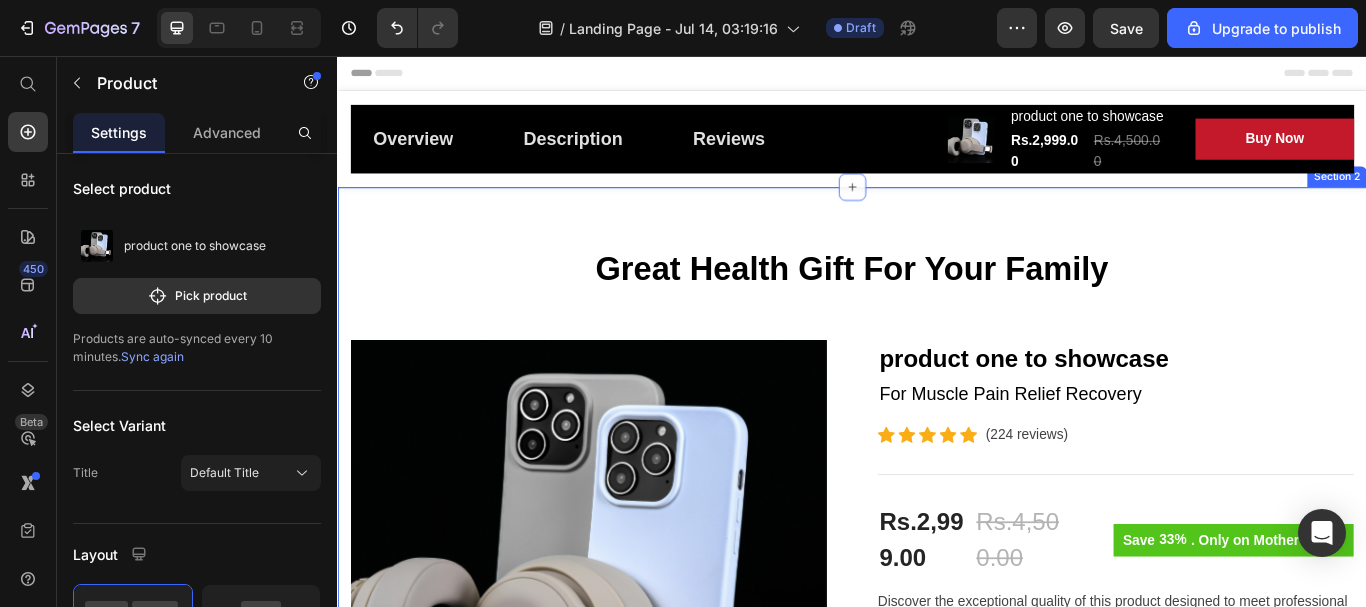 click on "Great Health Gift For Your Family Heading Row Product Images product one to showcase (P) Title For Muscle Pain Relief Recovery Text block Icon Icon Icon Icon Icon Icon List Hoz (224 reviews) Text block Row Title Line Rs.2,999.00 (P) Price Rs.4,500.00 (P) Price Row Save 33% . Only on Mother’s Day! (P) Tag Row Discover the exceptional quality of this product designed to meet professional standards. Crafted with precision, it offers reliable performance and durability, making it an ideal choice for experts seeking efficiency and consistency in their work. Elevate your projects with this dependable solution tailored for demanding applications. (P) Description Image 12H+ work time Text block Row Image 6 Massage heads Text block Row Image 4 Speed options Text block Row Row Image Only 7 left in stock! Text block 60 people have bought this item within the last hour! Text block Row 1 (P) Quantity add to cart Row Accordion" at bounding box center [937, 870] 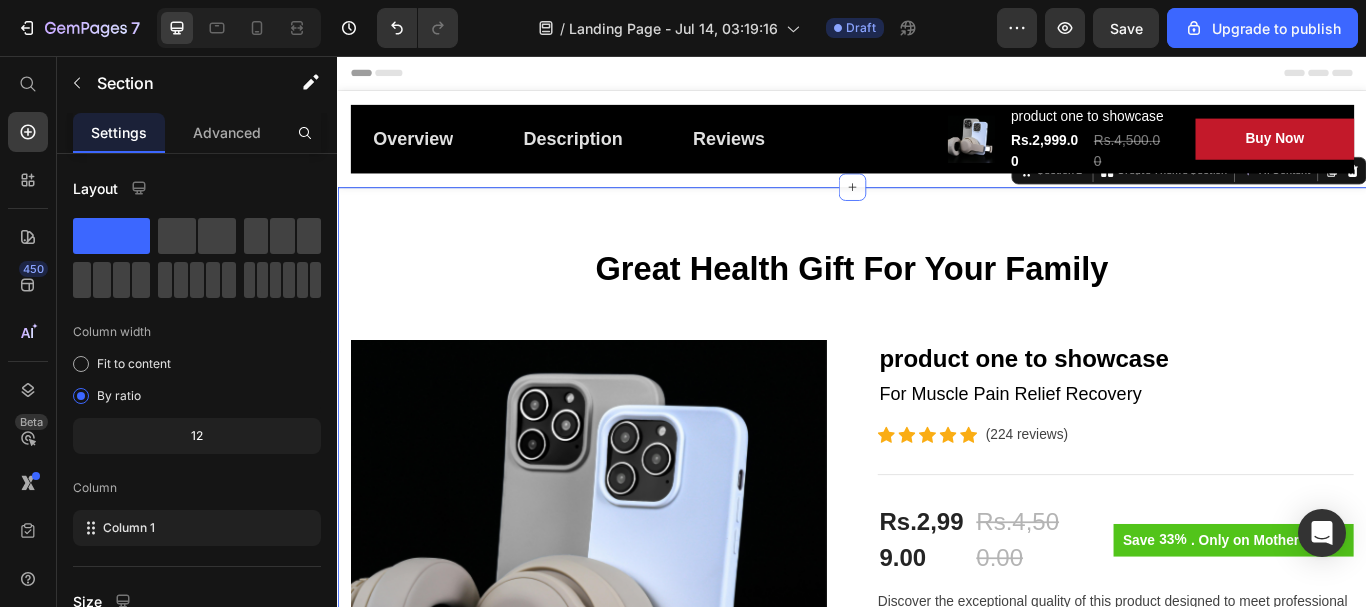 click on "Overview Button Description Button Reviews Button Row Product Images product one to showcase (P) Title Rs.2,999.00 (P) Price Rs.4,500.00 (P) Price Row Buy Now (P) Cart Button Row Row Product Sticky" at bounding box center (937, 153) 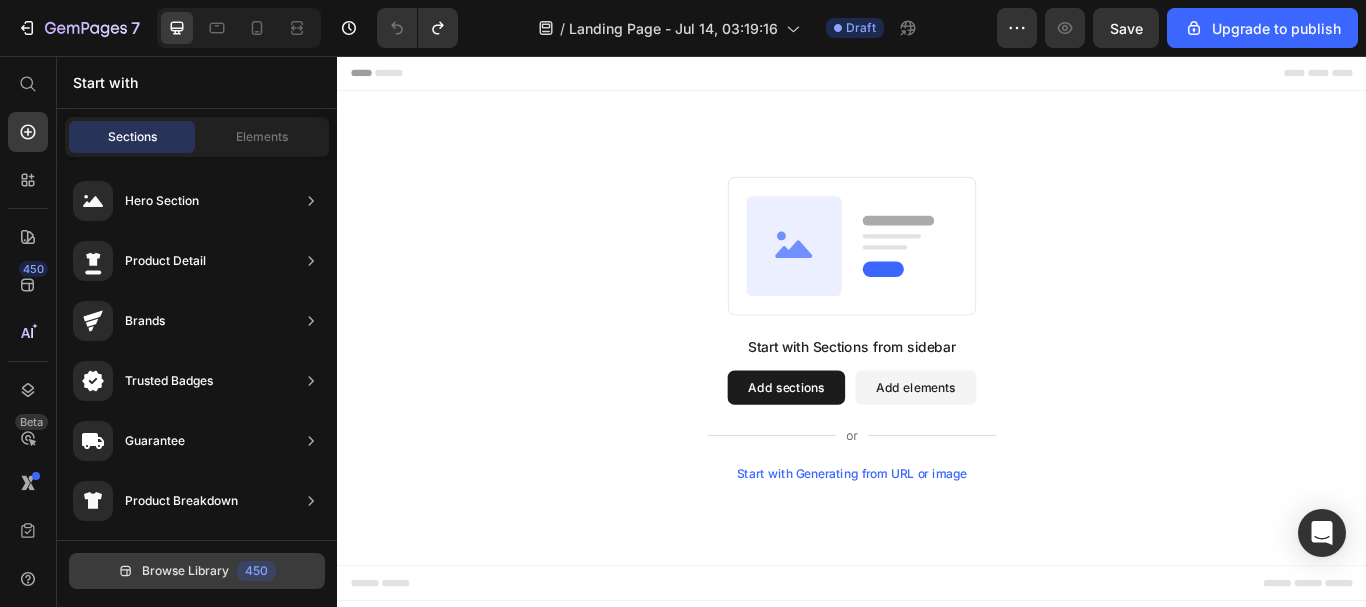 click on "Browse Library" at bounding box center [185, 571] 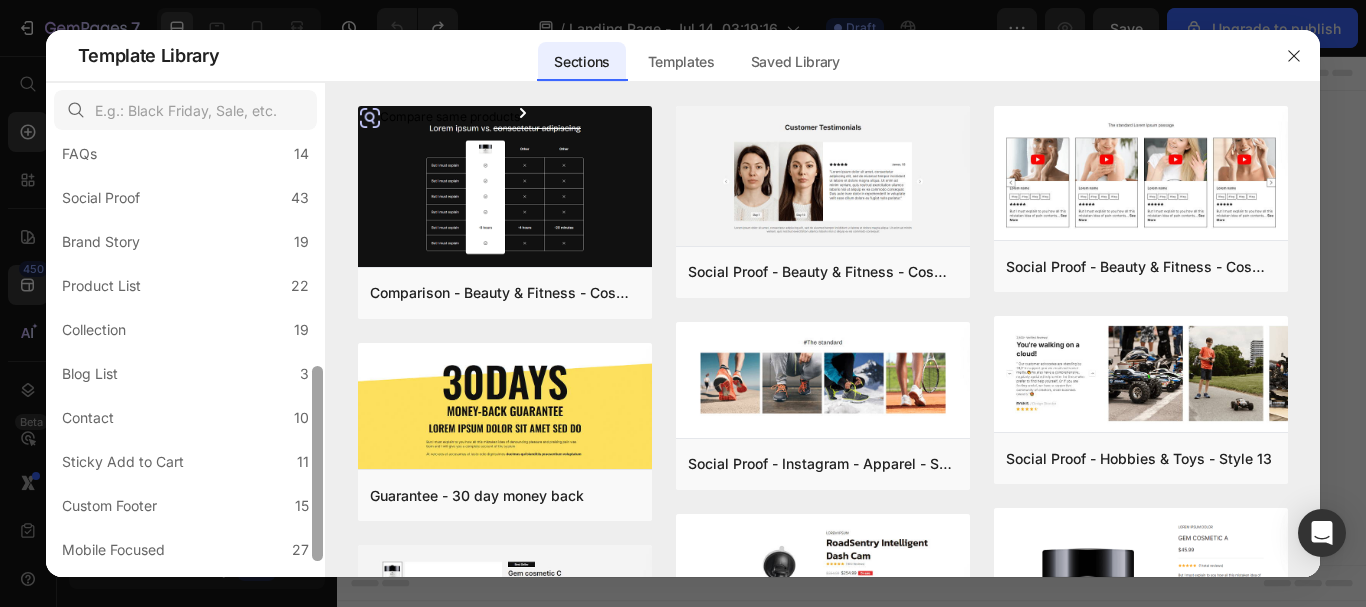 scroll, scrollTop: 542, scrollLeft: 0, axis: vertical 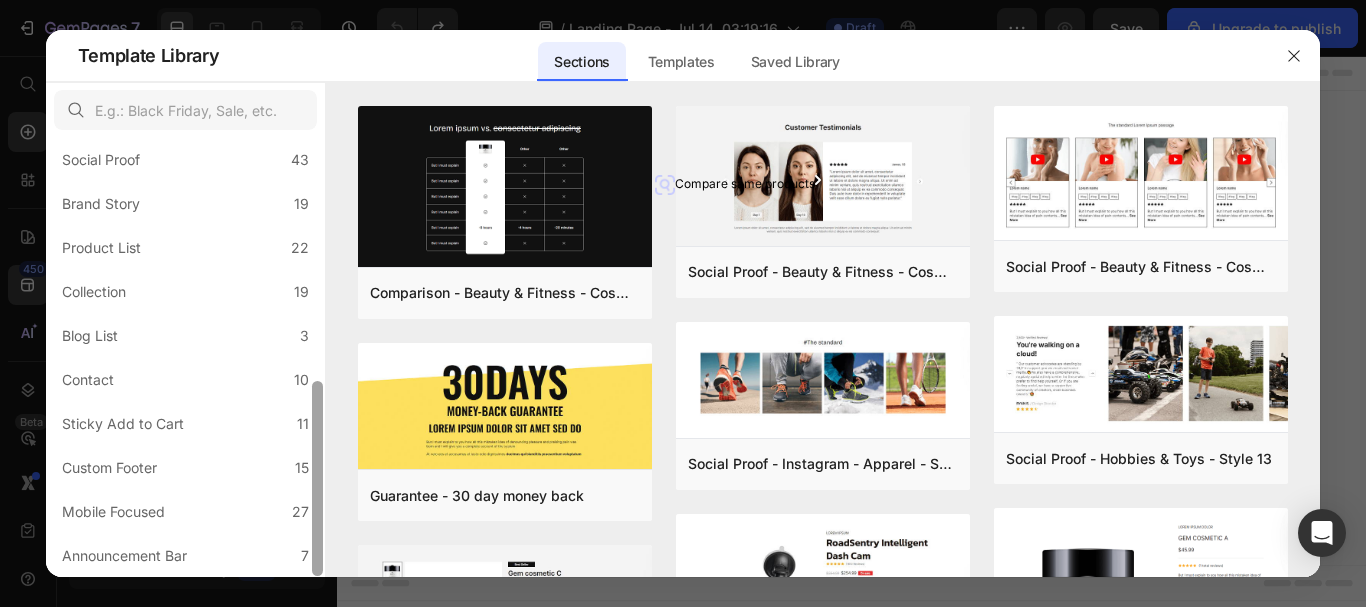 drag, startPoint x: 320, startPoint y: 333, endPoint x: 322, endPoint y: 588, distance: 255.00784 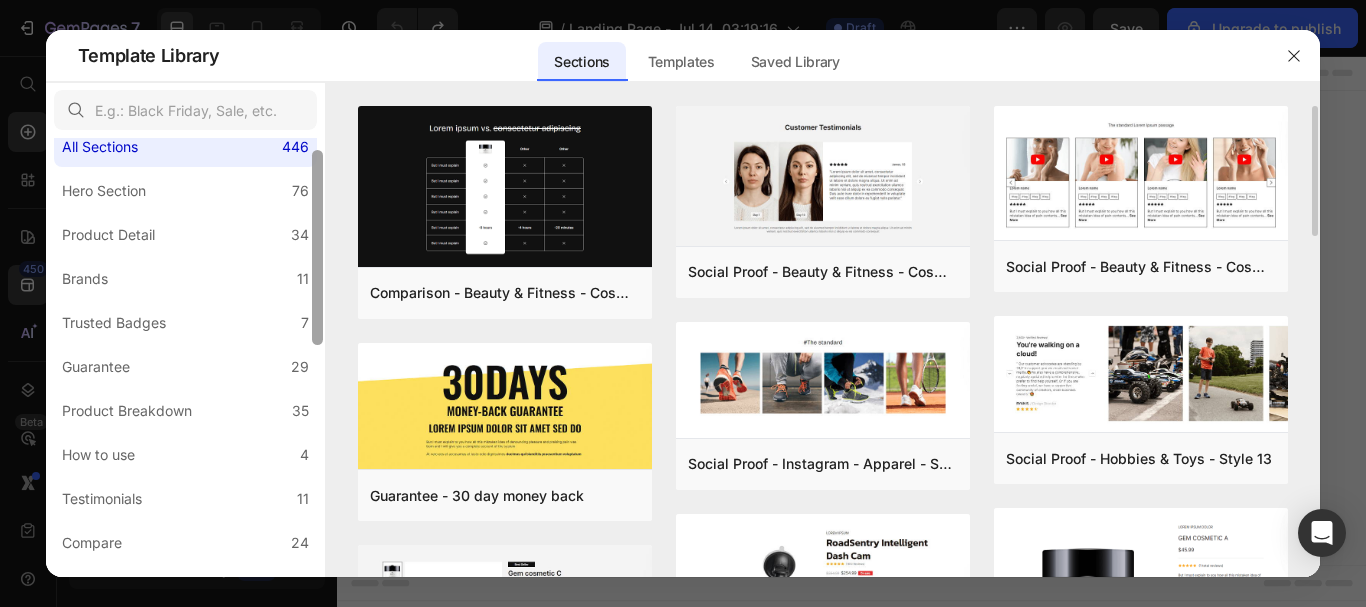 scroll, scrollTop: 0, scrollLeft: 0, axis: both 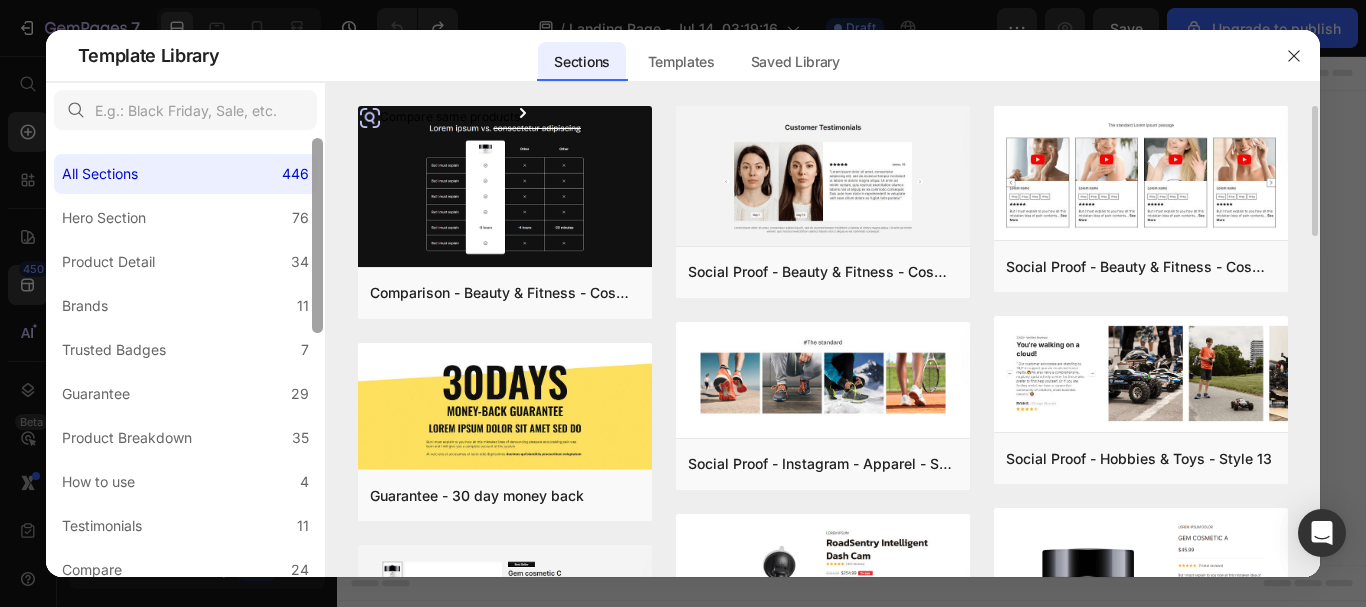 drag, startPoint x: 316, startPoint y: 538, endPoint x: 330, endPoint y: 274, distance: 264.37094 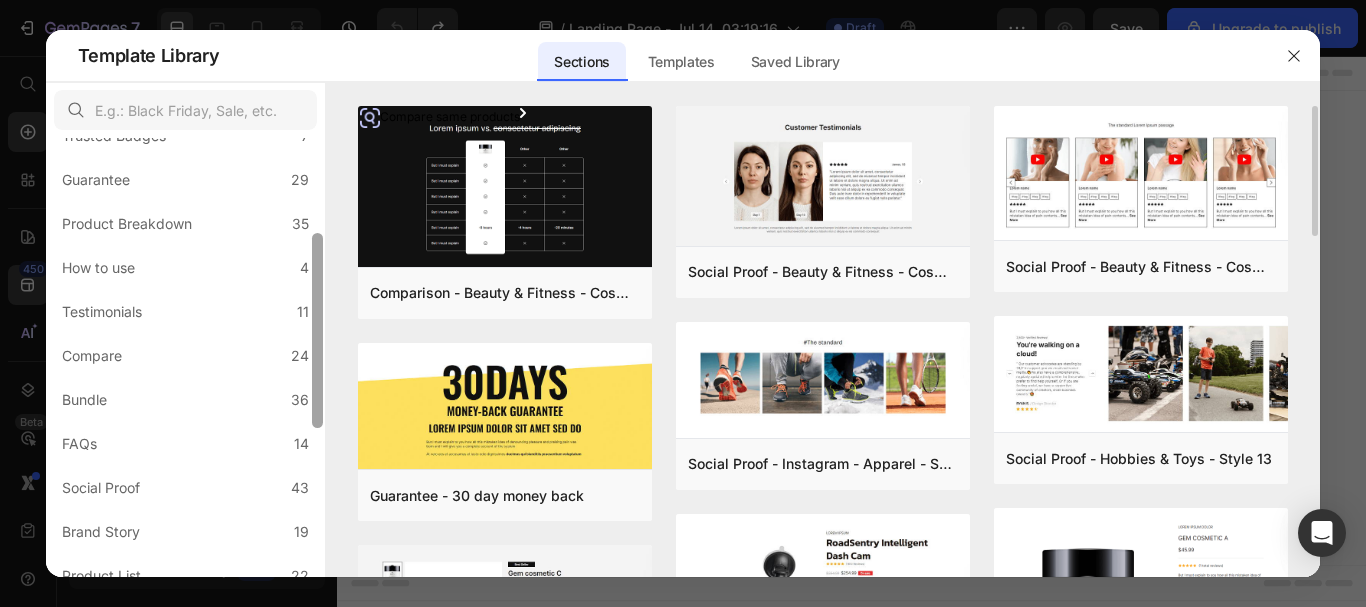 scroll, scrollTop: 219, scrollLeft: 0, axis: vertical 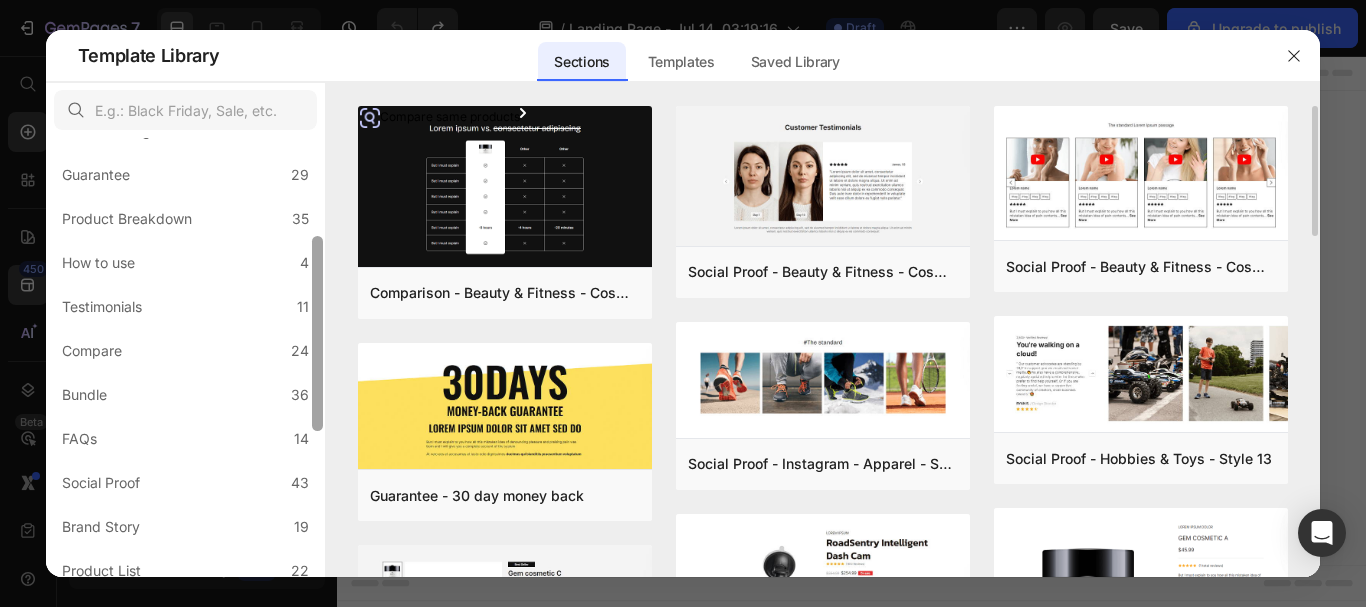drag, startPoint x: 319, startPoint y: 266, endPoint x: 327, endPoint y: 364, distance: 98.32599 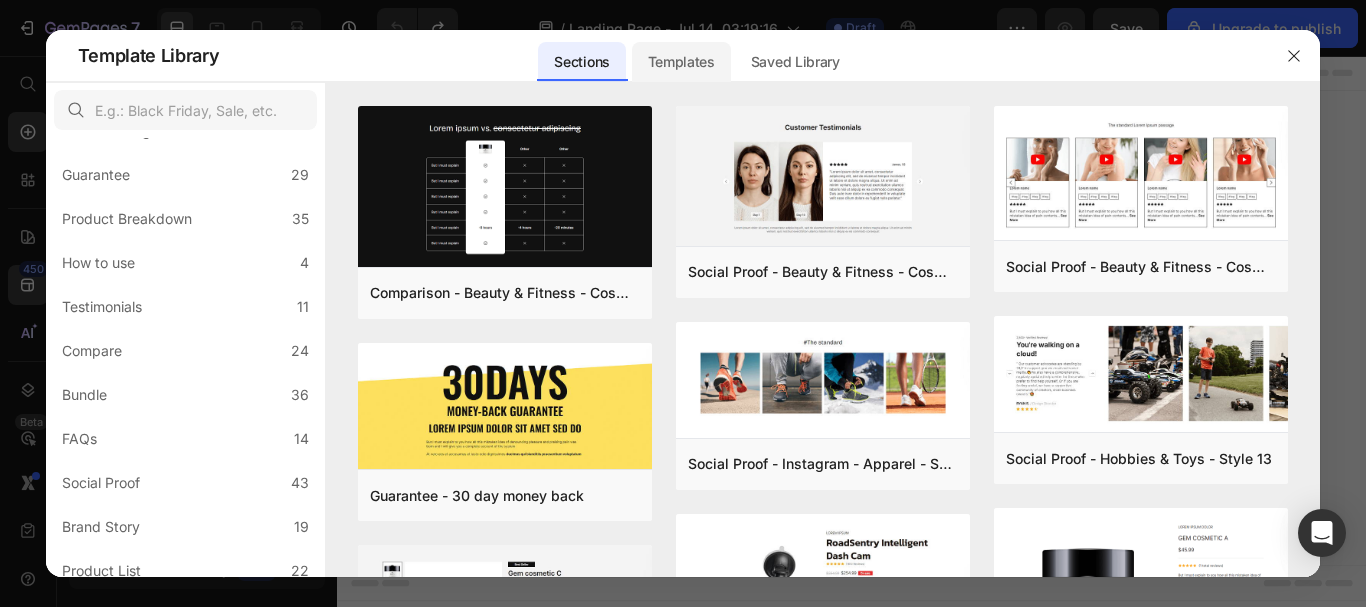 click on "Templates" 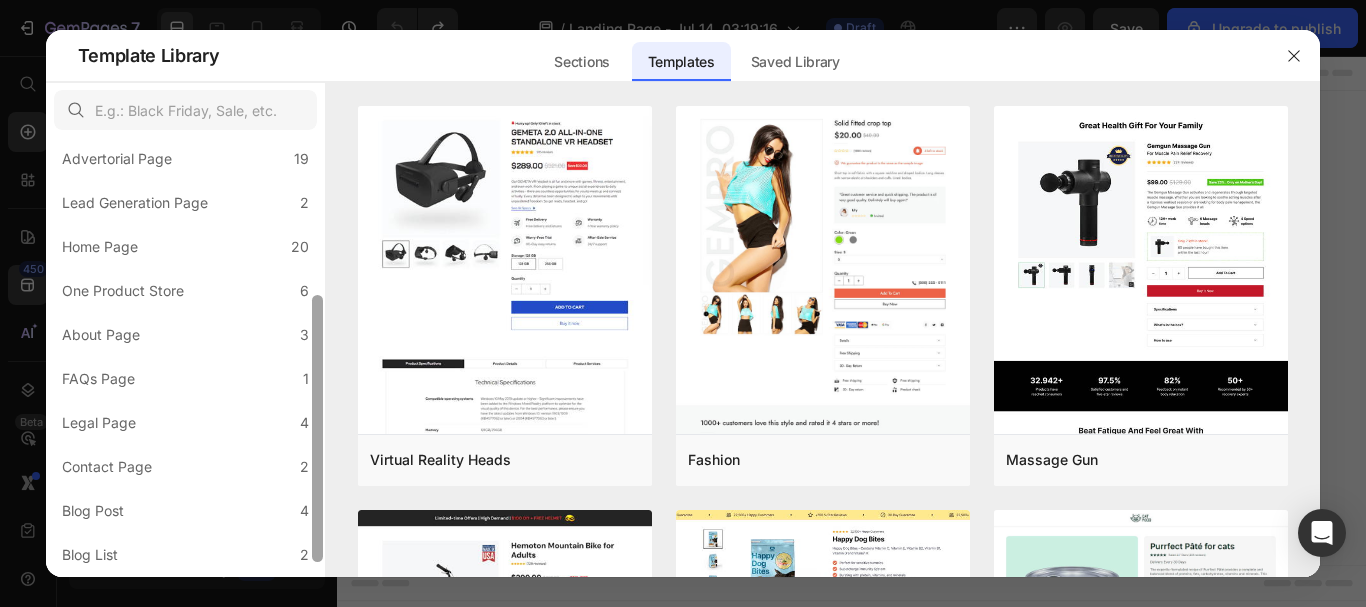 scroll, scrollTop: 243, scrollLeft: 0, axis: vertical 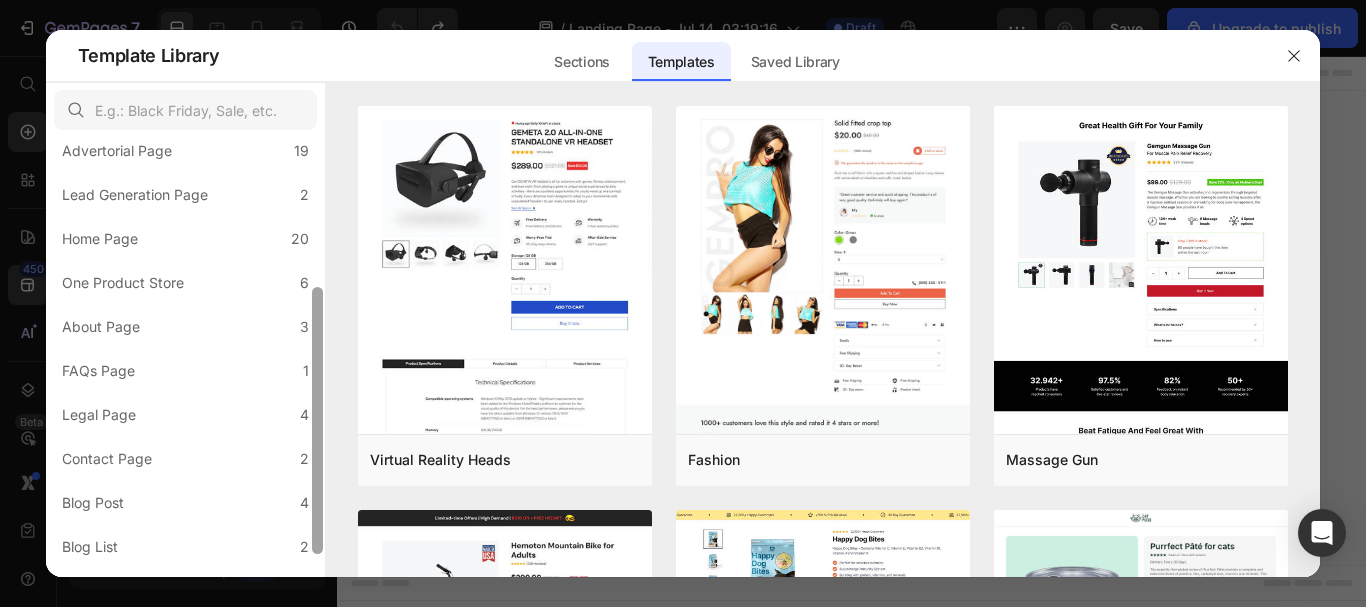 drag, startPoint x: 314, startPoint y: 339, endPoint x: 315, endPoint y: 354, distance: 15.033297 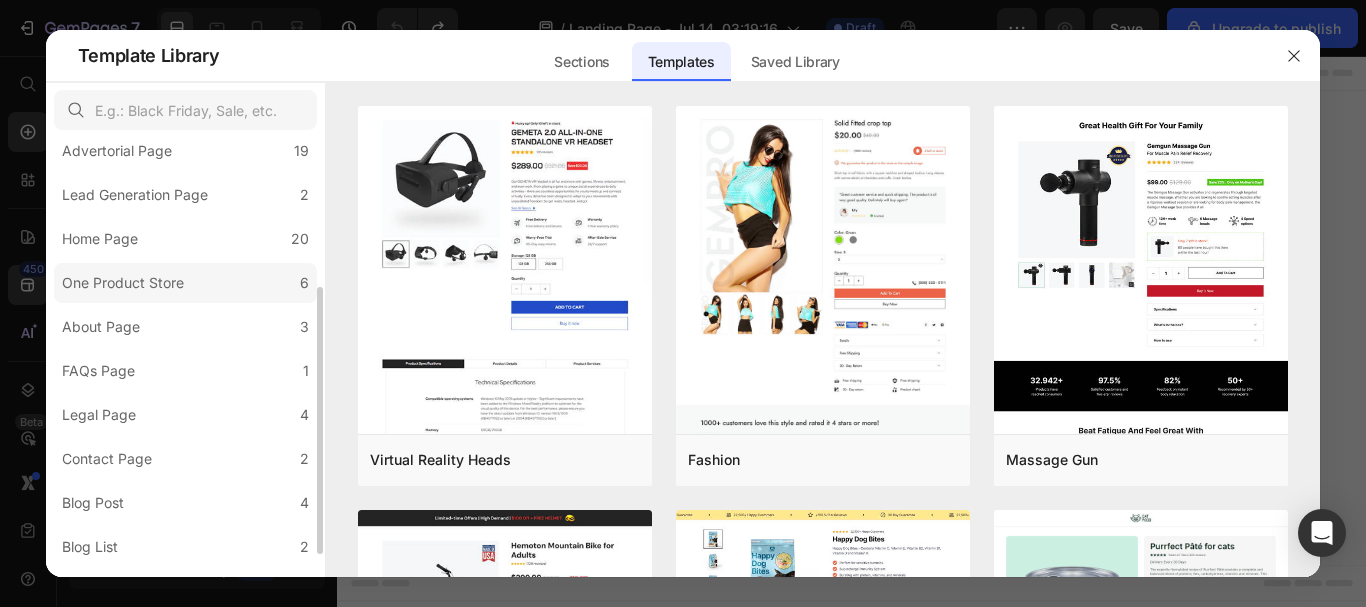 click on "One Product Store 6" 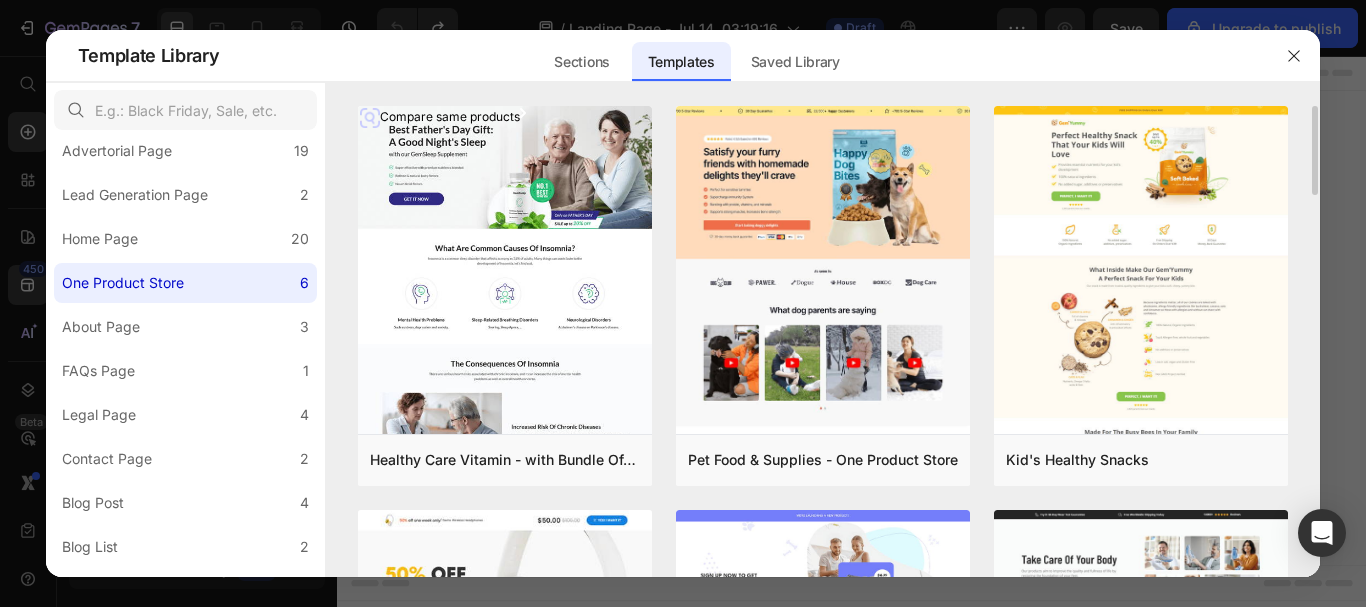 drag, startPoint x: 1317, startPoint y: 173, endPoint x: 1315, endPoint y: 212, distance: 39.051247 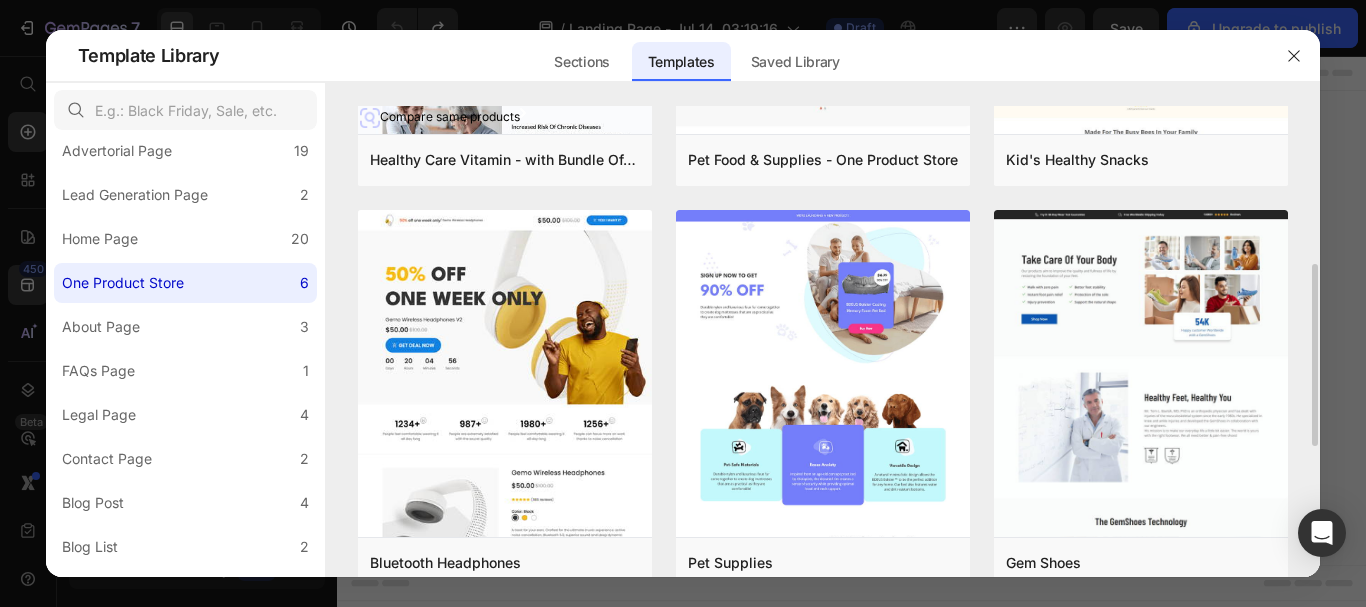scroll, scrollTop: 330, scrollLeft: 0, axis: vertical 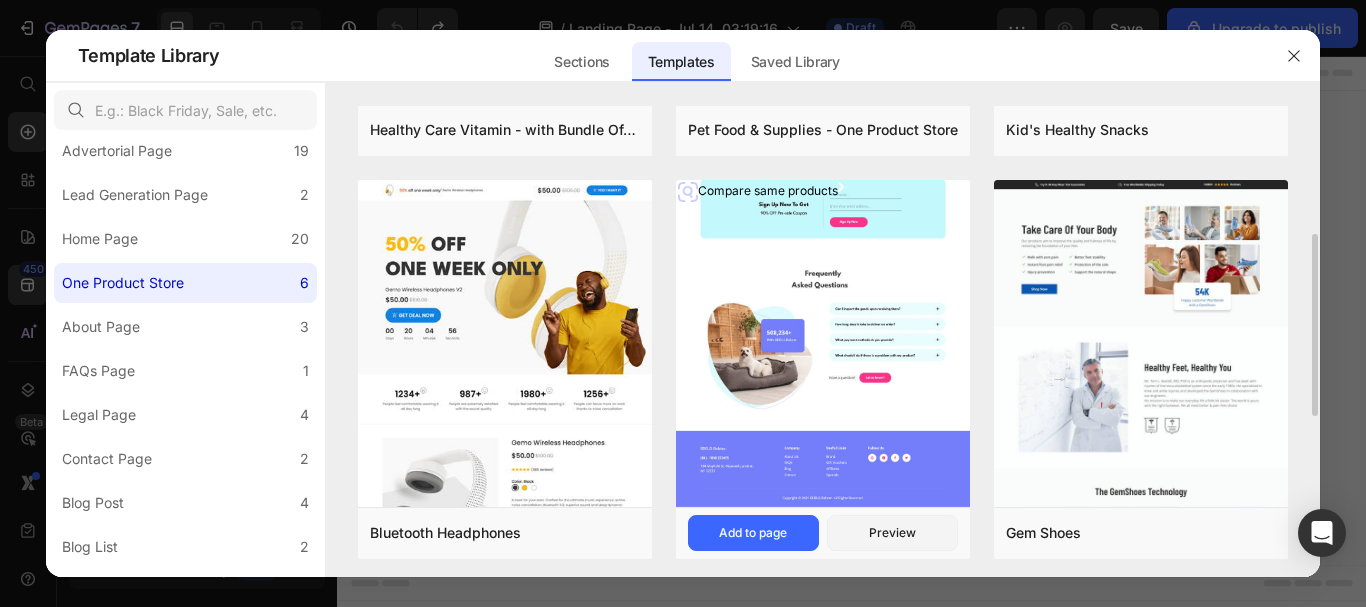 click at bounding box center (823, -69) 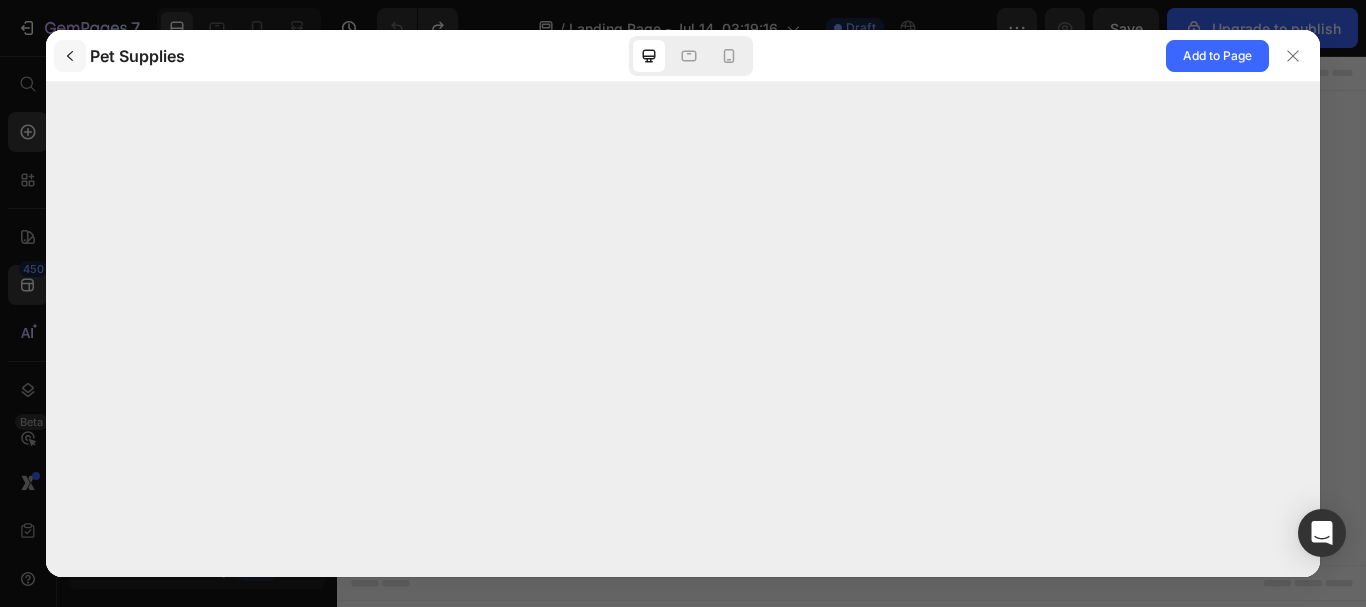 click at bounding box center [70, 56] 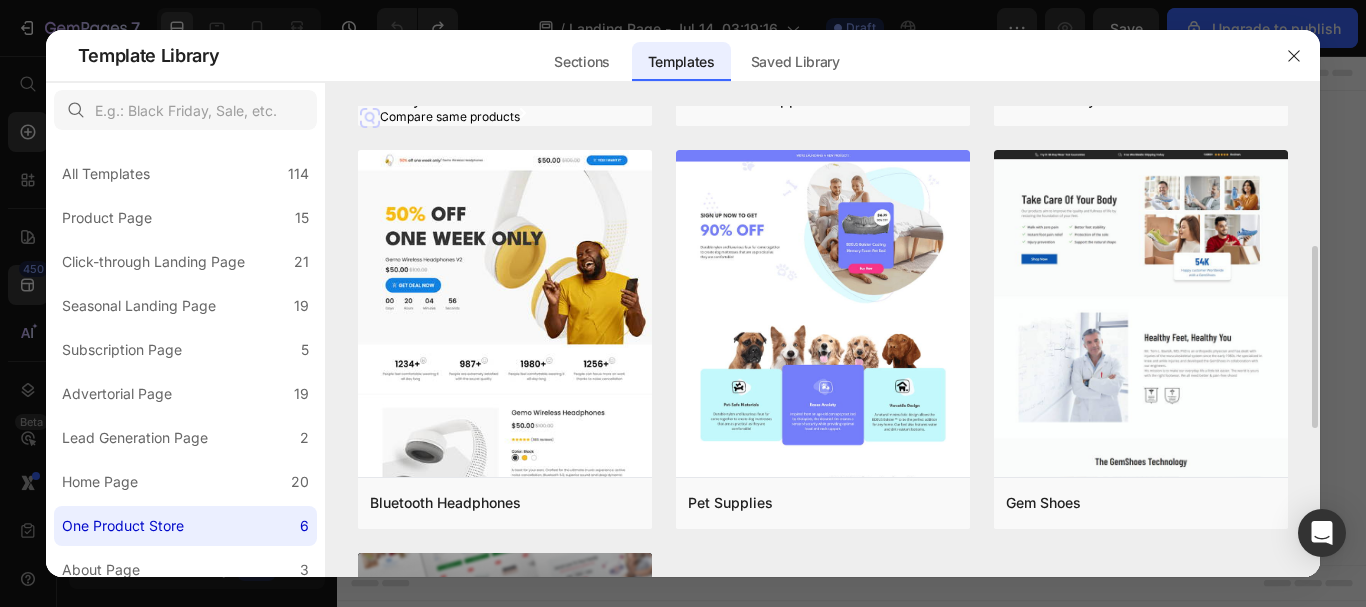 scroll, scrollTop: 390, scrollLeft: 0, axis: vertical 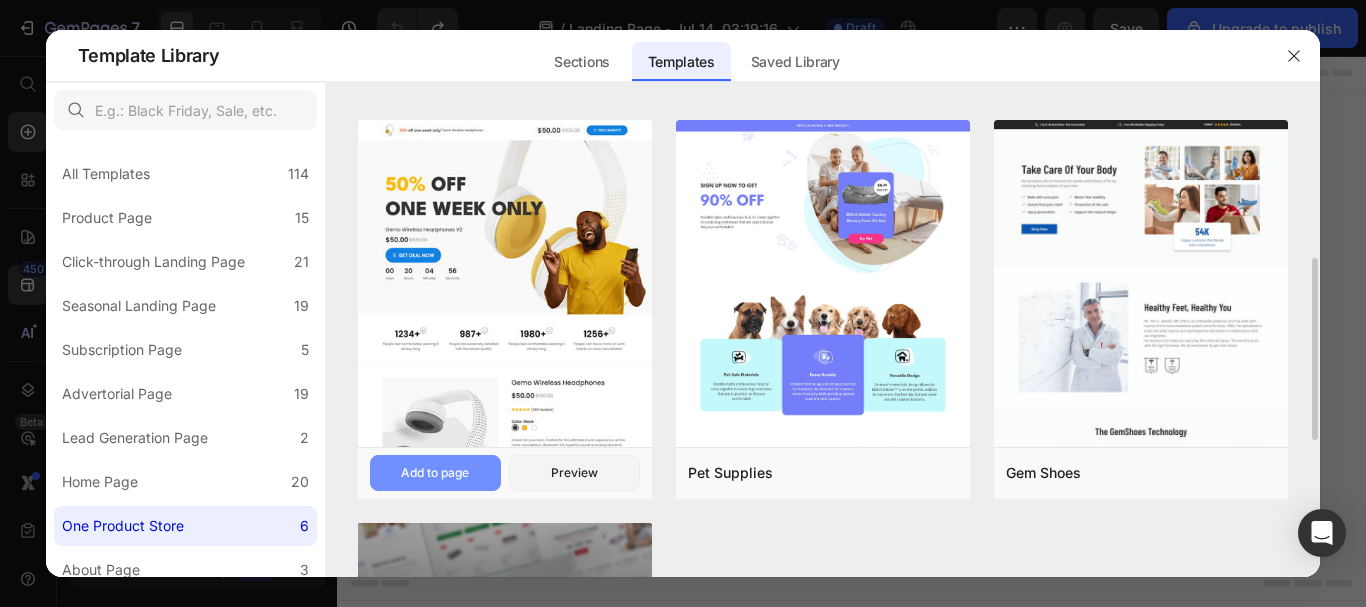 click on "Add to page" at bounding box center [435, 473] 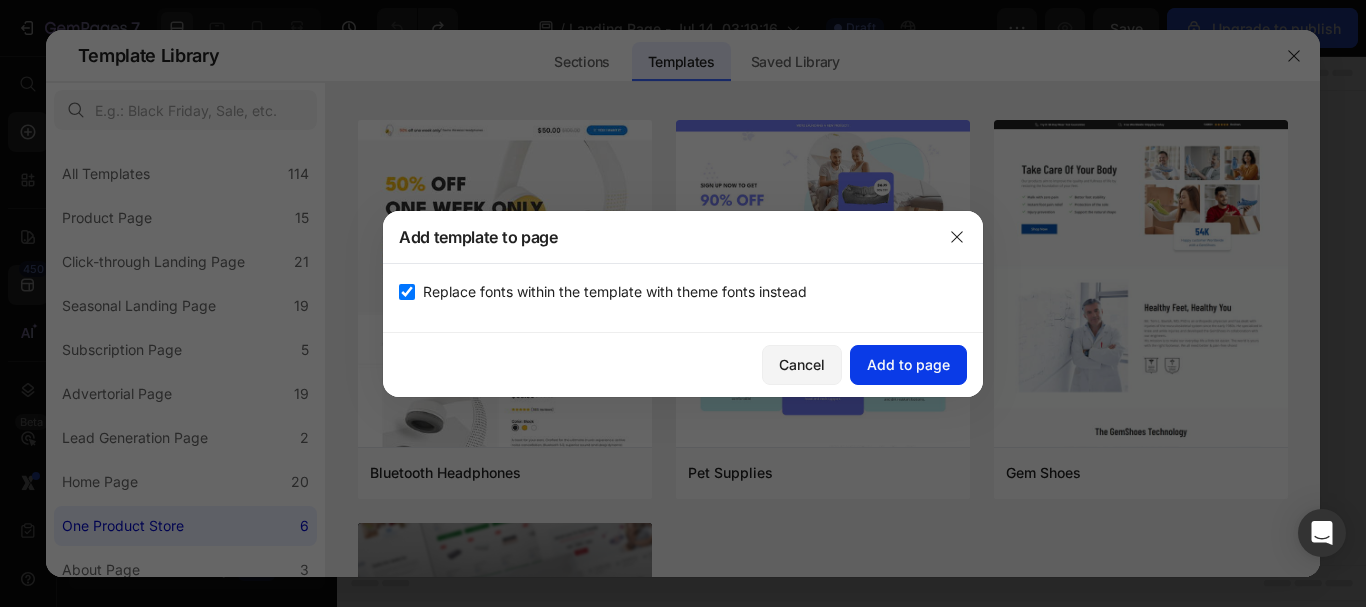 click on "Add to page" at bounding box center [908, 364] 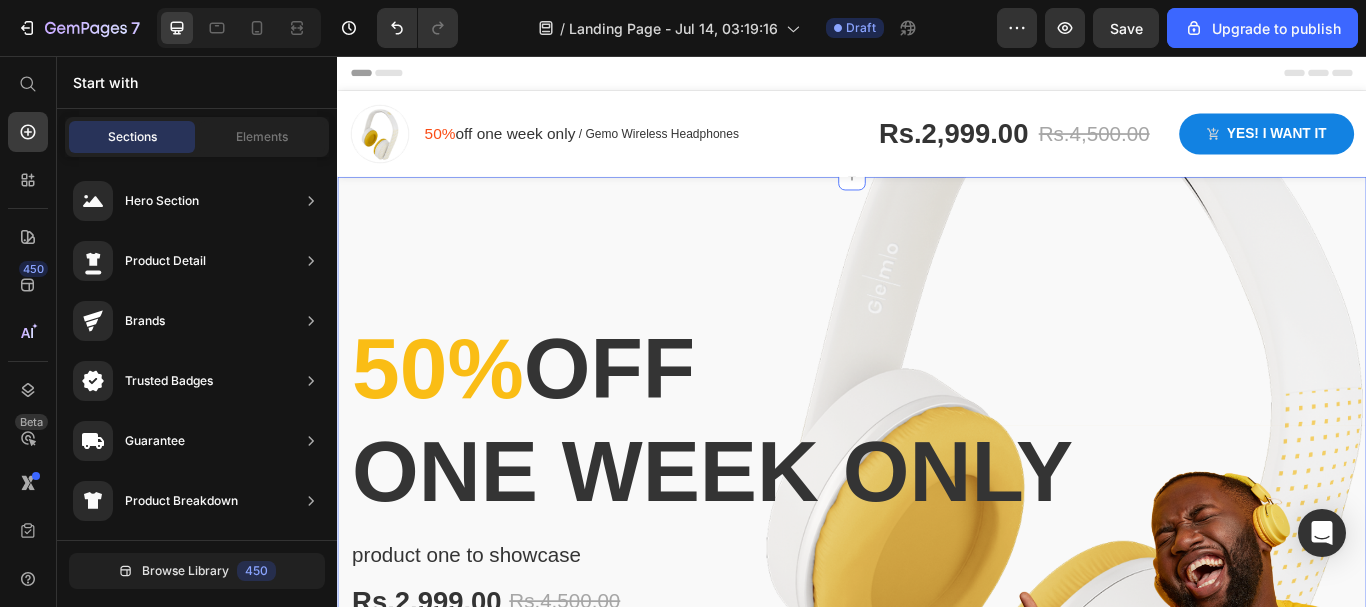 scroll, scrollTop: 125, scrollLeft: 0, axis: vertical 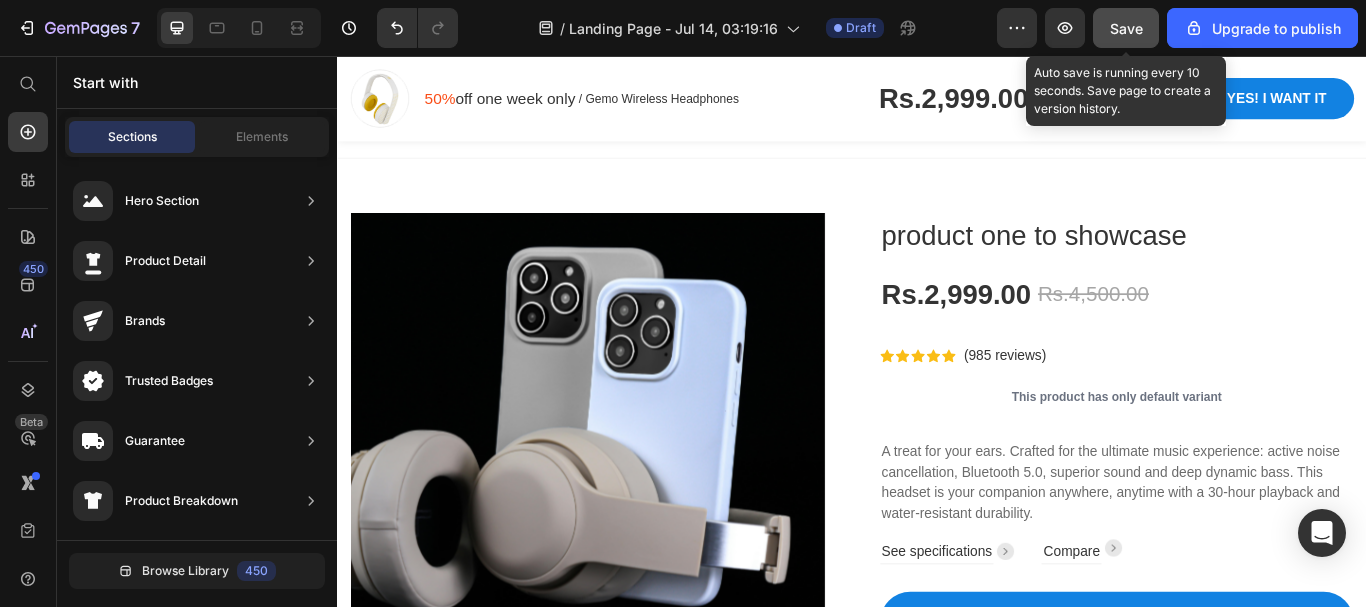 click on "Save" at bounding box center (1126, 28) 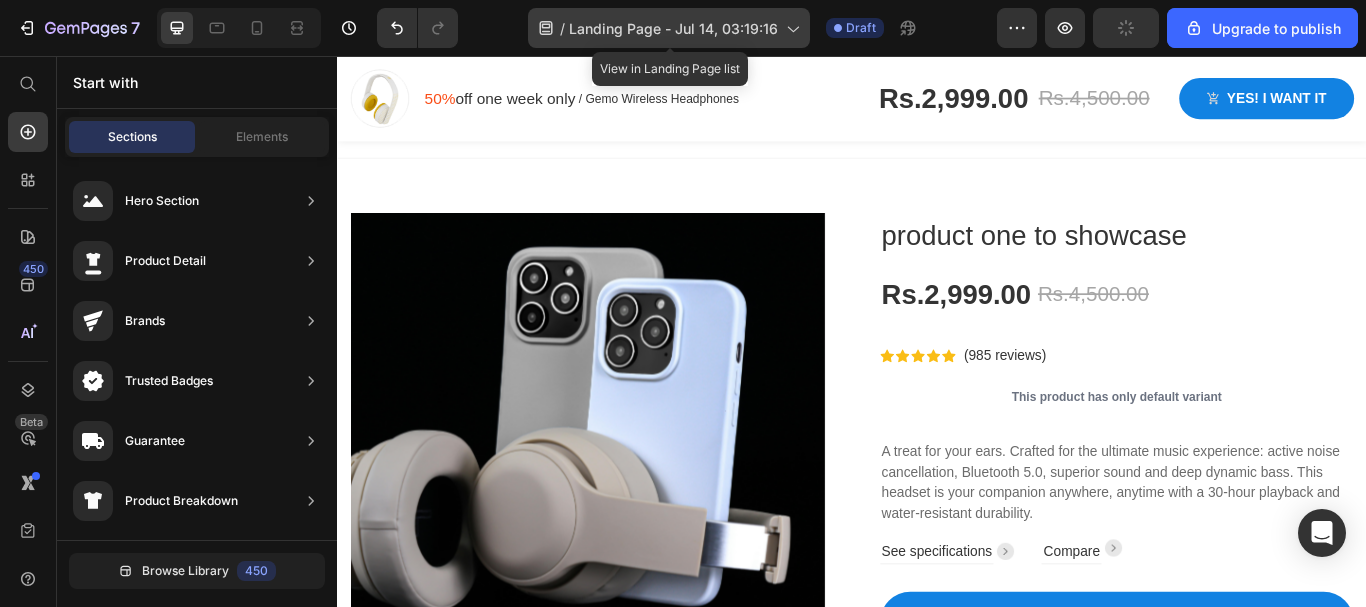 click on "Landing Page - Jul 14, 03:19:16" at bounding box center (673, 28) 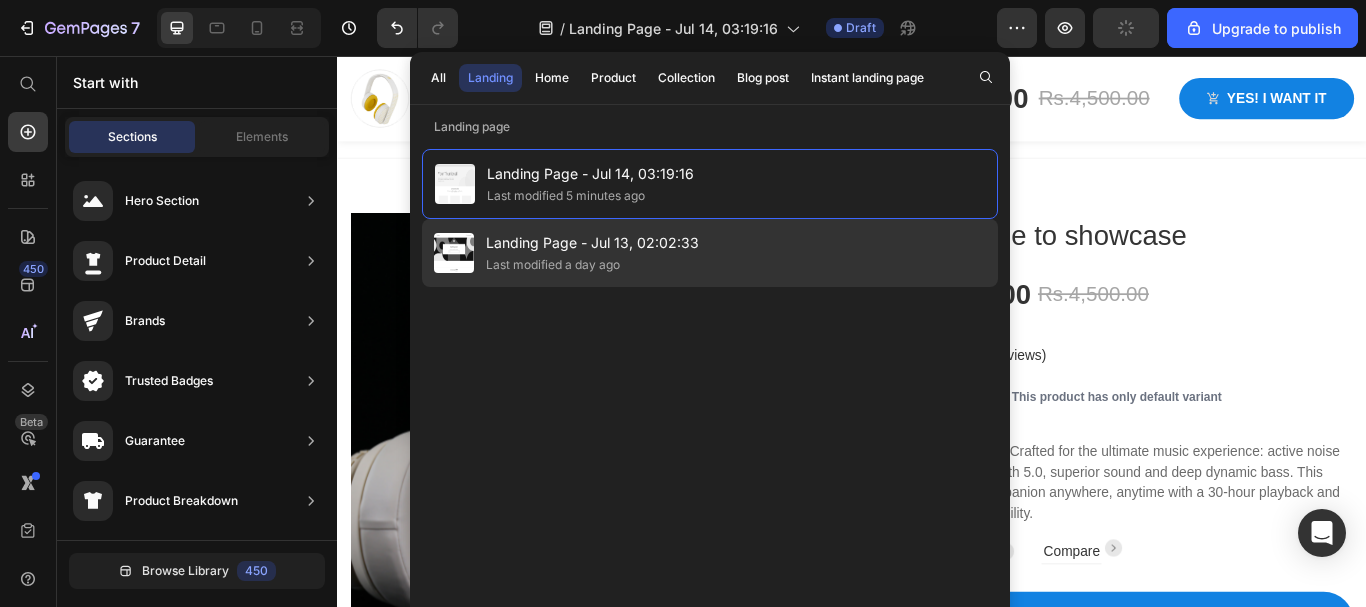 click on "Landing Page - Jul 13, 02:02:33 Last modified a day ago" 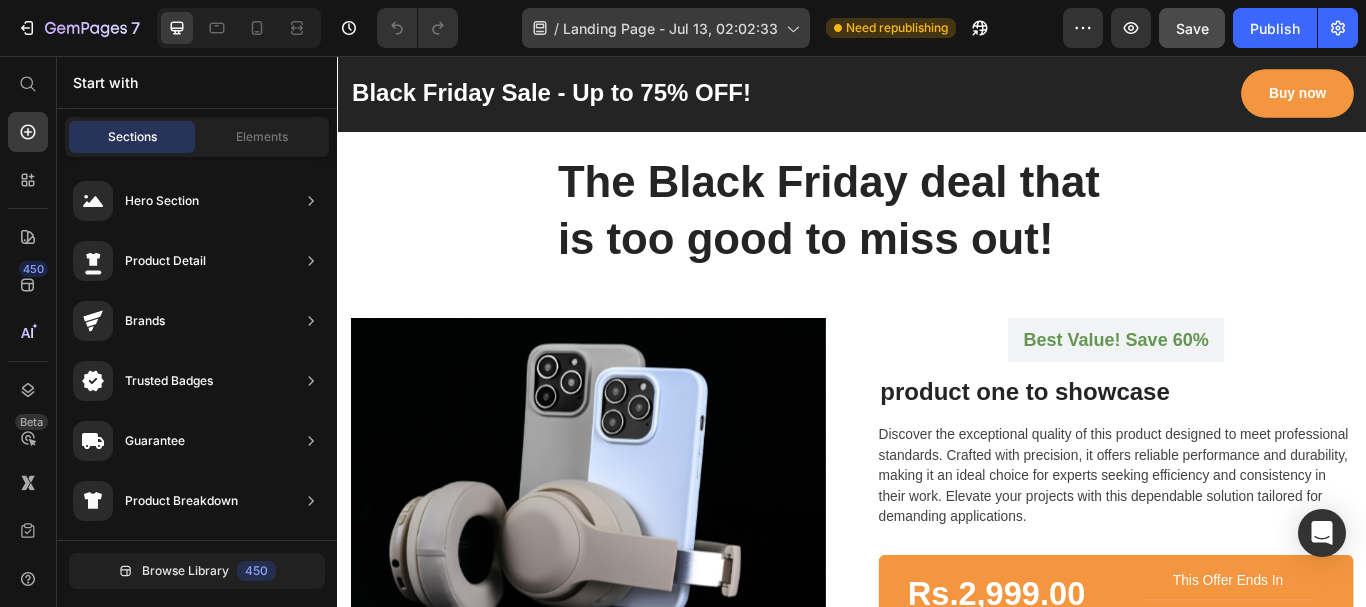 scroll, scrollTop: 0, scrollLeft: 0, axis: both 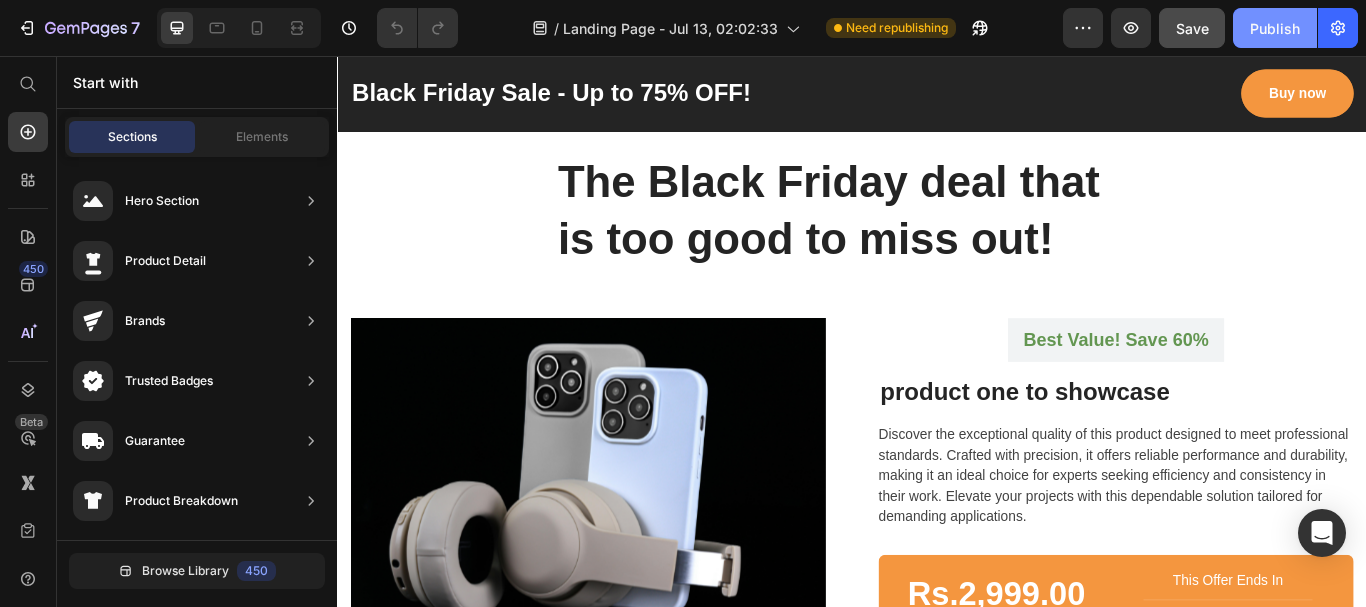 click on "Publish" 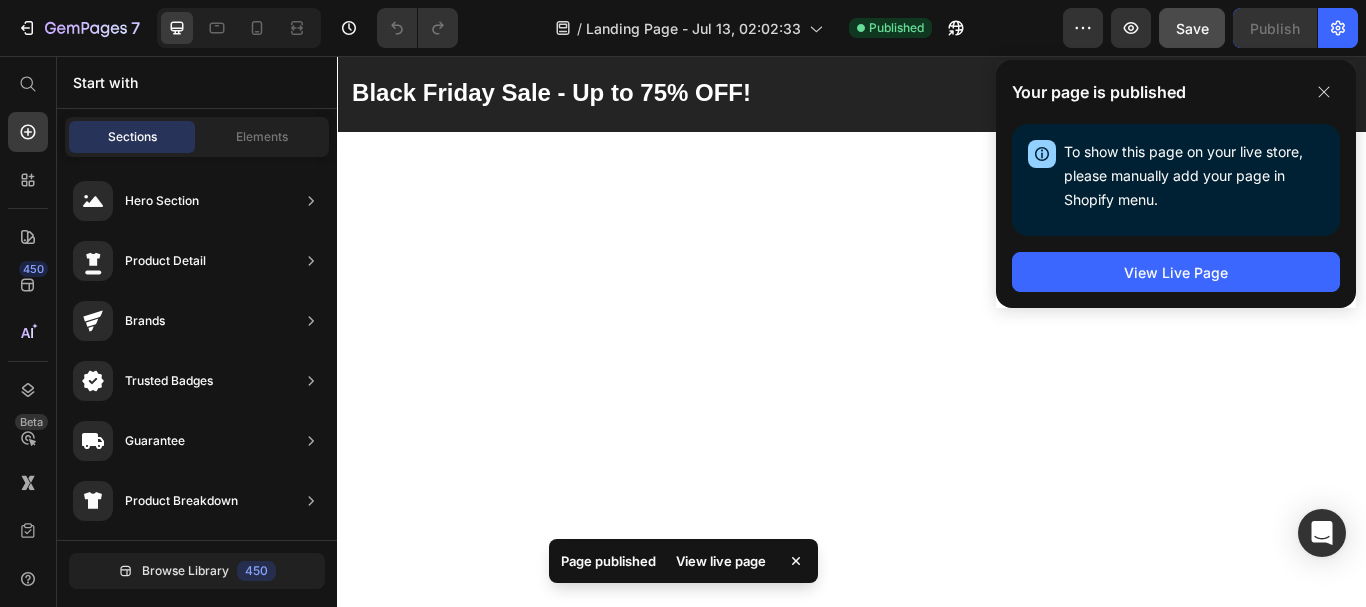 scroll, scrollTop: 0, scrollLeft: 0, axis: both 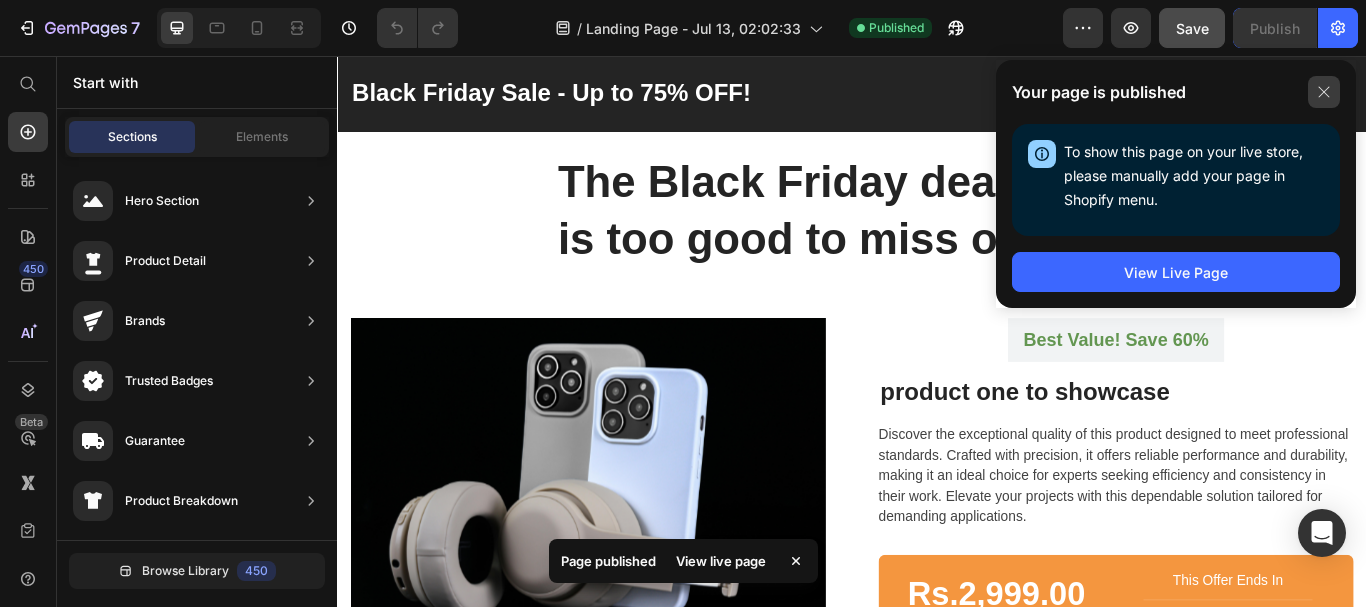 click 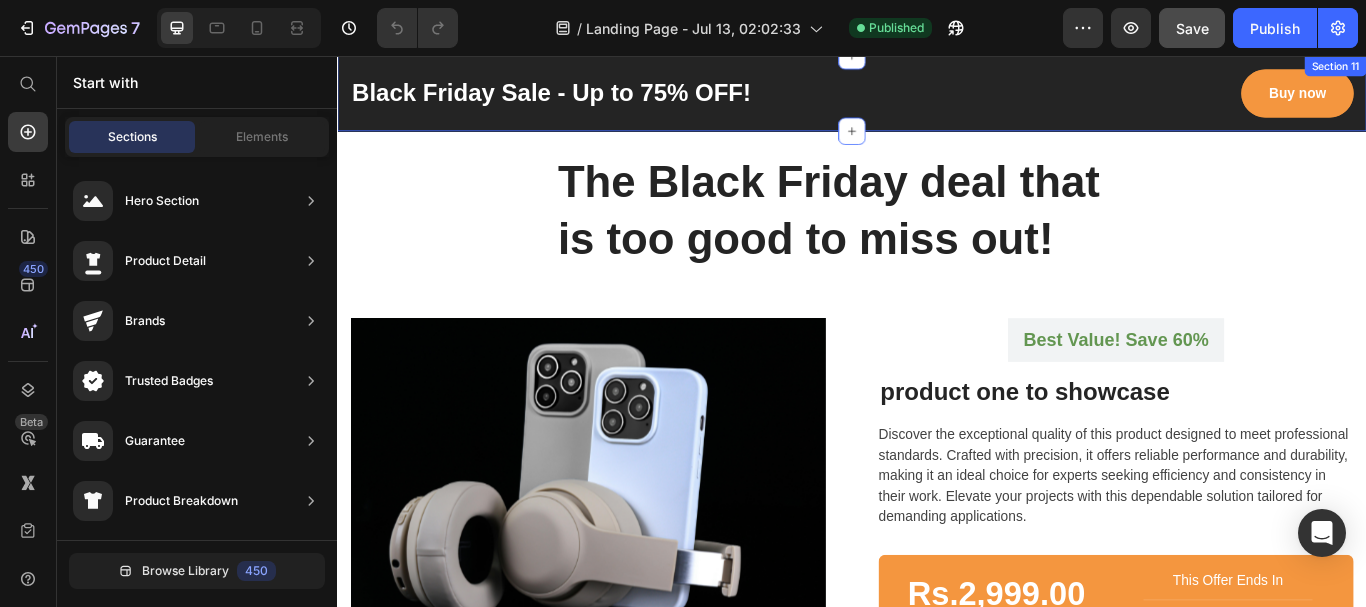 click on "Black Friday Sale - Up to 75% OFF! Text block Buy now Button Row Section 11" at bounding box center (937, 100) 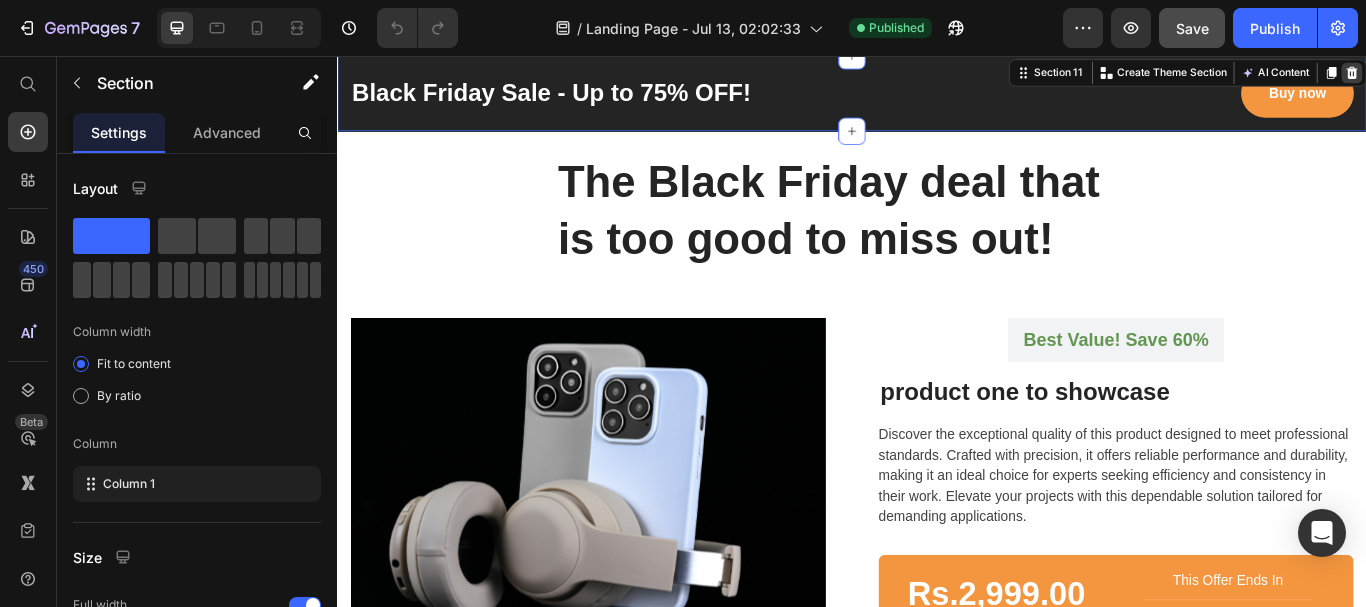 click 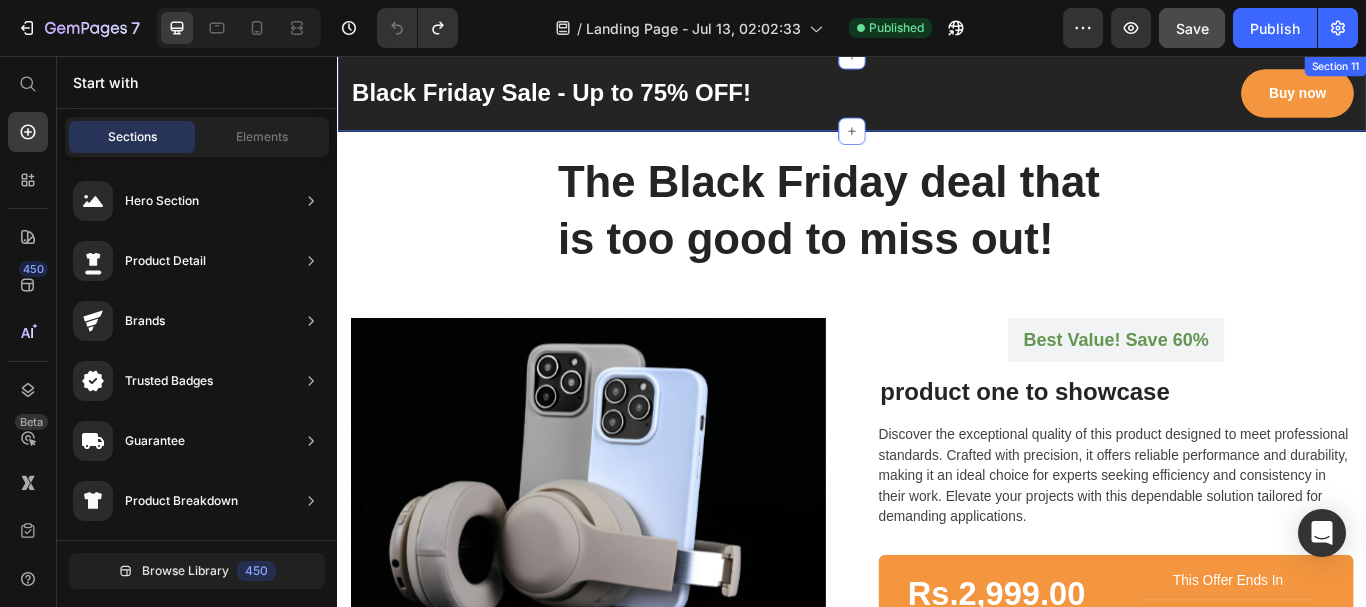 click on "7 / Landing Page - Jul 13, 02:02:33 Published Preview Save Publish" 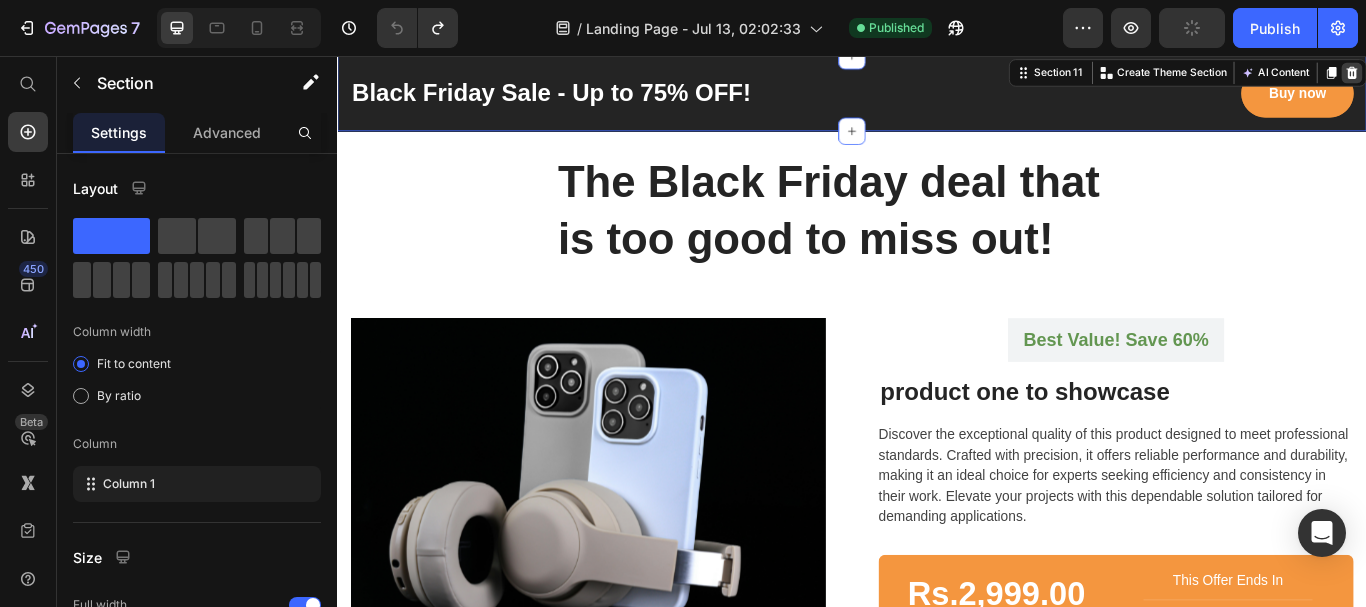 click 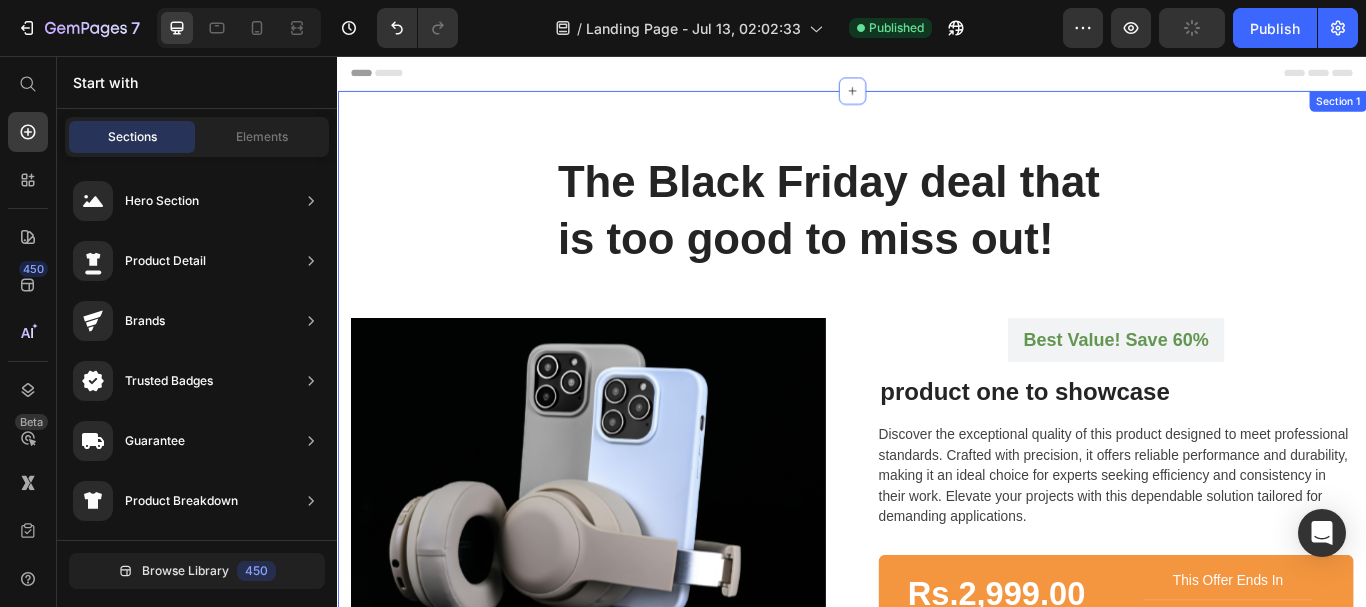 click on "The Black Friday deal that is too good to miss out! Heading Row Row Product Images Best Value! Save 60% Text block Row product one to showcase (P) Title Discover the exceptional quality of this product designed to meet professional standards. Crafted with precision, it offers reliable performance and durability, making it an ideal choice for experts seeking efficiency and consistency in their work. Elevate your projects with this dependable solution tailored for demanding applications. (P) Description Rs.2,999.00 (P) Price Rs.4,500.00 (P) Price This Offer Ends In Text block Title Line 00 Days 06 Hrs 57 Mins 43 Secs CountDown Timer Row In the combo Bond Smoother Shampoo Bond Moisture Conditioner Bond Hair Growth Serum Kristin ESS Hair Oil Sephora Hair Spa Cream Text block Quantity Text block 1 Product Quantity Row Get combo now (P) Cart Button Product Section 1" at bounding box center (937, 652) 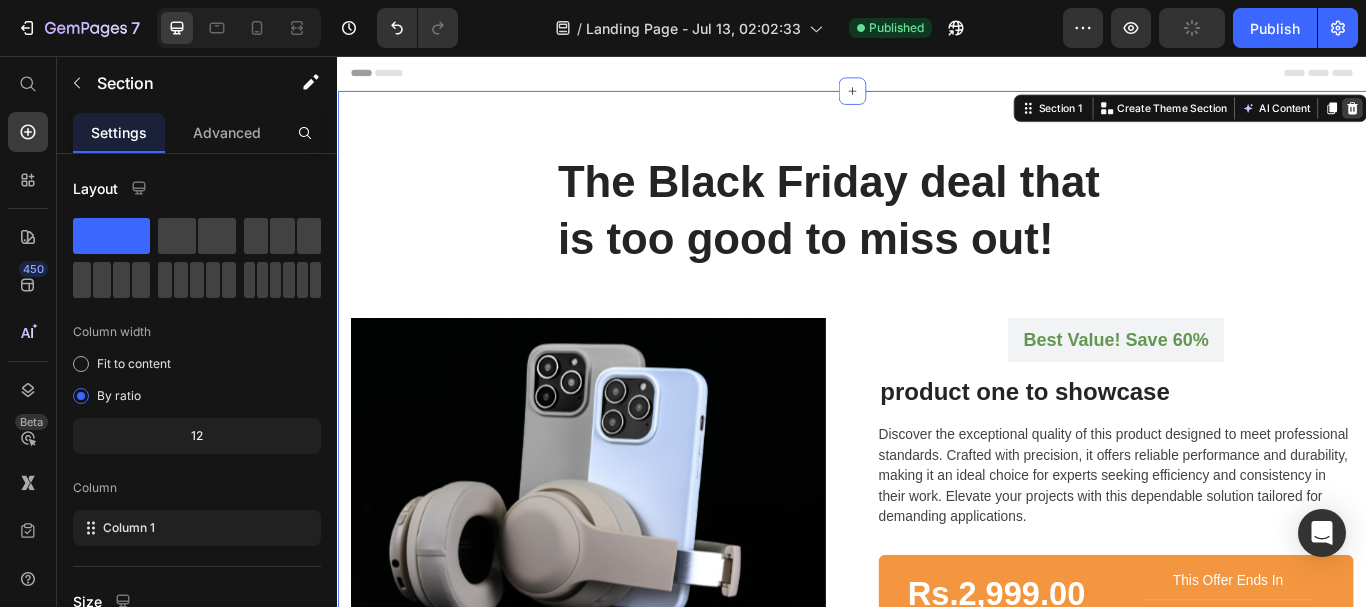 click 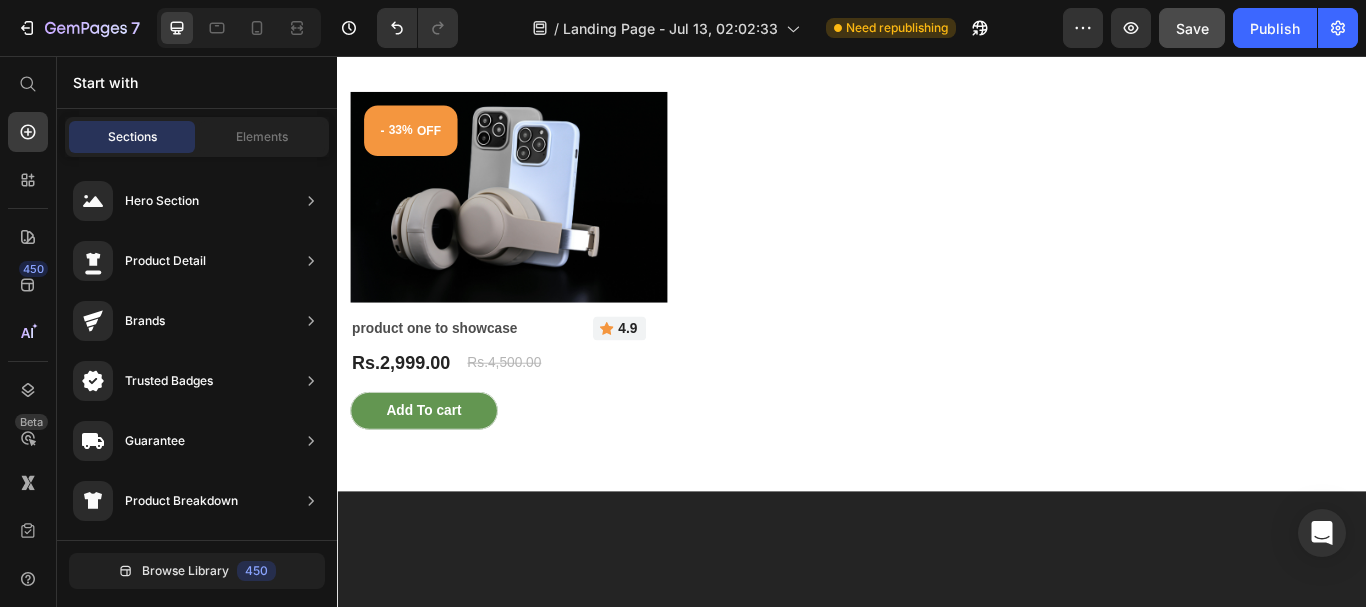scroll, scrollTop: 0, scrollLeft: 0, axis: both 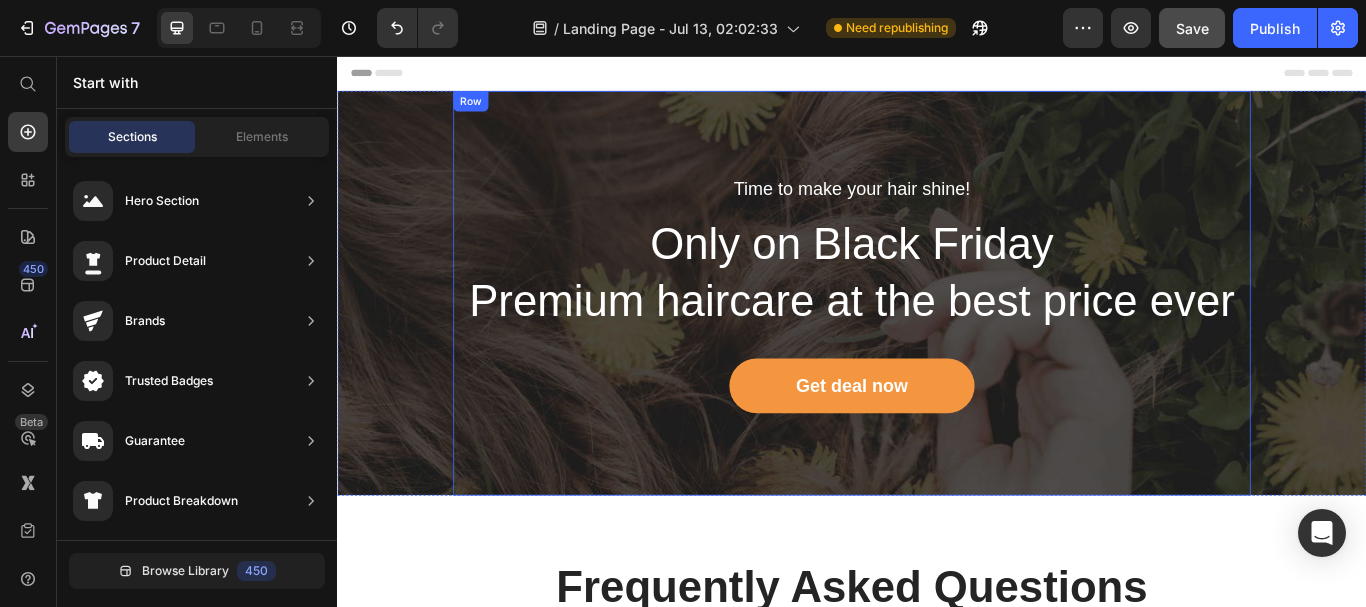 click on "Time to make your hair shine! Text block Only on Black Friday Premium haircare at the best price ever Heading Get deal now Button" at bounding box center [937, 333] 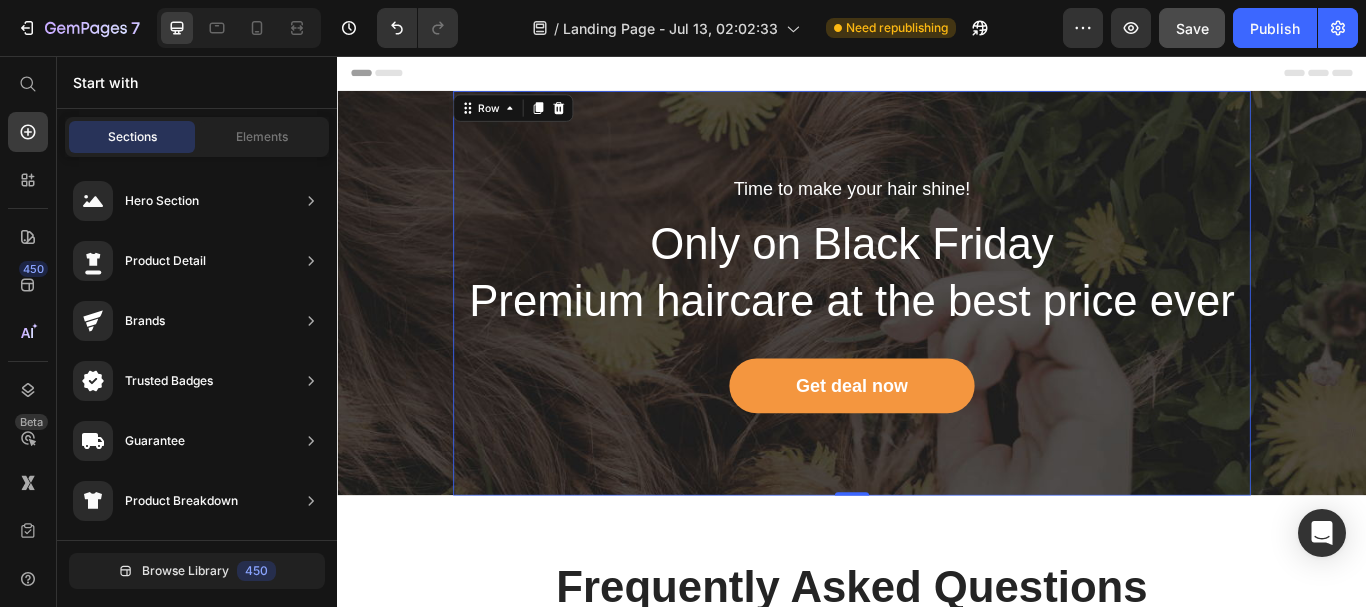 click on "Header Time to make your hair shine! Text block Only on Black Friday Premium haircare at the best price ever Heading Get deal now Button Row 0 Hero Banner Section 1 Frequently Asked Questions Heading
How long does shipping take?
How can I make a payment?
Can I inspect the goods before I receive them?
What is the policy for returns and exchanges?
Is international shipping available at the store? Accordion Row Section 2 Root Start with Sections from sidebar Add sections Add elements Start with Generating from URL or image Add section Choose templates inspired by CRO experts Generate layout from URL or image Add blank section then drag & drop elements Footer" at bounding box center [937, 3804] 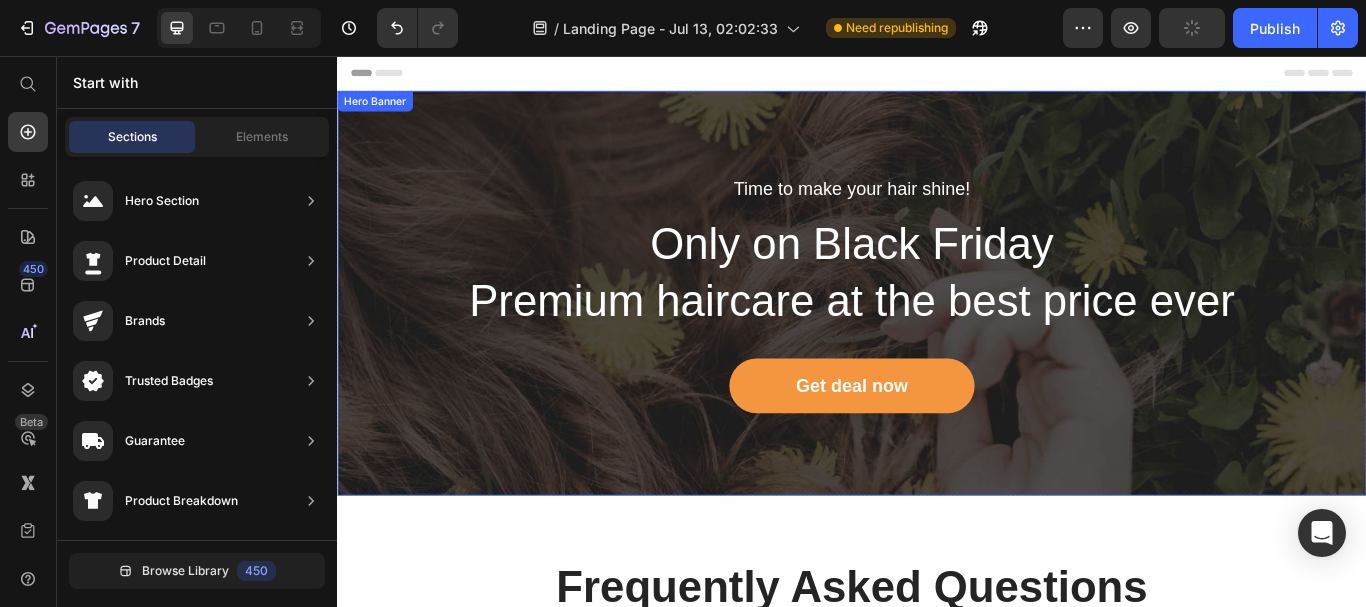 click on "Time to make your hair shine! Text block Only on Black Friday Premium haircare at the best price ever Heading Get deal now Button Row" at bounding box center (937, 333) 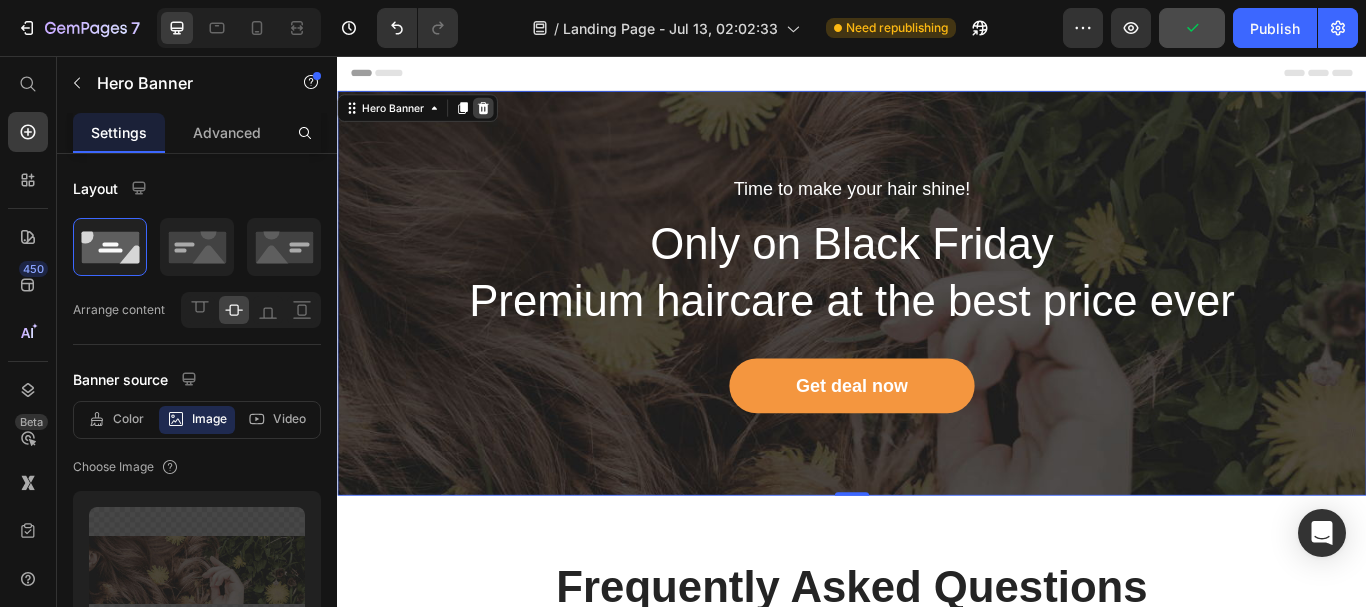 click 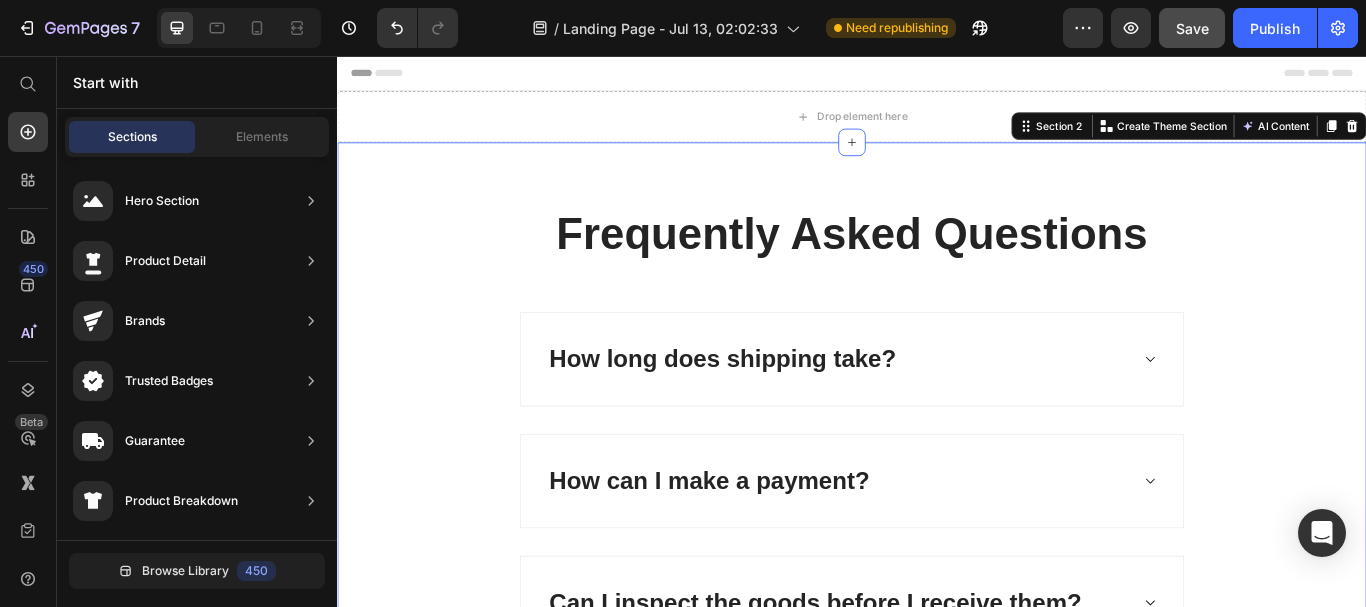 click on "Frequently Asked Questions Heading
How long does shipping take?
How can I make a payment?
Can I inspect the goods before I receive them?
What is the policy for returns and exchanges?
Is international shipping available at the store? Accordion Row Section 2 You can create reusable sections Create Theme Section AI Content Write with GemAI What would you like to describe here? Tone and Voice Persuasive Product Show more Generate" at bounding box center [937, 631] 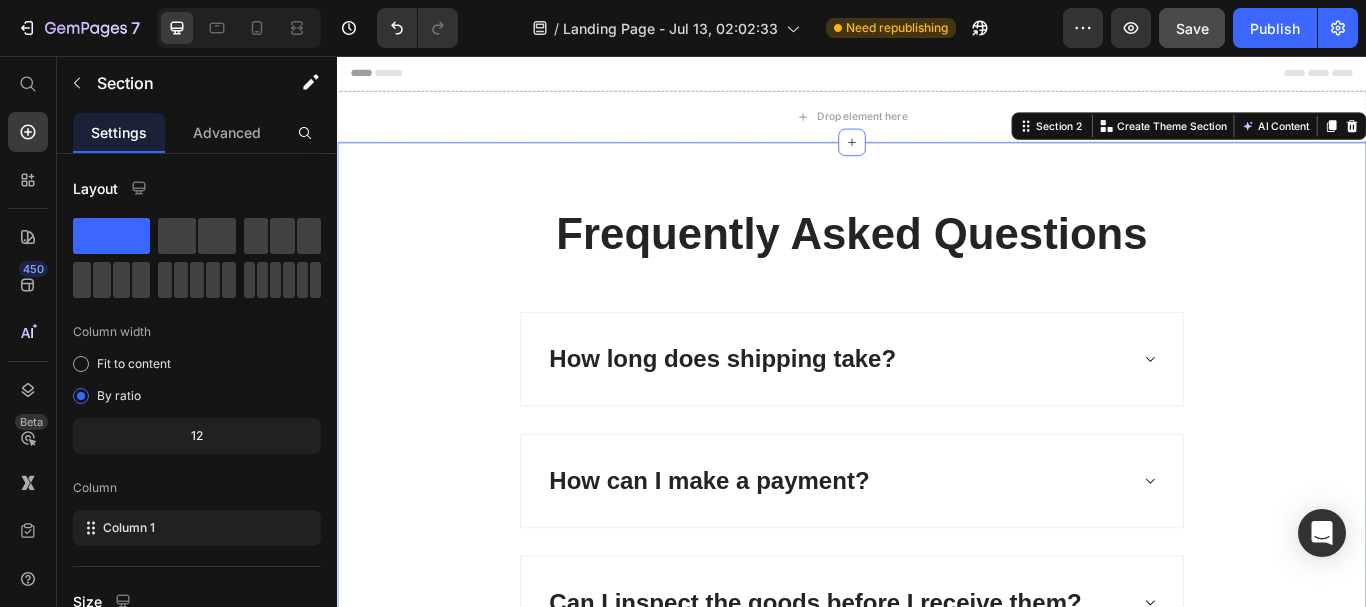 click at bounding box center [1520, 138] 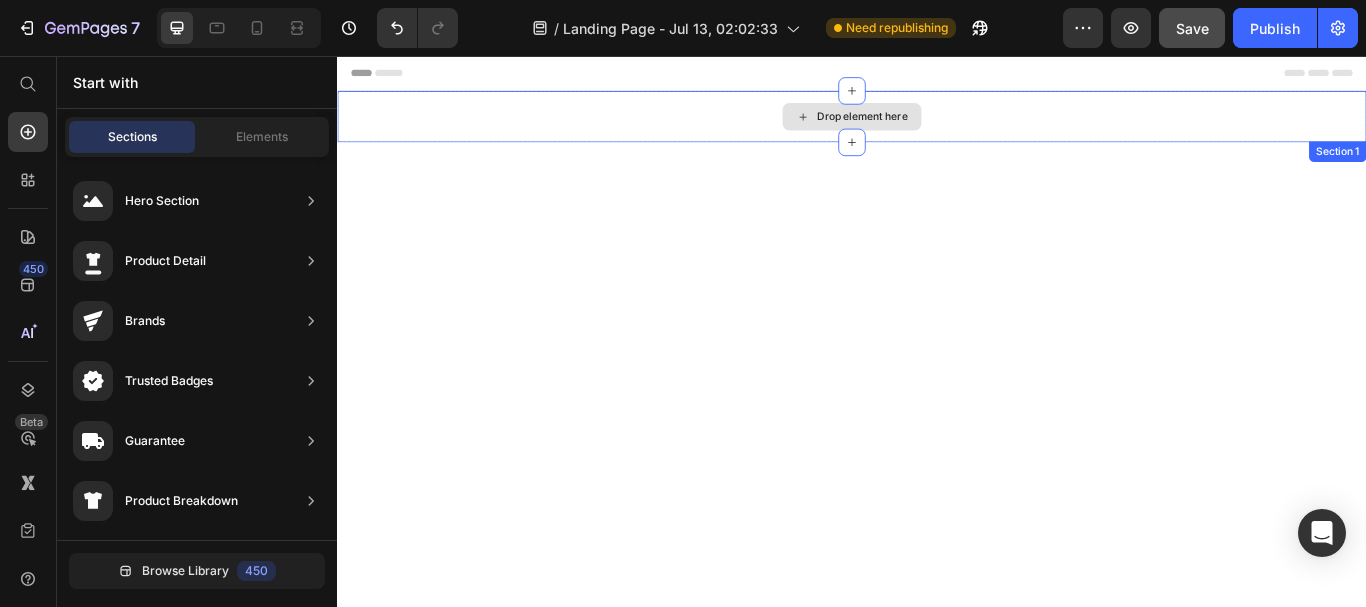 click on "Drop element here" at bounding box center [937, 127] 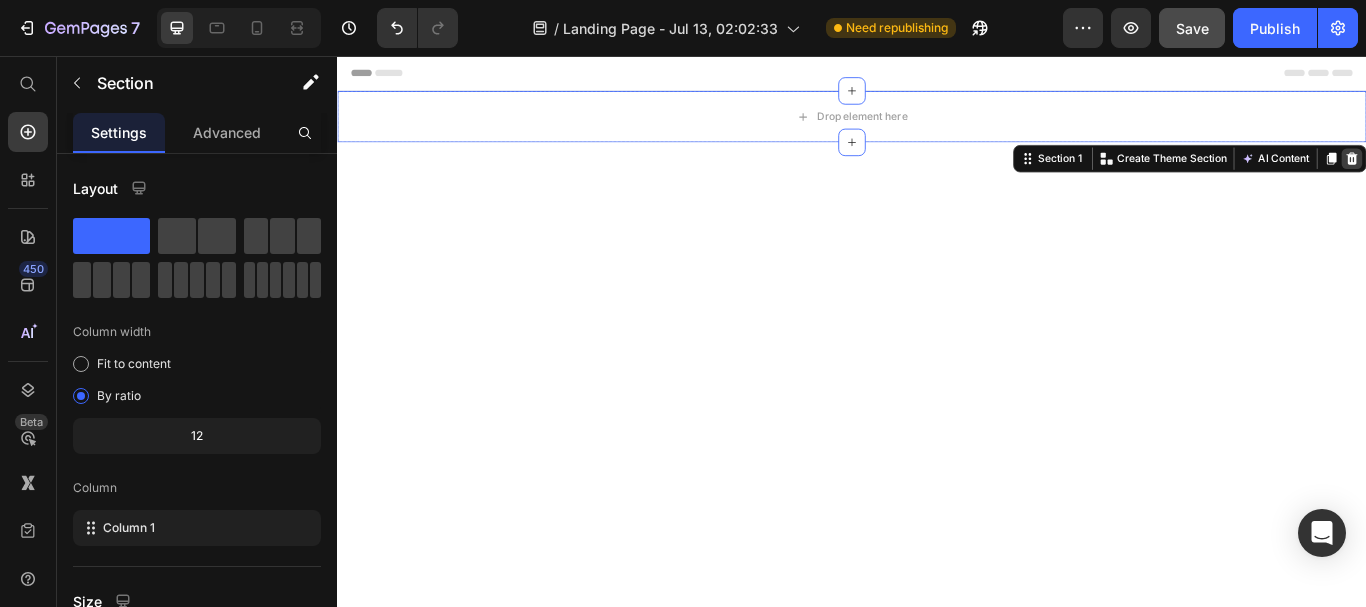 click 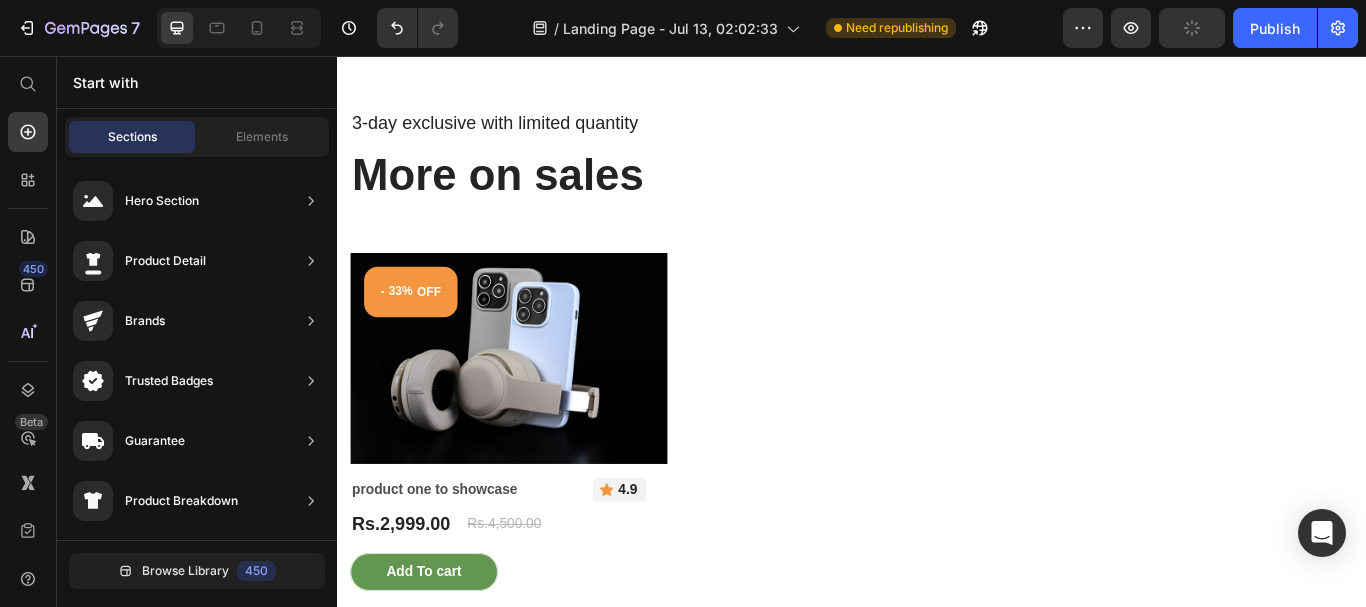 scroll, scrollTop: 0, scrollLeft: 0, axis: both 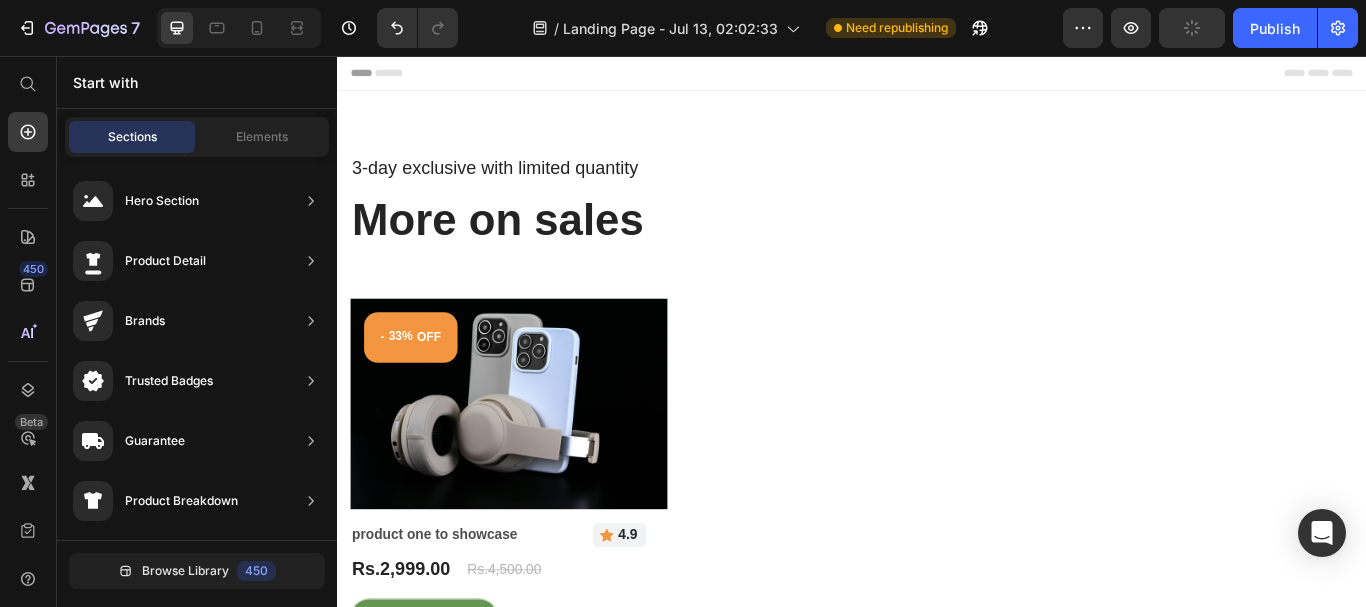 drag, startPoint x: 1535, startPoint y: 100, endPoint x: 1696, endPoint y: 75, distance: 162.92943 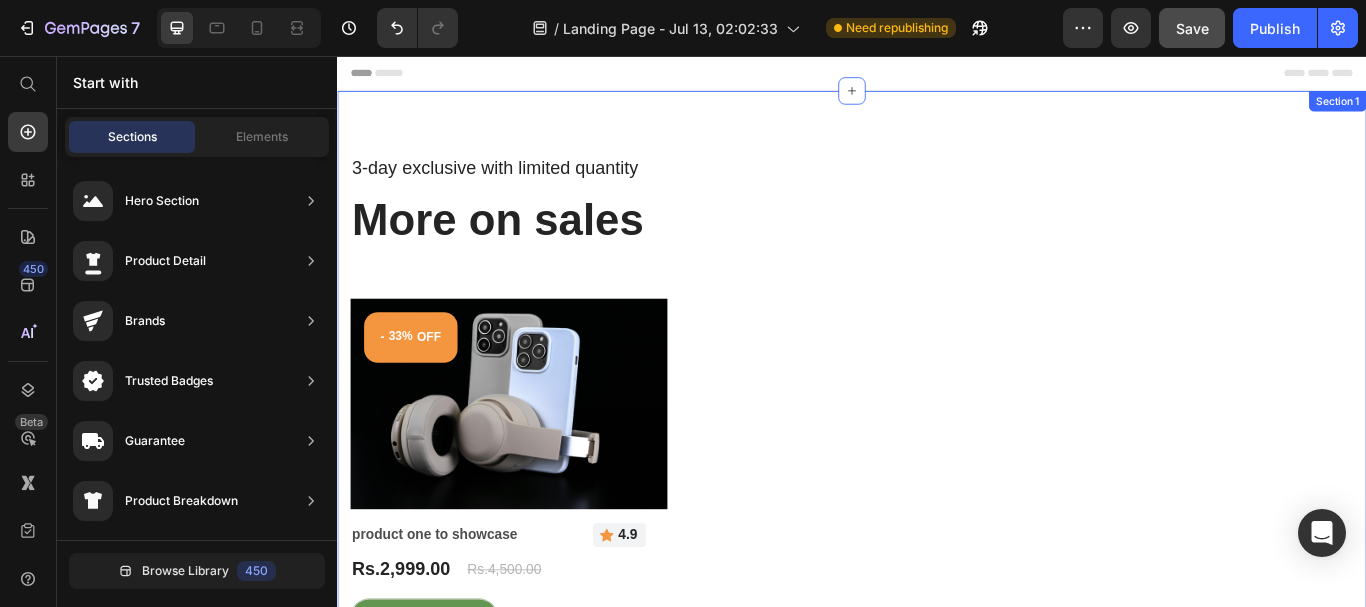click on "Header 3-day exclusive with limited quantity Text block More on sales Heading Row - 33% OFF (P) Tag Product Images product one to showcase (P) Title Icon 4.9 Text block Row Row Rs.2,999.00 (P) Price Rs.4,500.00 (P) Price Row Add To cart (P) Cart Button Row Product List Section 1 Image TERMS AND CONDITIONS Button PRIVACY POLICY Button RETURN & REFUND POLICY Button Contact us Text block Image [NUMBER] [STREET], [CITY] [ZIP] Text block Row Image [EMAIL] Text block Row Image +[PHONE] Text block Row Sign up for our latest deals & the A-Z haircare guide Text block Email Field Submit Submit Button Row Newsletter Row Section 2 From our customers Text block It’s the Avacera magic Heading Row ` Image Image Image Image ` Carousel Section 3 Root Start with Sections from sidebar Add sections Add elements Start with Generating from URL or image Add section Choose templates inspired by CRO experts Generate layout from URL or image Add blank section then drag & drop elements Footer" at bounding box center (937, 2961) 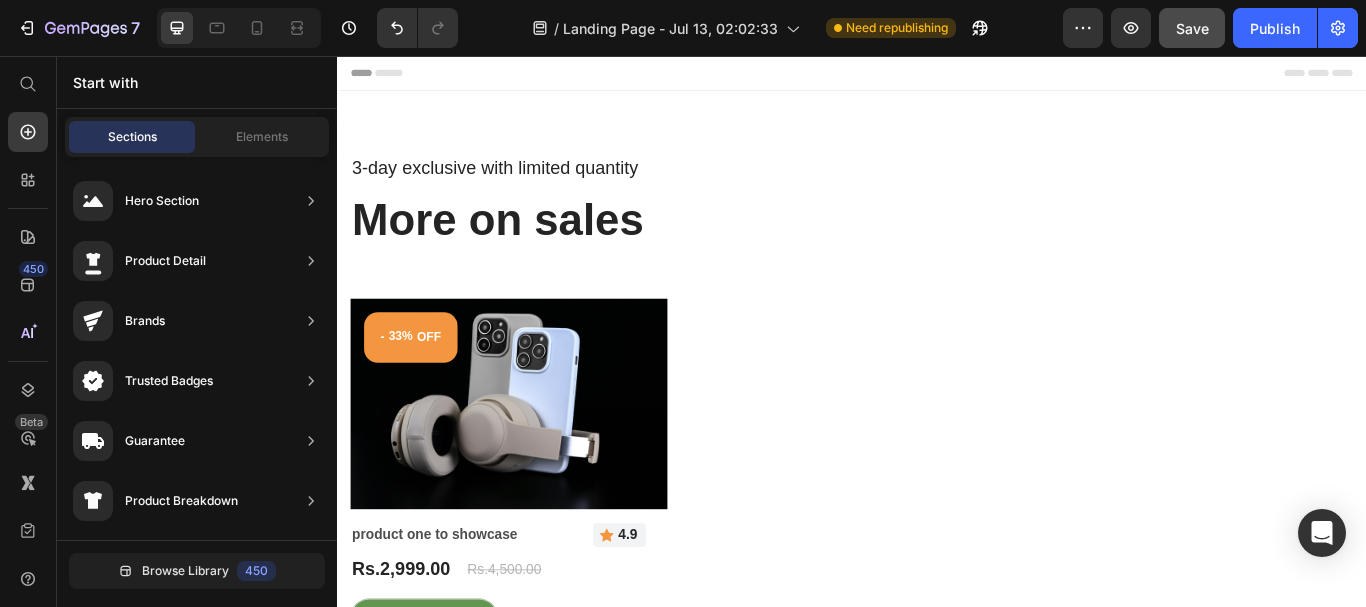 drag, startPoint x: 1535, startPoint y: 97, endPoint x: 1699, endPoint y: 110, distance: 164.51443 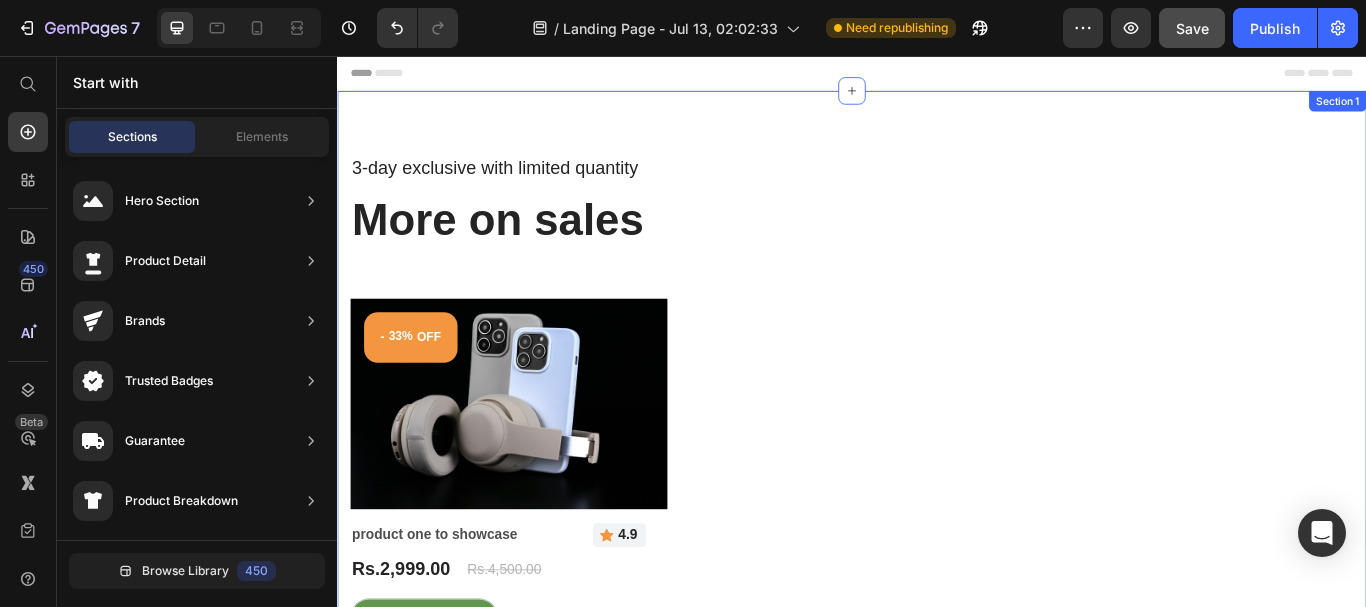 click on "3-day exclusive with limited quantity Text block More on sales Heading Row - 33% OFF (P) Tag Product Images product one to showcase (P) Title Icon 4.9 Text block Row Row Rs.2,999.00 (P) Price Rs.4,500.00 (P) Price Row Add To cart (P) Cart Button Row Product List Section 1" at bounding box center [937, 451] 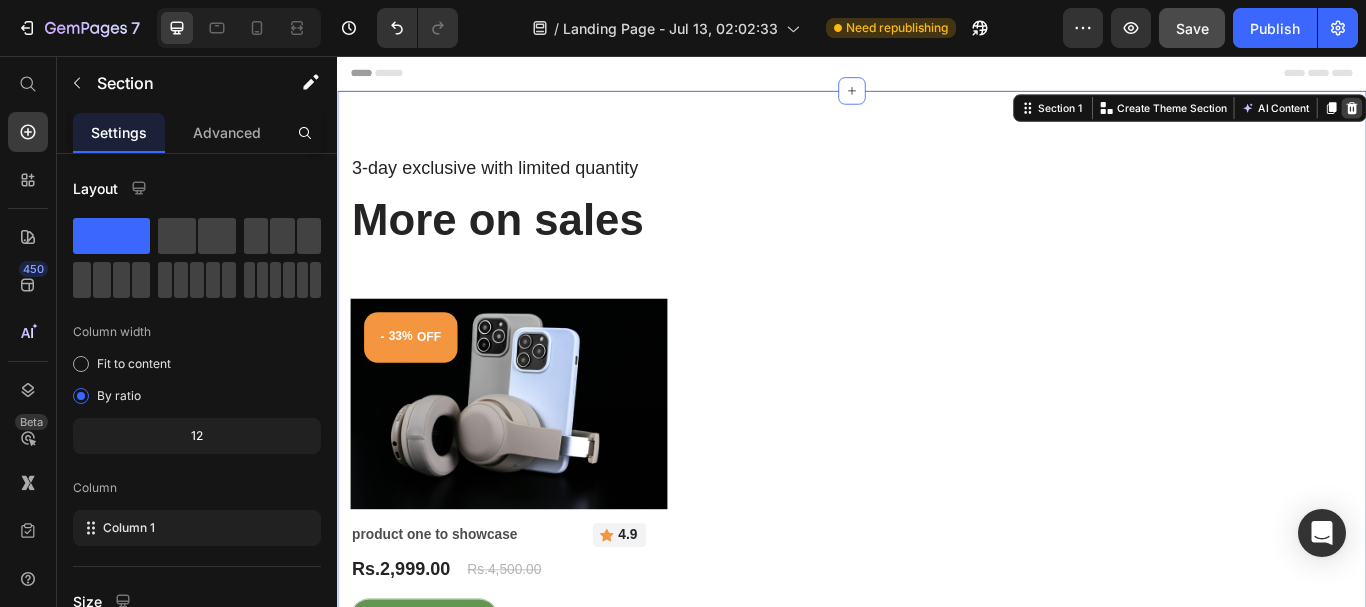 click 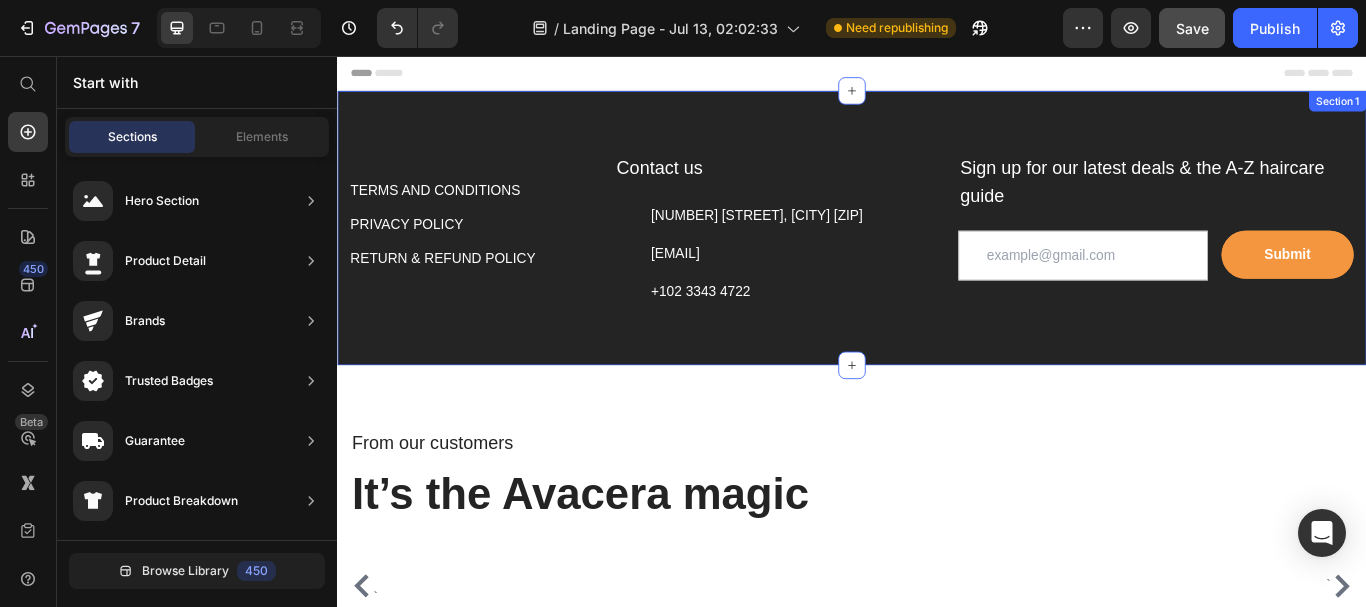 click on "Image TERMS AND CONDITIONS Button PRIVACY POLICY Button RETURN & REFUND POLICY Button Contact us Text block Image [NUMBER] [STREET], [CITY] [ZIP] Text block Row Image [EMAIL] Text block Row Image +[PHONE] Text block Row Sign up for our latest deals & the A-Z haircare guide Text block Email Field Submit Submit Button Row Newsletter Row Section 1" at bounding box center (937, 257) 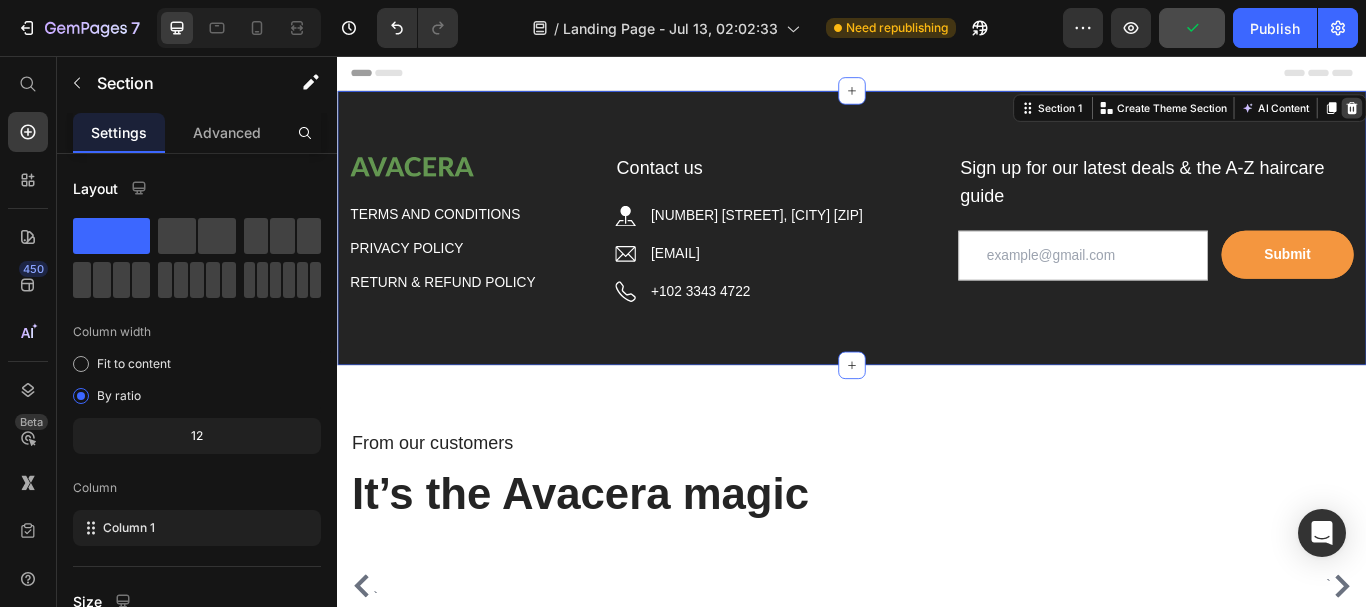 click 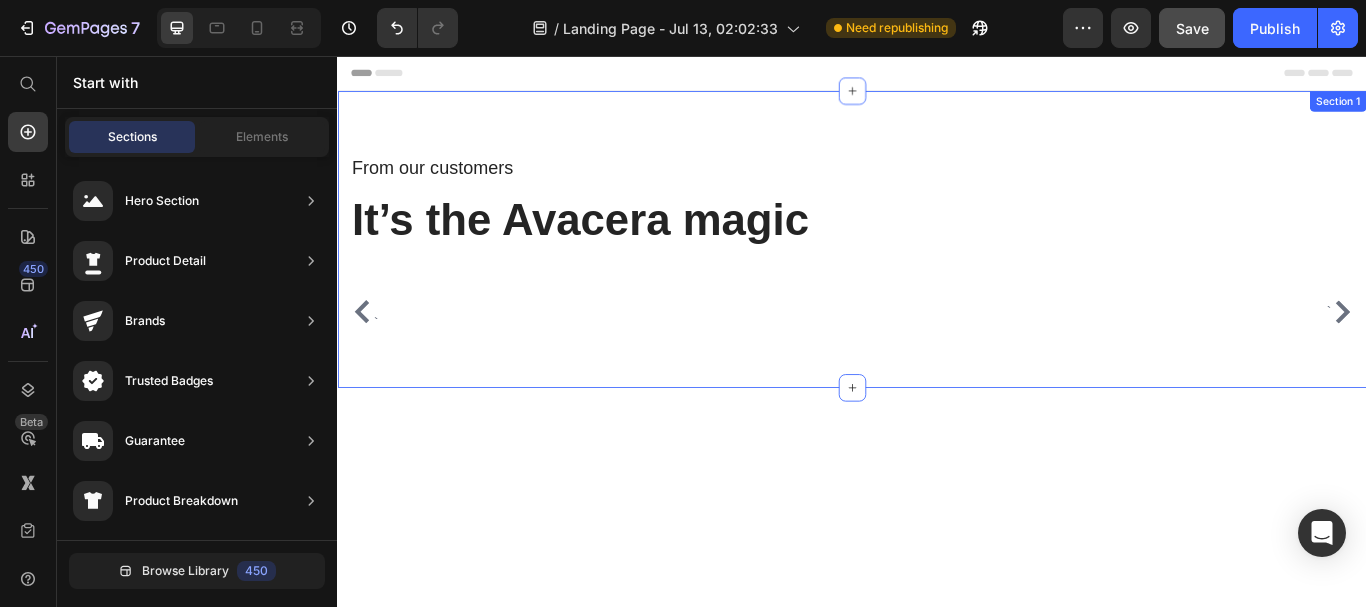 click on "From our customers Text block It’s the Avacera magic Heading Row ` Image Image Image Image ` Carousel Section 1" at bounding box center (937, 405) 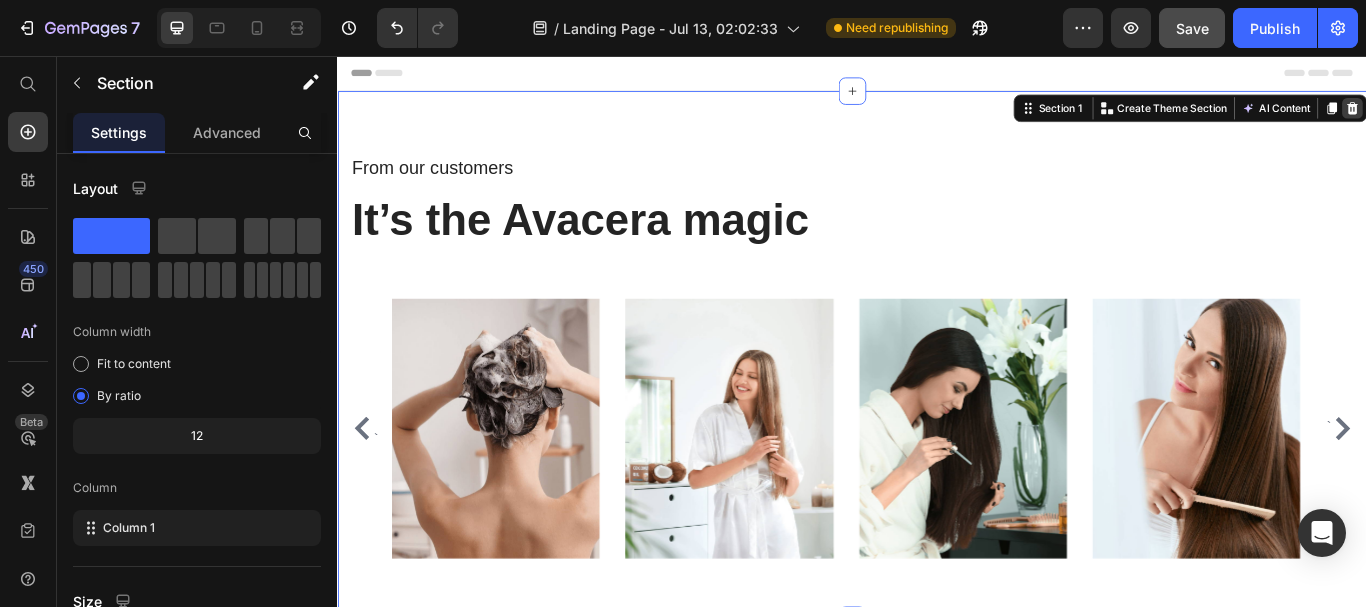 click 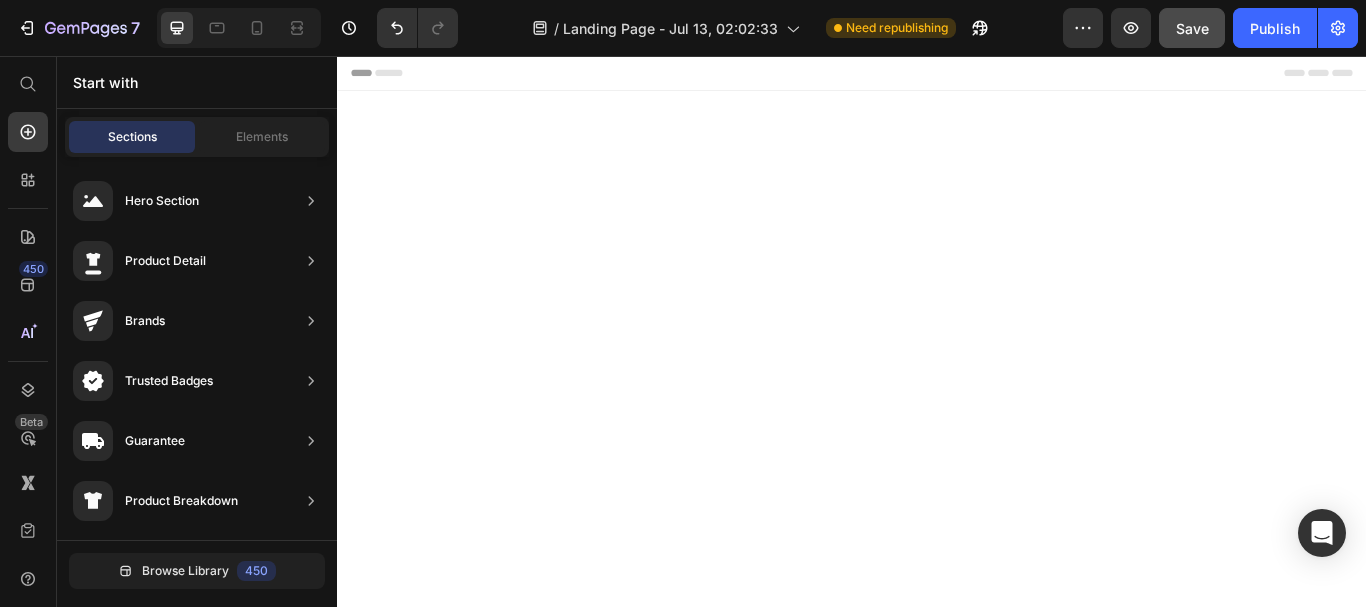 click 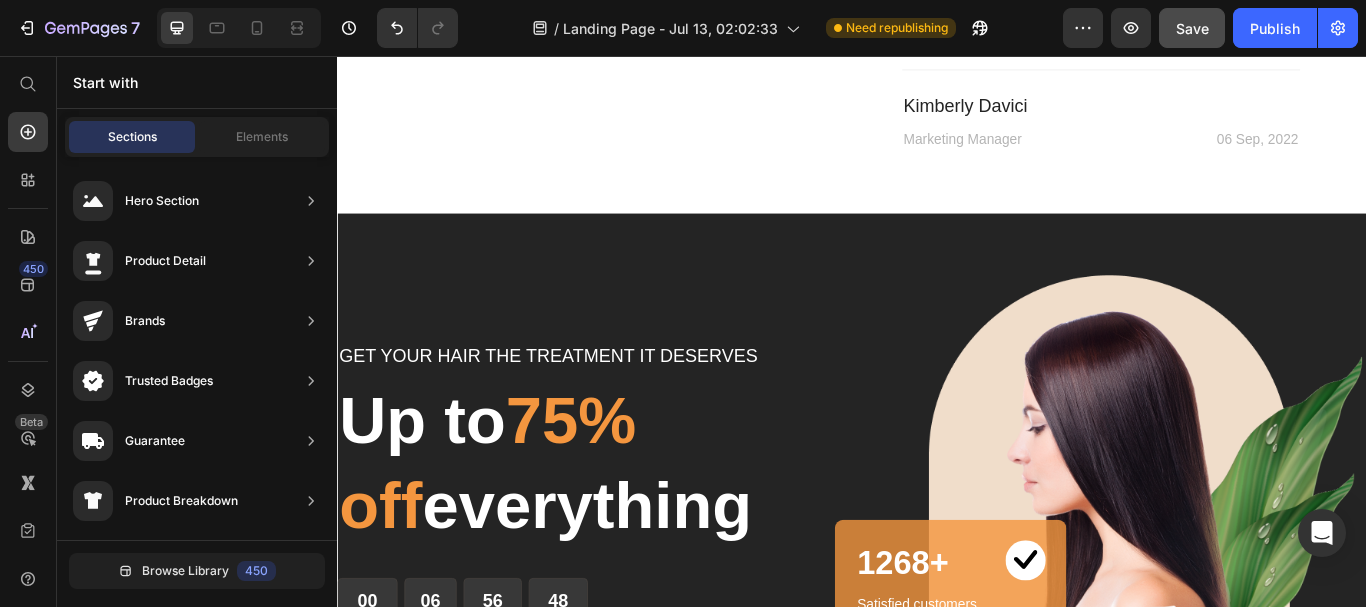 scroll, scrollTop: 0, scrollLeft: 0, axis: both 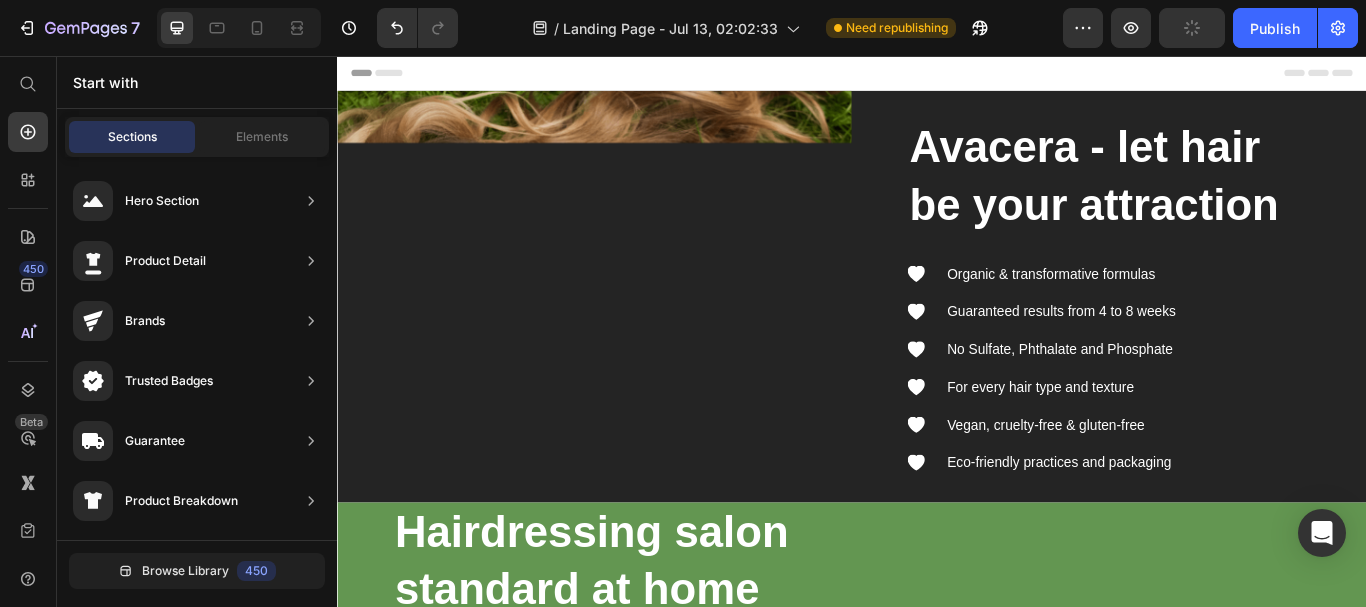drag, startPoint x: 1530, startPoint y: 115, endPoint x: 1690, endPoint y: 58, distance: 169.84993 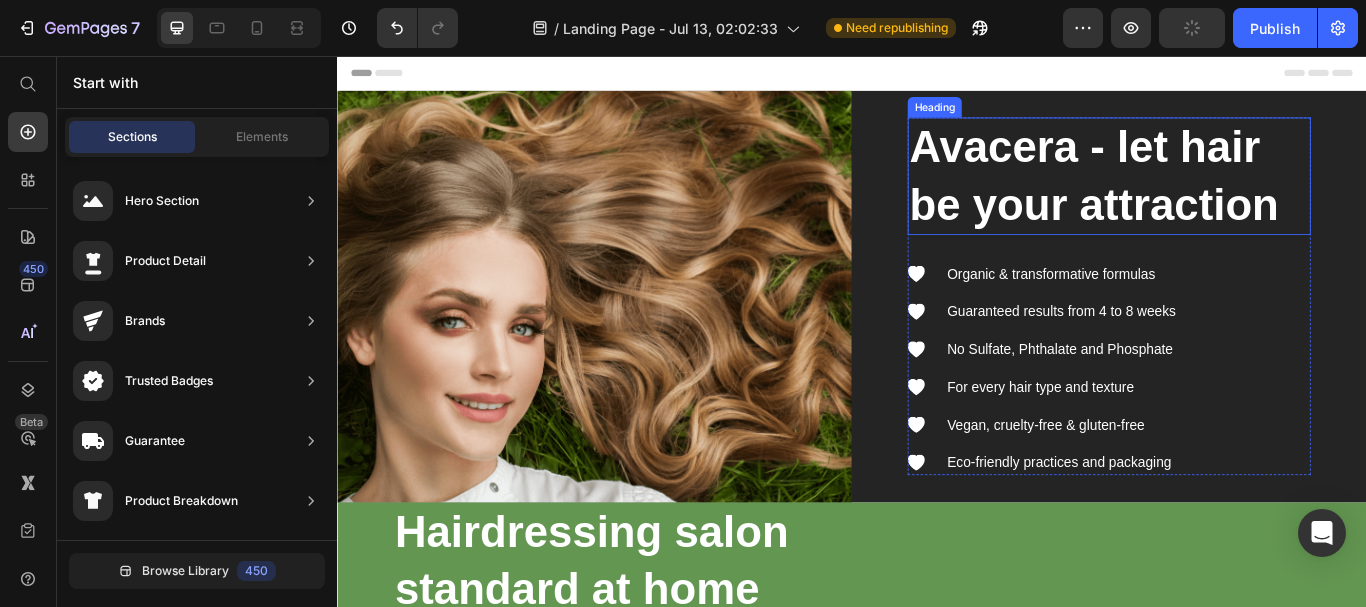 click on "Avacera - let hair be your attraction" at bounding box center (1237, 196) 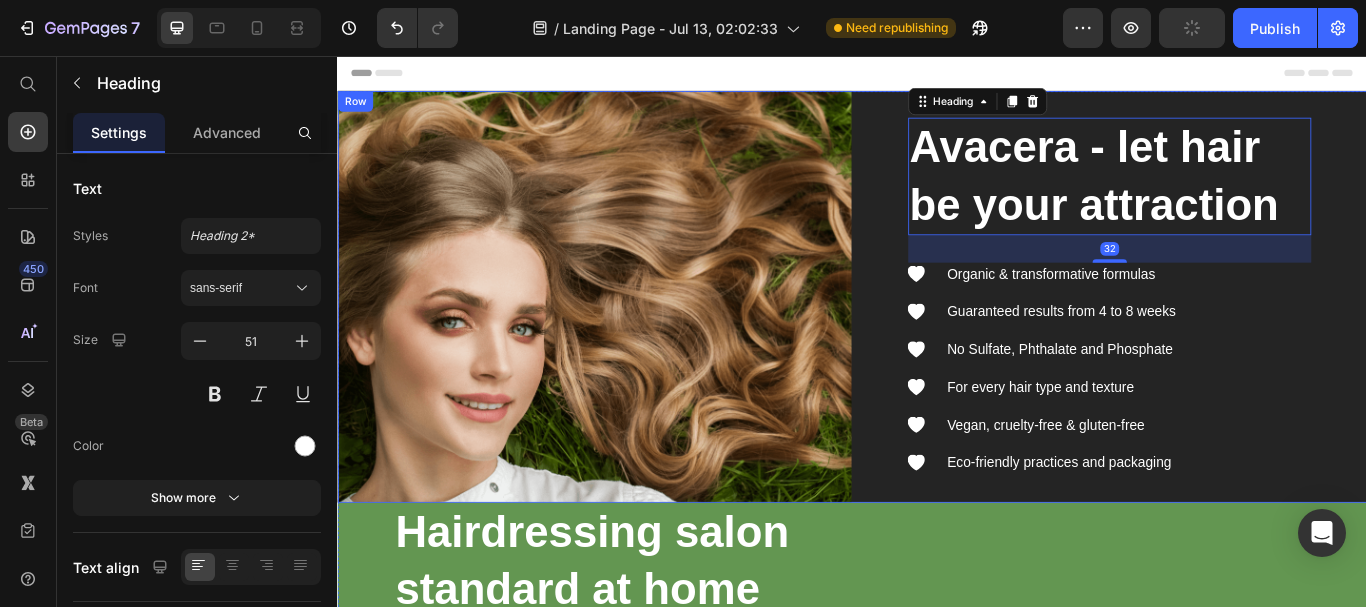 click on "Avacera - let hair be your attraction Heading   32
Icon Organic & transformative formulas Text block
Icon Guaranteed results from 4 to 8 weeks Text block
Icon No Sulfate, Phthalate and Phosphate Text block
Icon For every hair type and texture Text block
Icon Vegan, cruelty-free & gluten-free  Text block
Icon Eco-friendly practices and packaging Text block Icon List Row" at bounding box center [1237, 337] 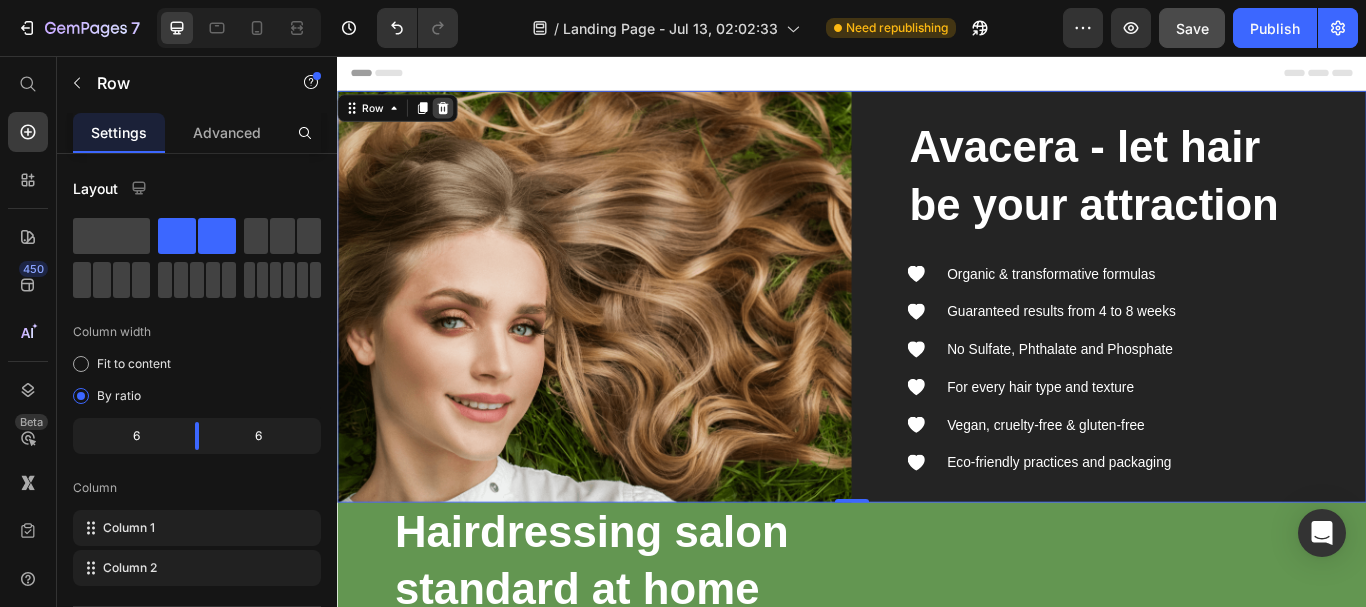click 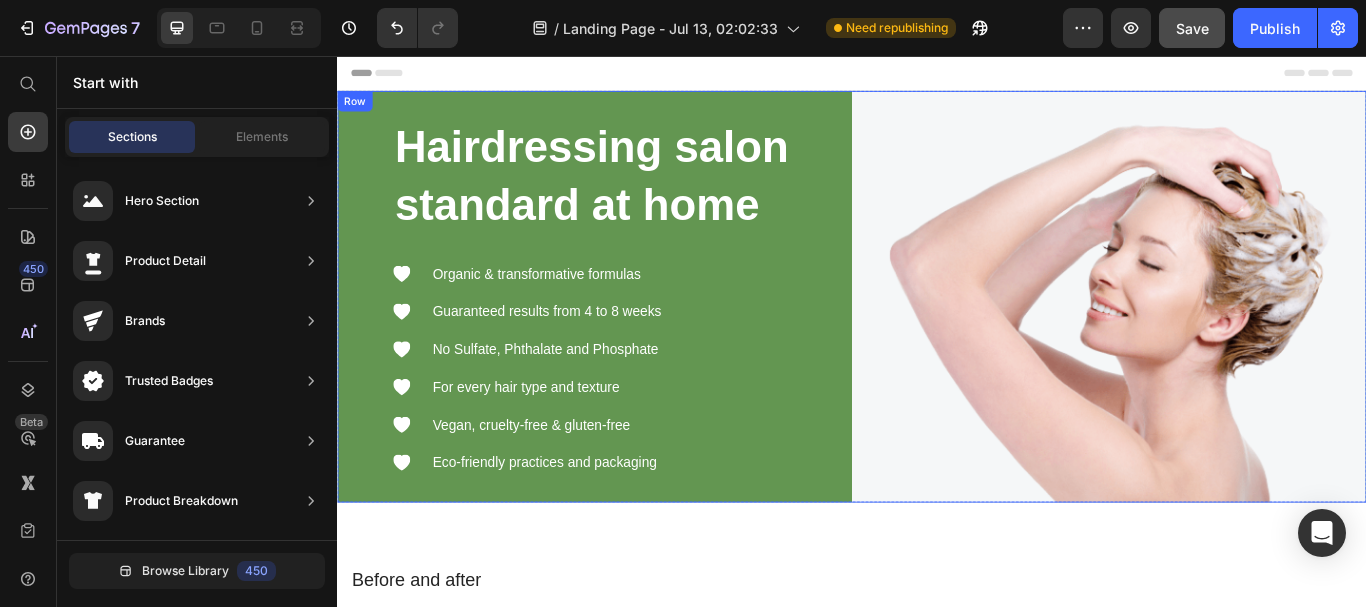 click on "Hairdressing salon standard at home Heading
Icon Organic & transformative formulas Text block
Icon Guaranteed results from 4 to 8 weeks Text block
Icon No Sulfate, Phthalate and Phosphate Text block
Icon For every hair type and texture Text block
Icon Vegan, cruelty-free & gluten-free  Text block
Icon Eco-friendly practices and packaging Text block Icon List Row" at bounding box center [637, 337] 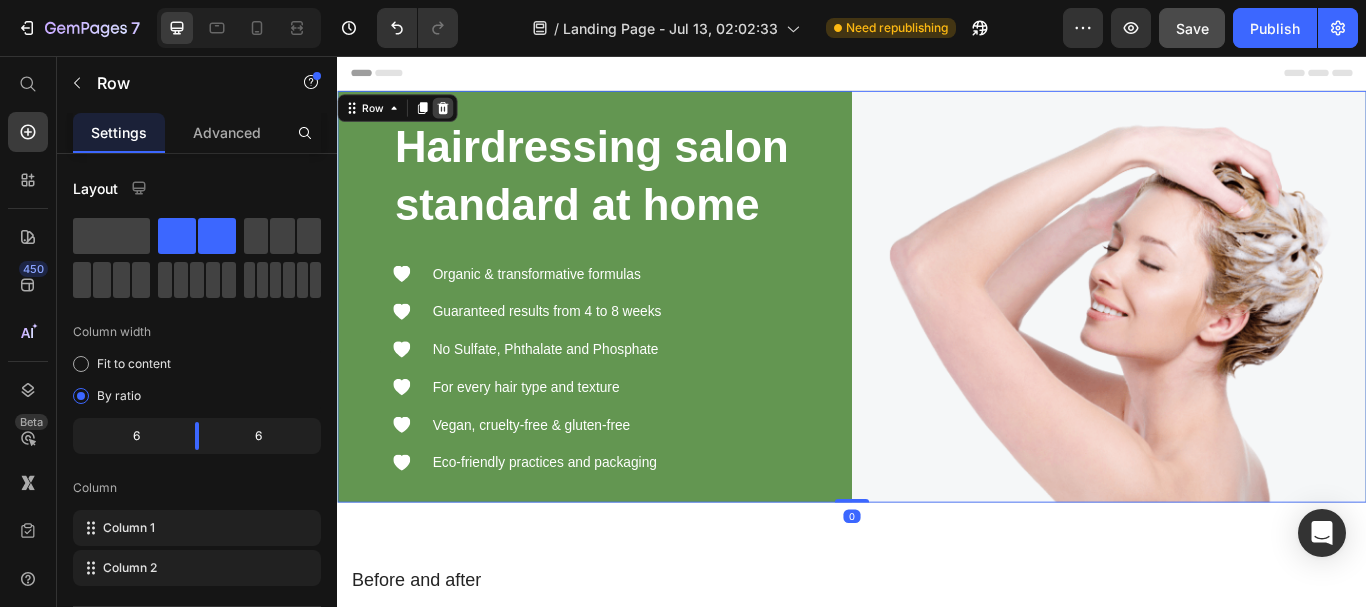 click 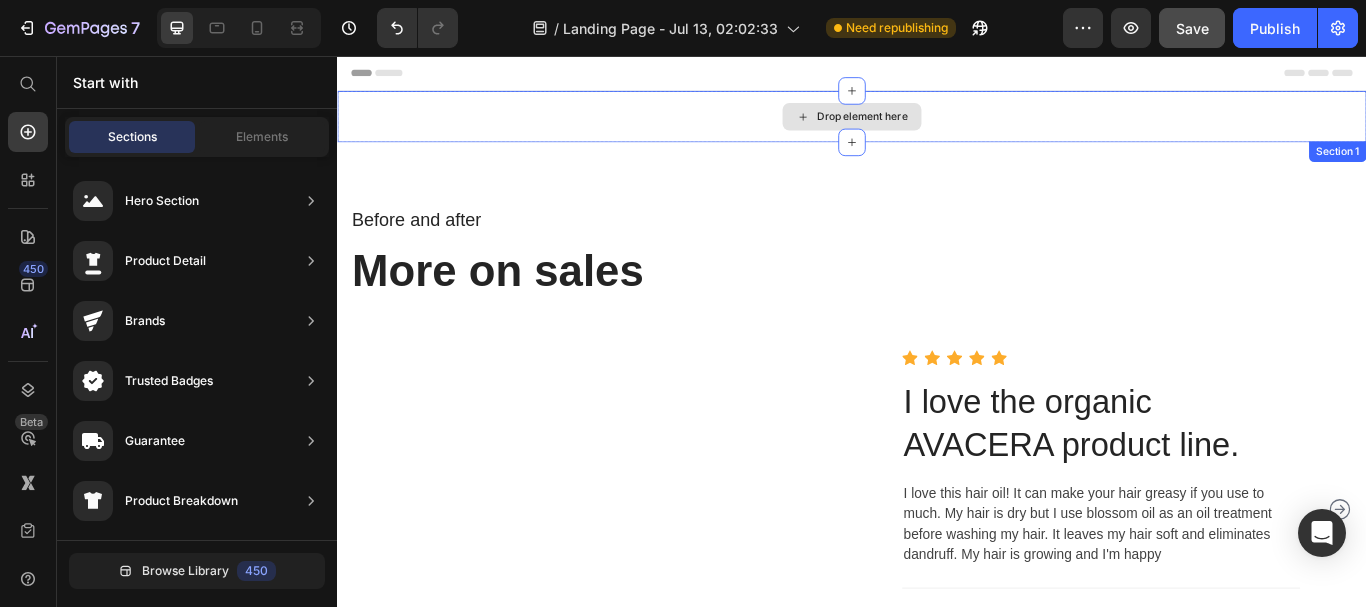 click on "Drop element here" at bounding box center [937, 127] 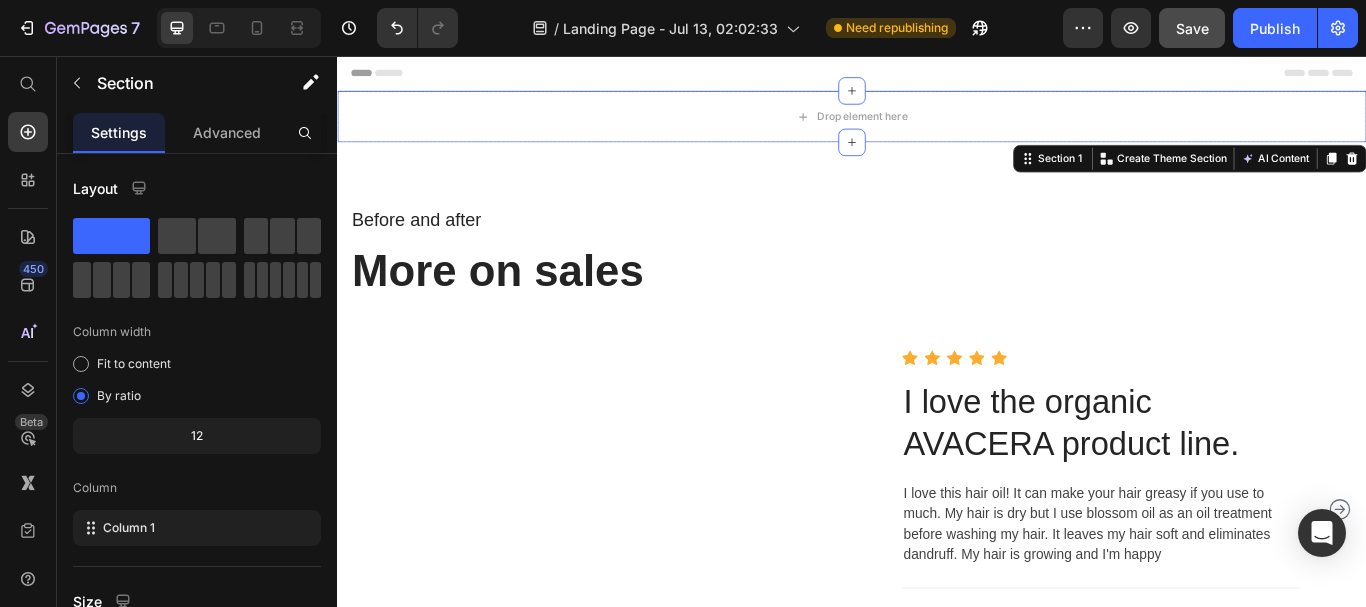 click 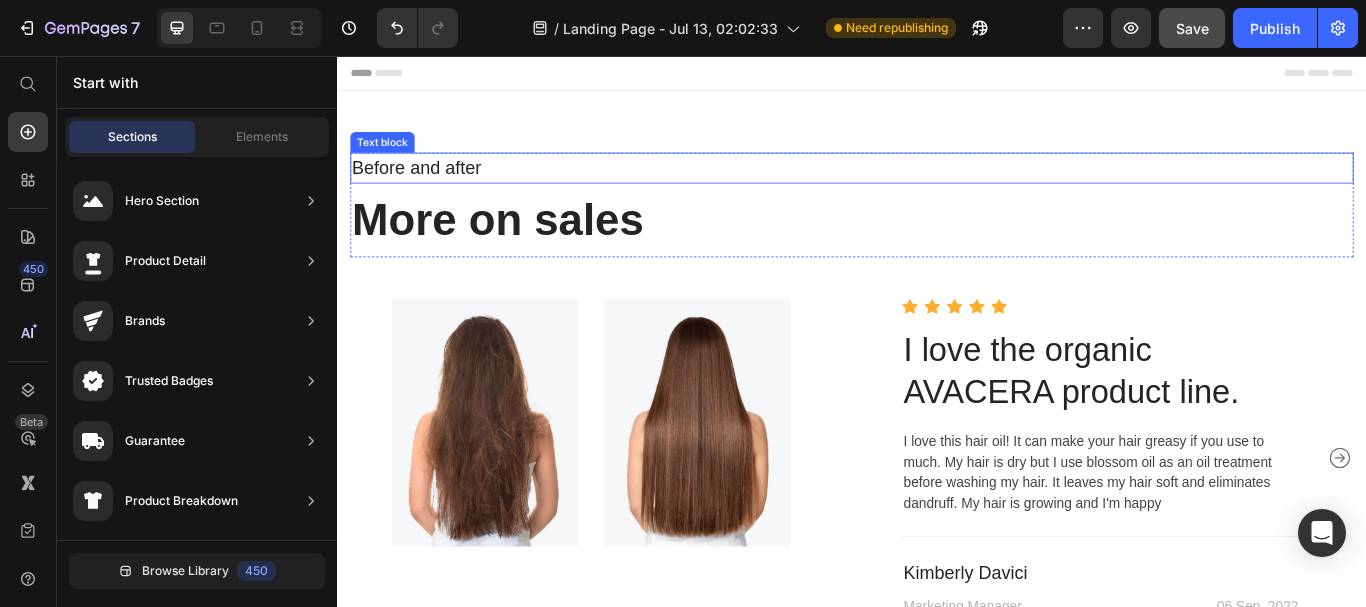 click on "Before and after" at bounding box center (937, 187) 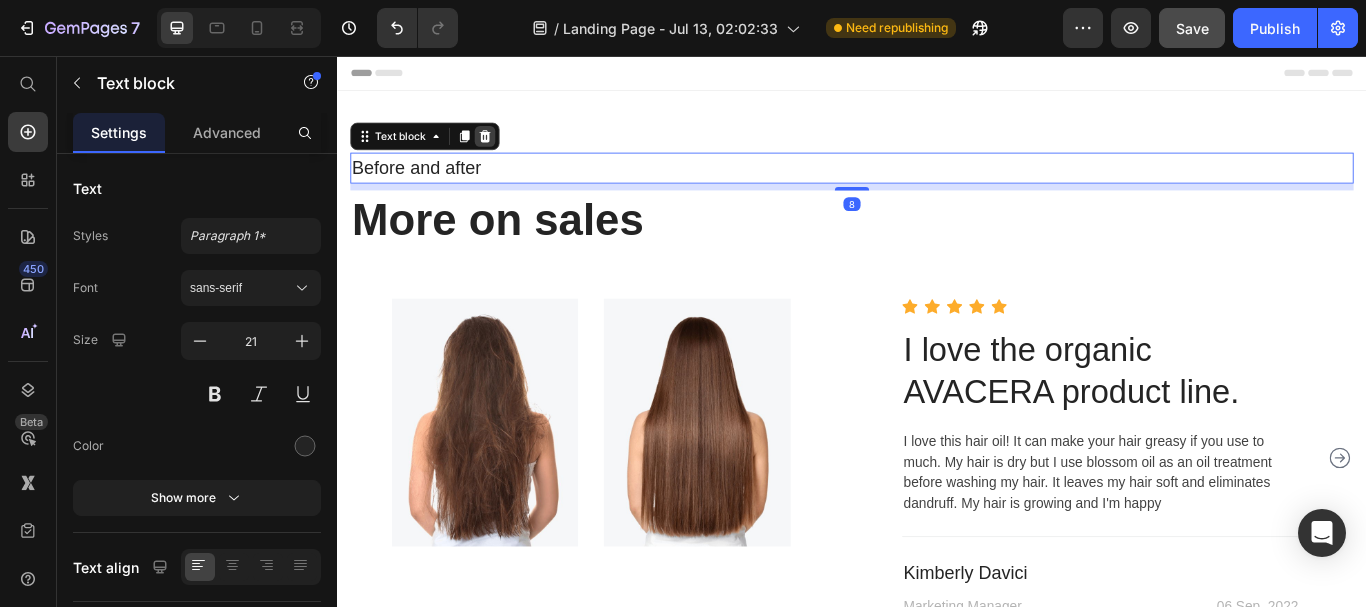 click 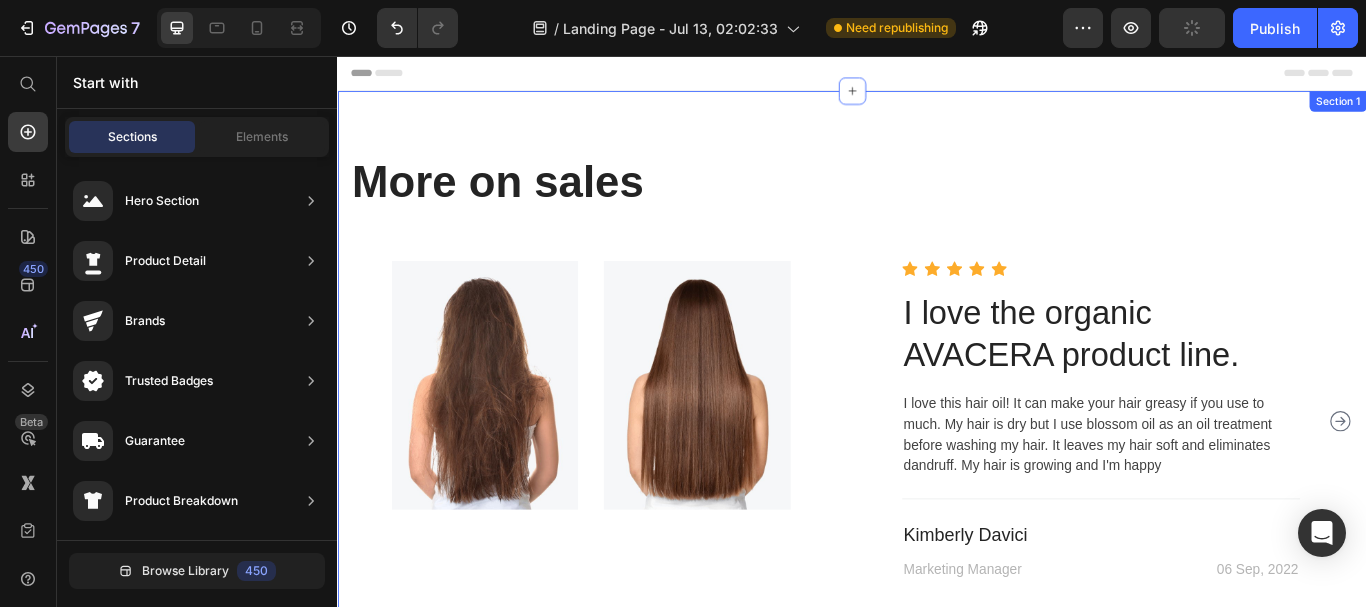 click on "More on sales Heading Row
Image Image Row Icon Icon Icon Icon Icon Icon List Hoz I love the organic AVACERA product line. Heading I love this hair oil! It can make your hair greasy if you use to much. My hair is dry but I use blossom oil as an oil treatment before washing my hair. It leaves my hair soft and eliminates dandruff. My hair is growing and I'm happy Text block Title Line [FIRST] [LAST] Text block Marketing Manager Text block 06 Sep, 2022 Text block Row Row Image Image Row Icon Icon Icon Icon Icon Icon List Hoz I love the organic AVACERA product line. Heading I love this hair oil! It can make your hair greasy if you use to much. My hair is dry but I use blossom oil as an oil treatment before washing my hair. It leaves my hair soft and eliminates dandruff. My hair is growing and I'm happy Text block Title" at bounding box center [937, 419] 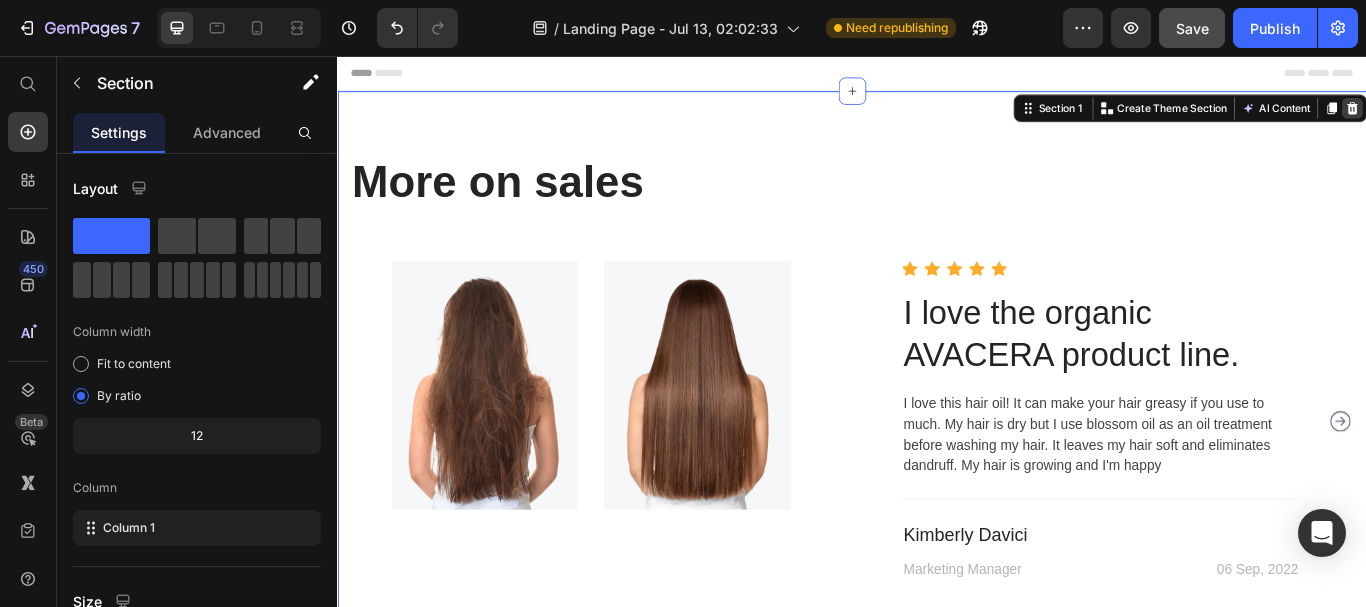 click at bounding box center (1520, 117) 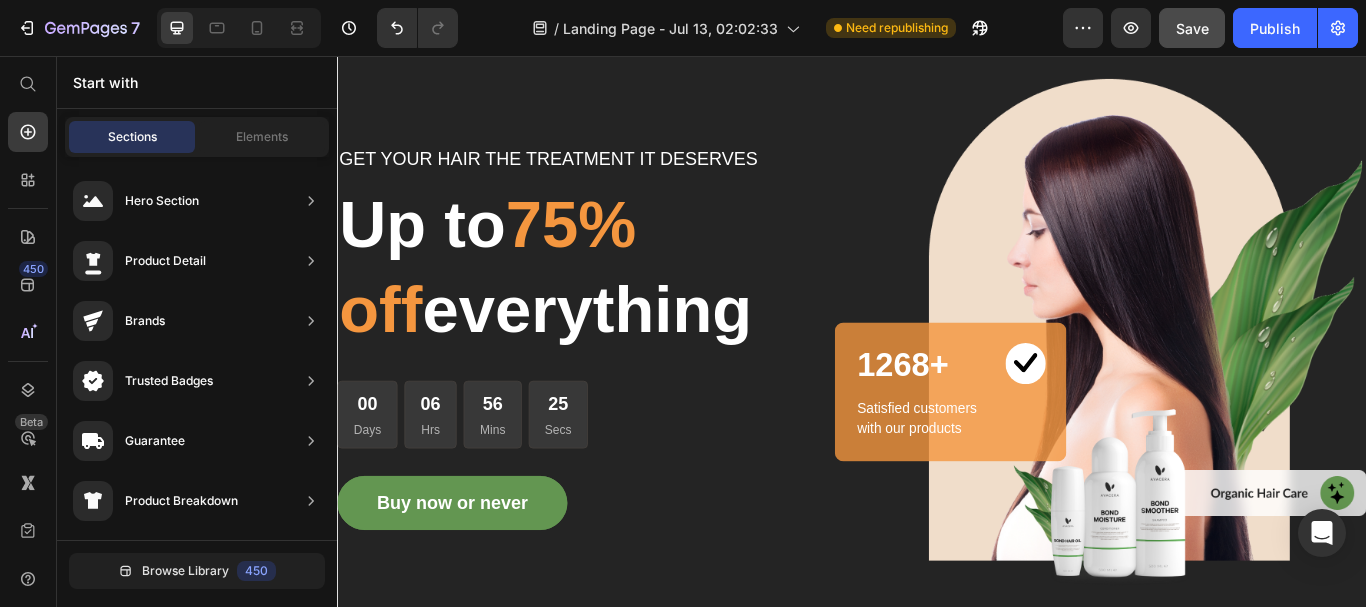 scroll, scrollTop: 0, scrollLeft: 0, axis: both 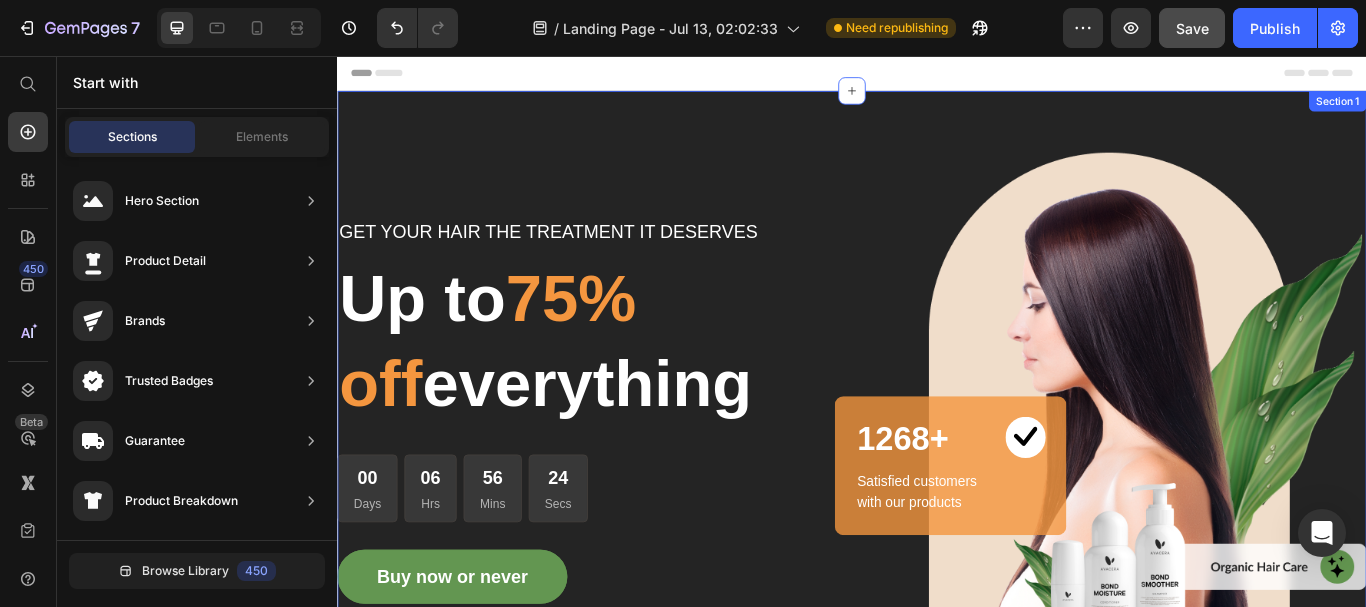 click on "GET YOUR HAIR THE TREATMENT IT DESERVES Text block Up to 75% off everything Heading 00 Days 06 Hrs 56 Mins 24 Secs CountDown Timer Buy now or never Button Image 1268+ Heading Image Row Satisfied customers with our products Text block Row Row Row Section 1" at bounding box center (937, 470) 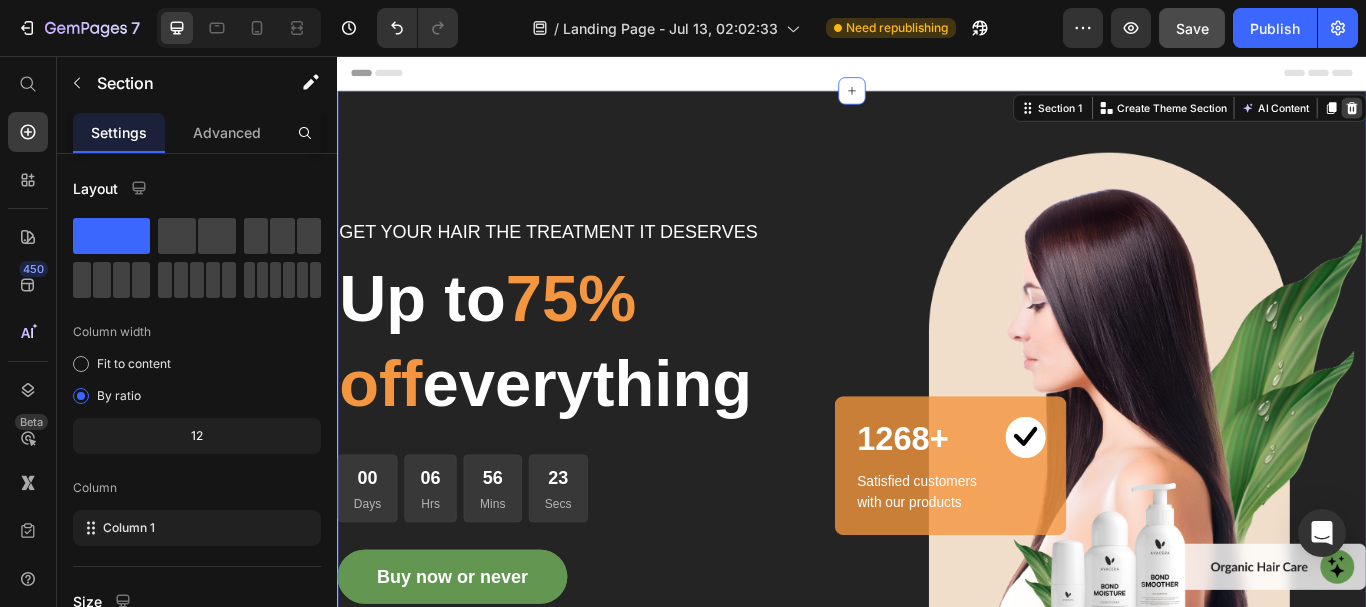 click 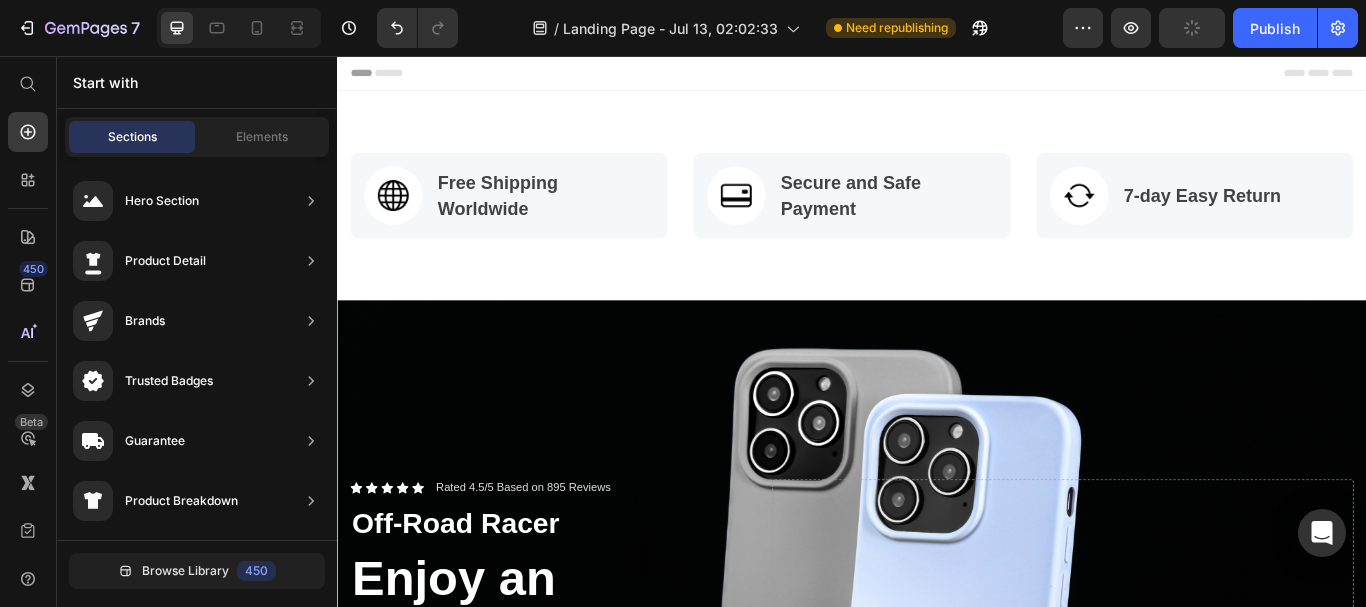 scroll, scrollTop: 0, scrollLeft: 0, axis: both 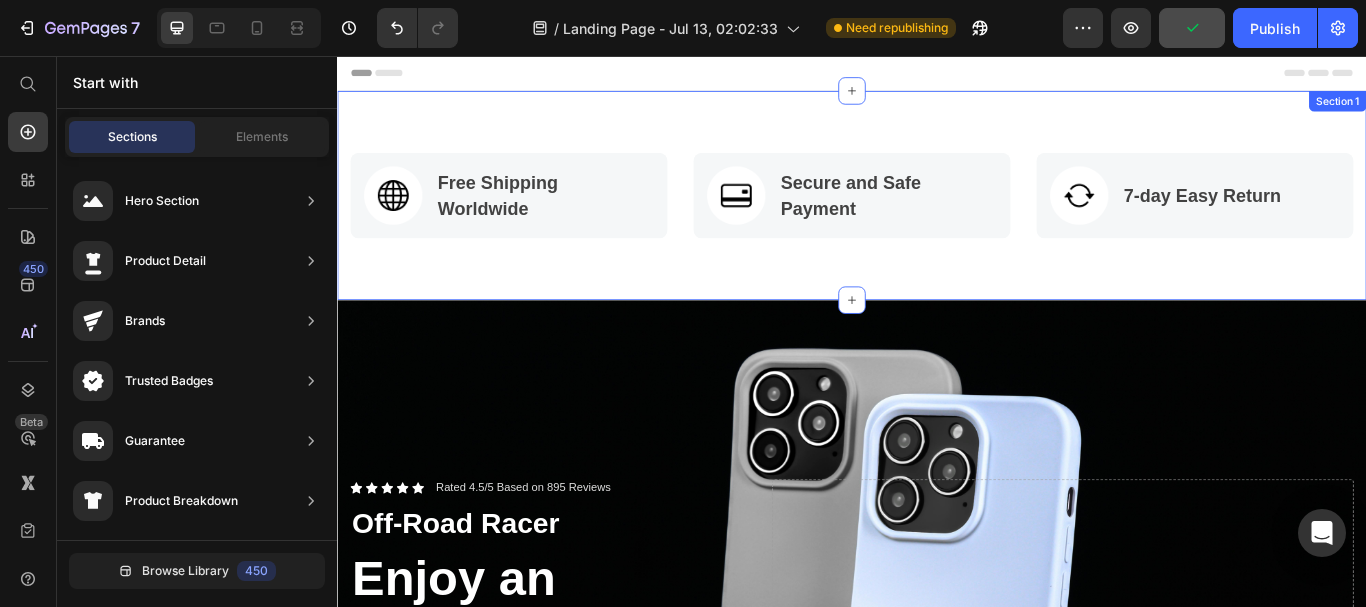click on "Image Free Shipping Worldwide  Text block Row Image Secure and Safe Payment  Text block Row Image 7-day Easy Return Text block Row Row Section 1" at bounding box center [937, 219] 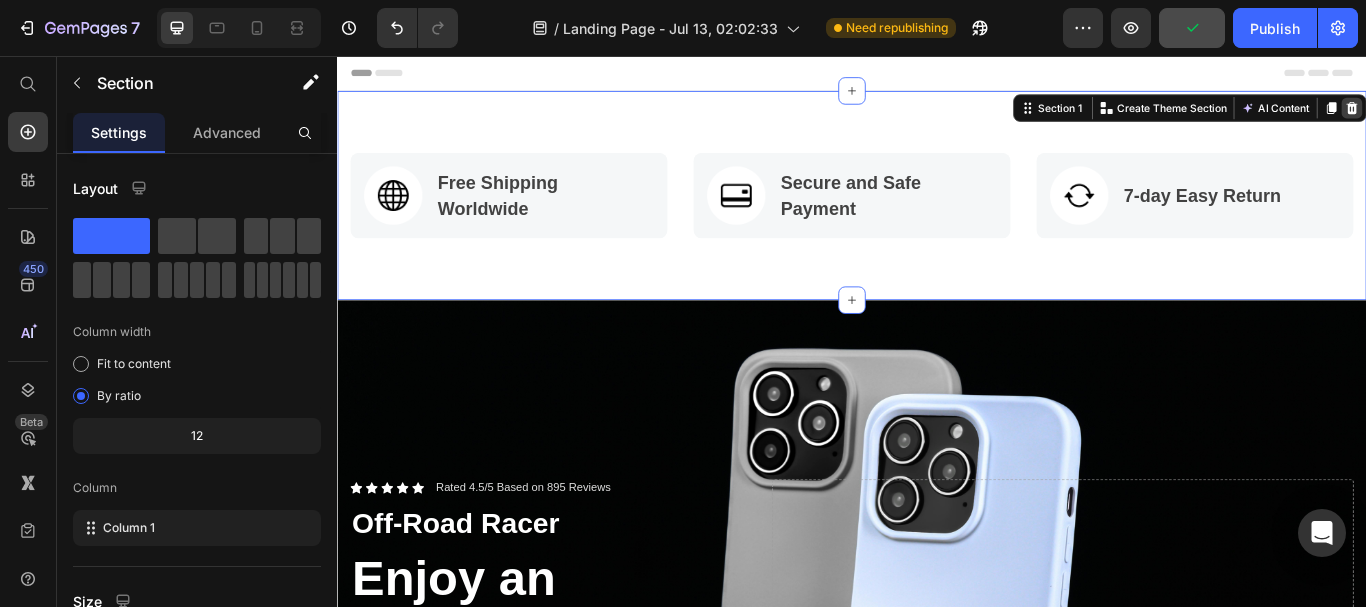 click 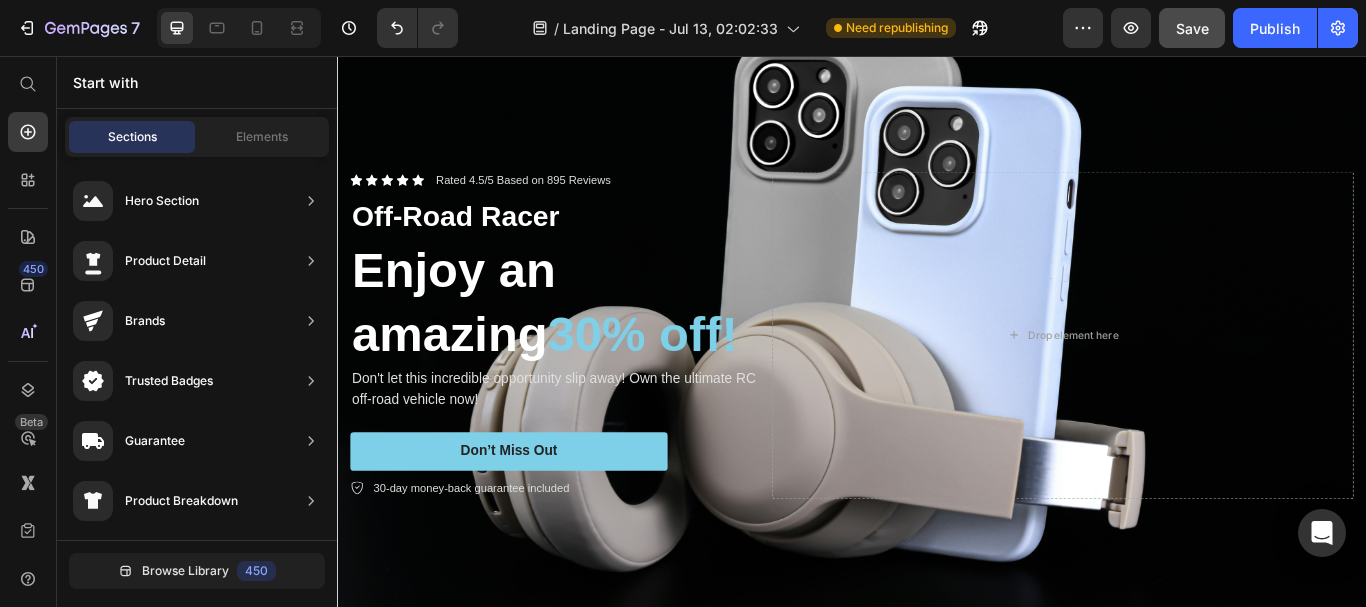 scroll, scrollTop: 0, scrollLeft: 0, axis: both 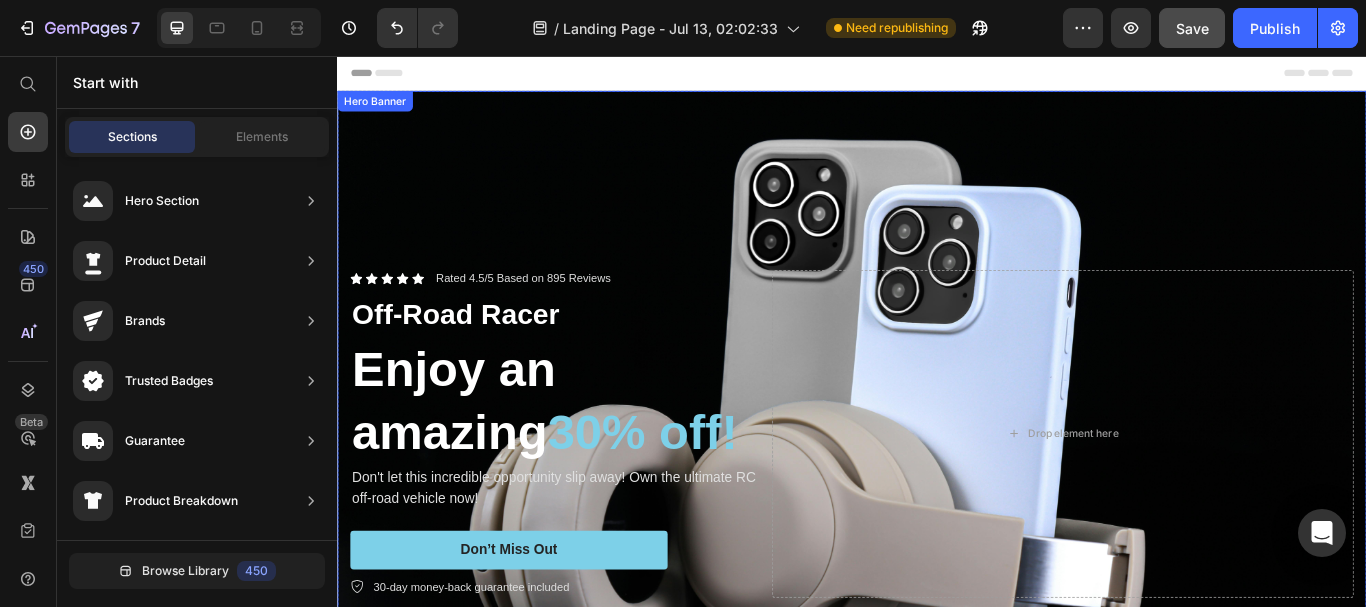 click at bounding box center [937, 497] 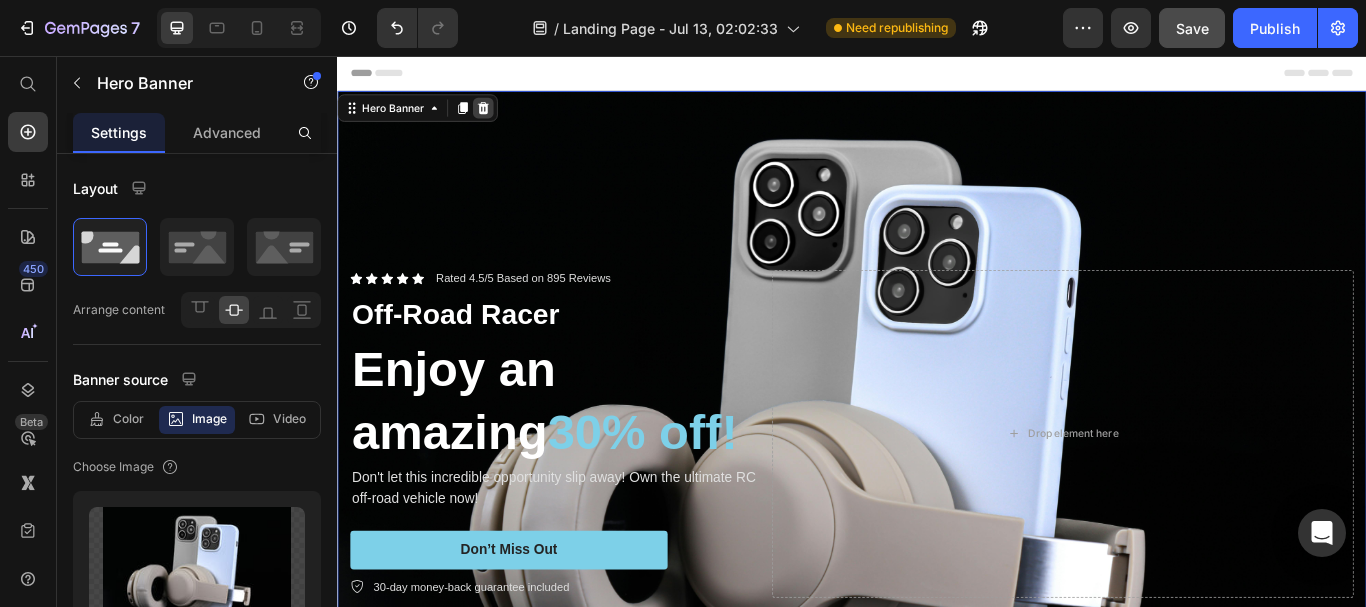 click 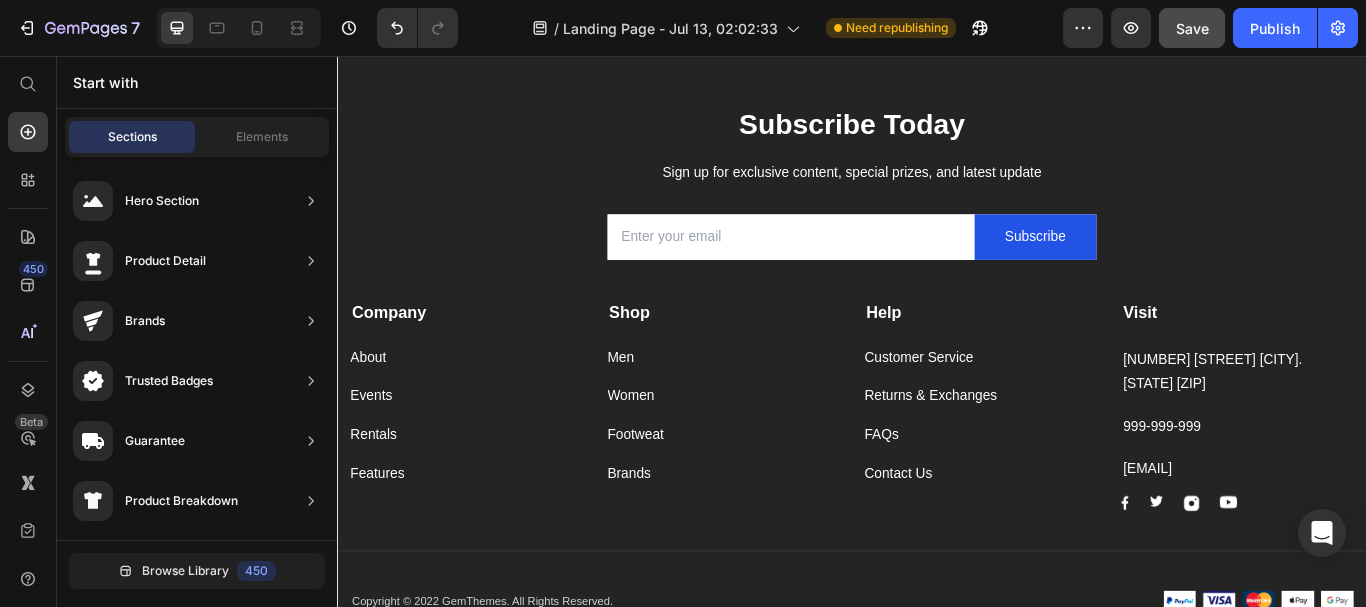 scroll, scrollTop: 0, scrollLeft: 0, axis: both 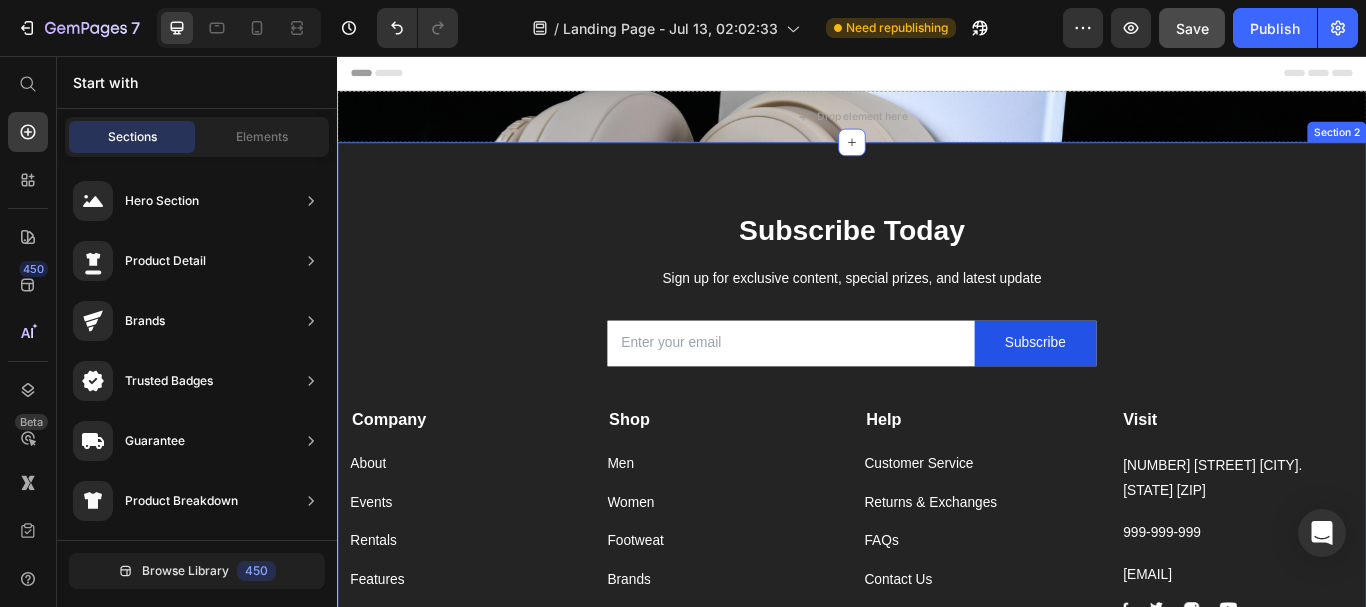 click on "Subscribe Today Heading Sign up for exclusive content, special prizes, and latest update Text block Email Field Subscribe Submit Button Row Newsletter Row Company Text block About Button Events Button Rentals Button Features Button Shop Text block Men Button Women Button Footweat Button Brands Button Help Text block Customer Service Button Returns & Exchanges Button FAQs Button Contact Us Button Visit Text block [NUMBER] [STREET] [CITY]. [STATE] [ZIP] Text block [PHONE] Text block [EMAIL] Text block Image Image Image Image Row Row
Company
Shop
Help
Visit Accordion Row Title Line Copyright © 2022 GemThemes. All Rights Reserved. Text block Image Image Image Image Image Row Row Section 2" at bounding box center (937, 507) 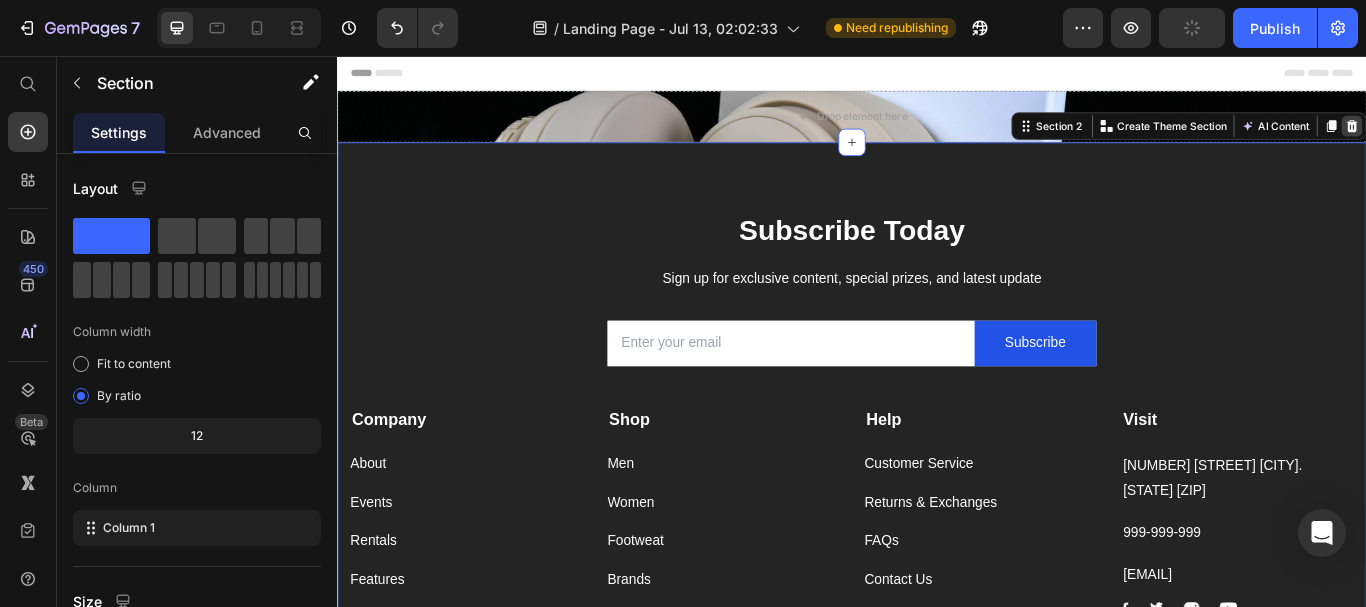 click 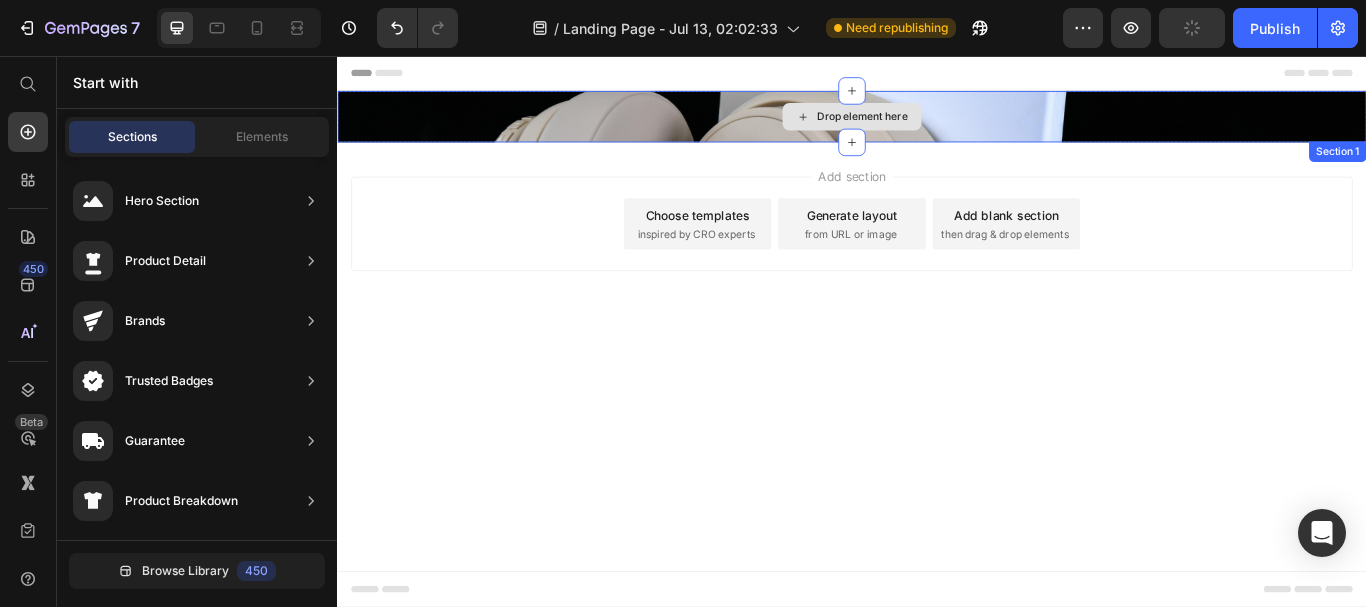 click on "Drop element here" at bounding box center [937, 127] 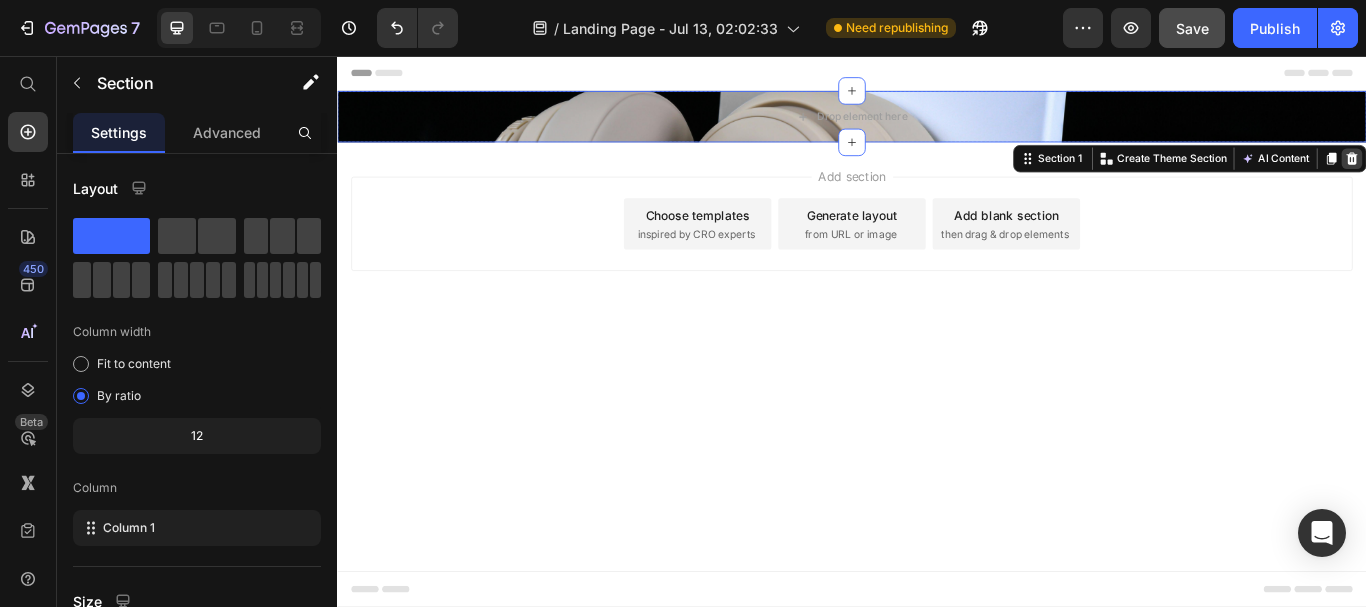 click 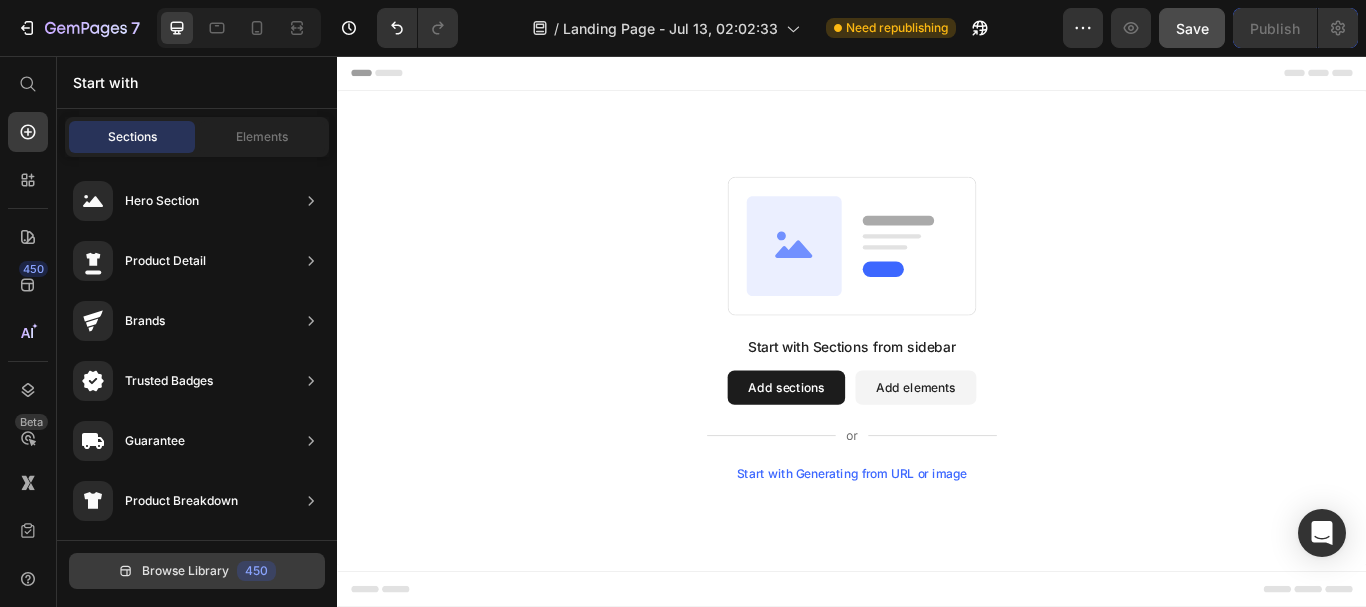 click on "Browse Library" at bounding box center (185, 571) 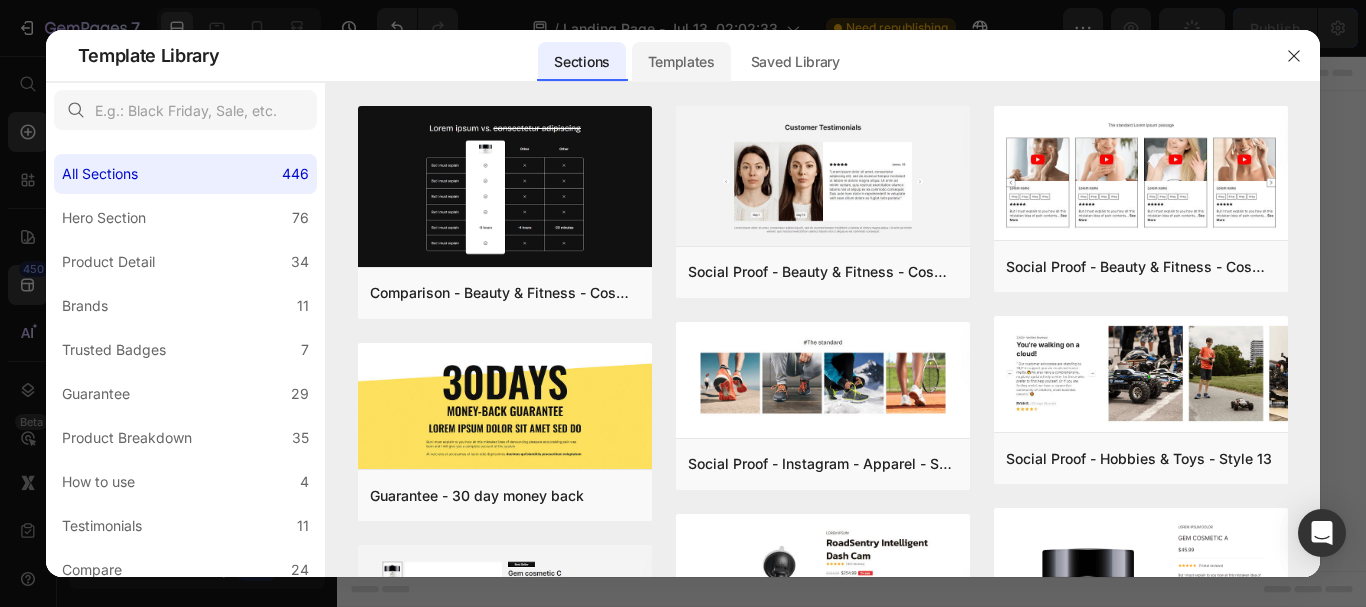 click on "Templates" 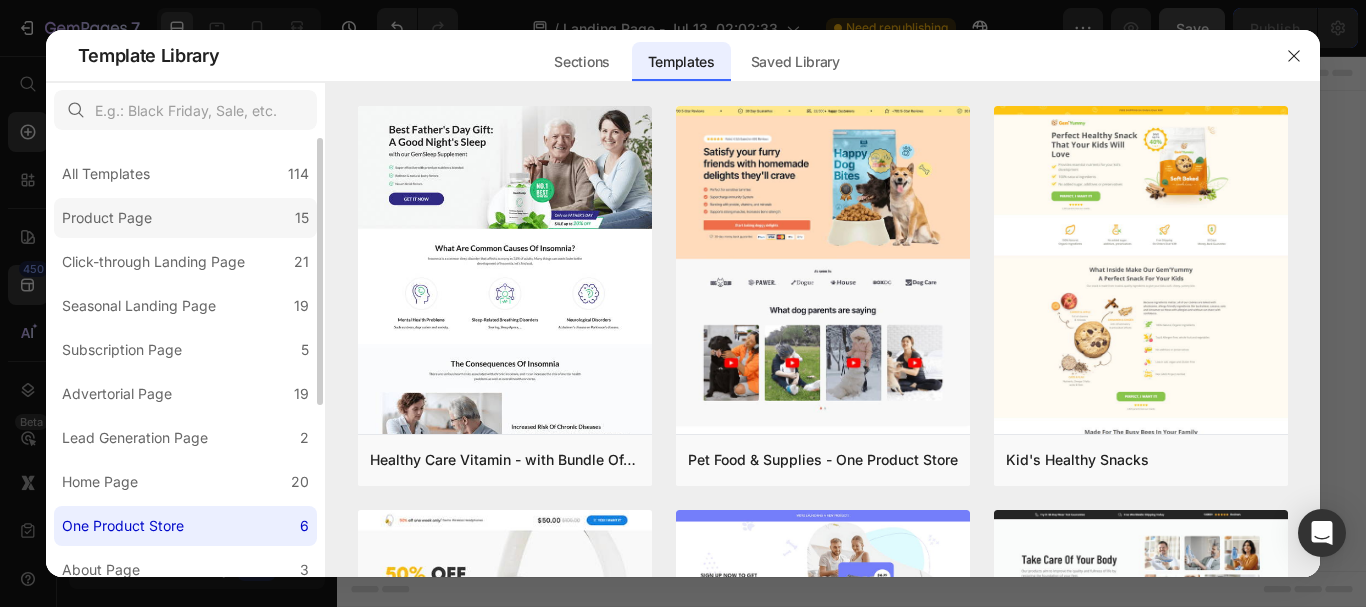 click on "Product Page 15" 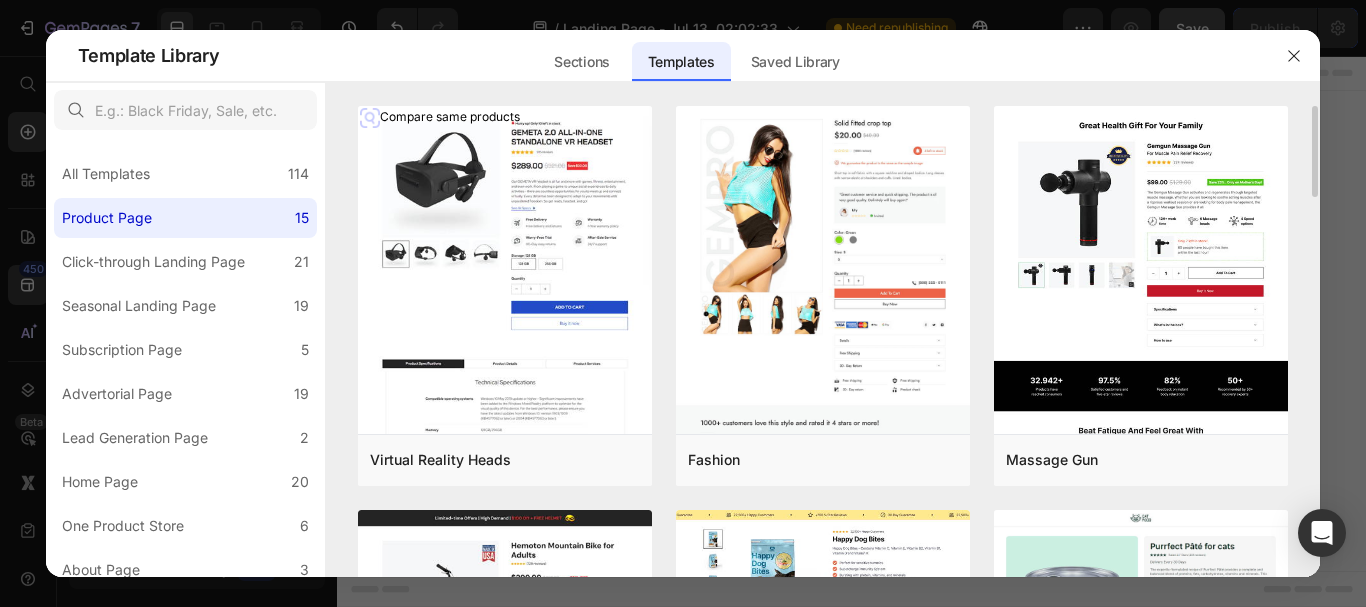 drag, startPoint x: 1314, startPoint y: 142, endPoint x: 1314, endPoint y: 165, distance: 23 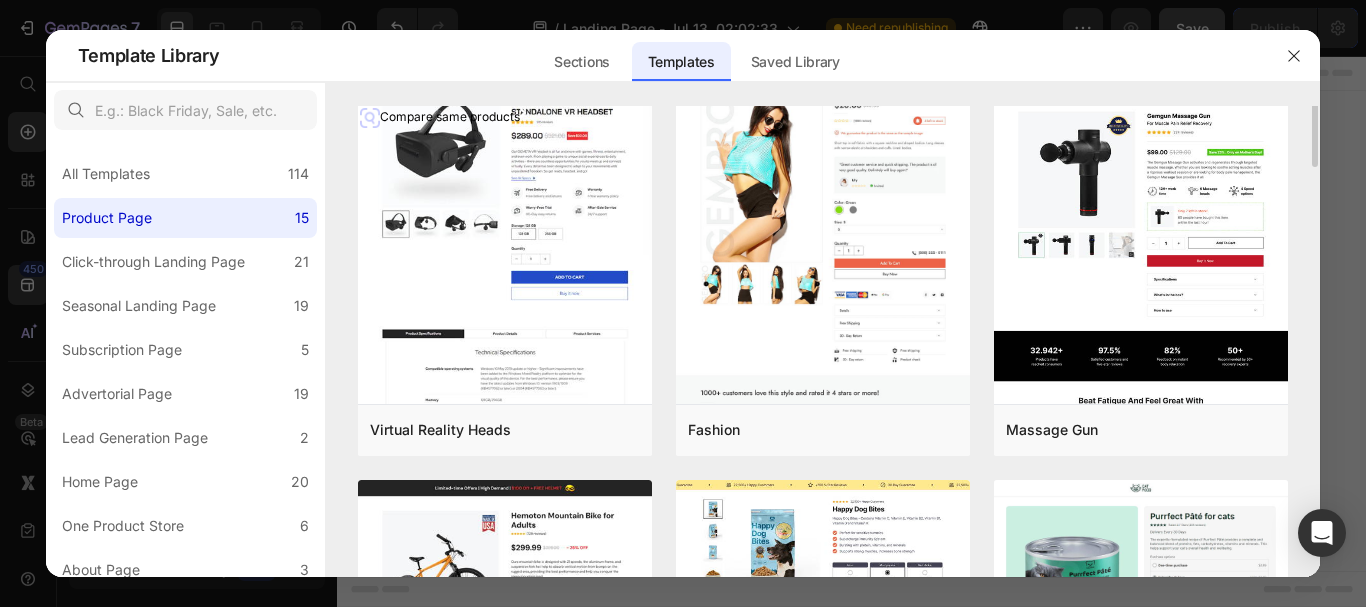 scroll, scrollTop: 0, scrollLeft: 0, axis: both 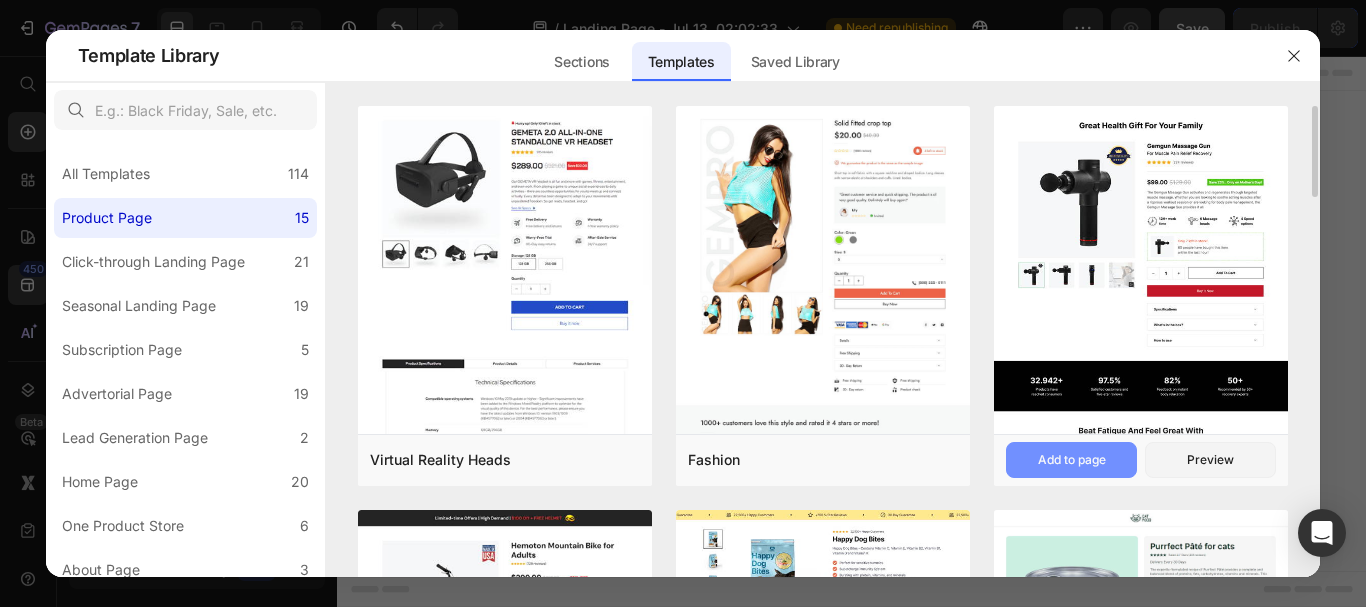 click on "Add to page" at bounding box center (1072, 460) 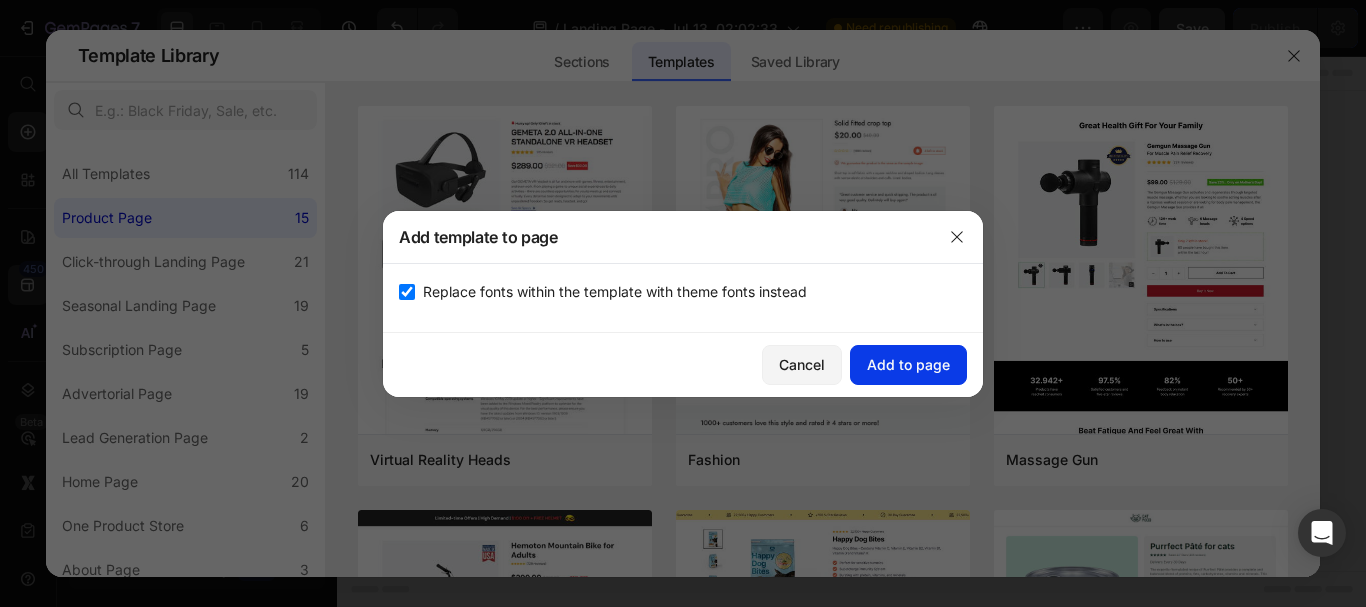 click on "Add to page" at bounding box center (908, 364) 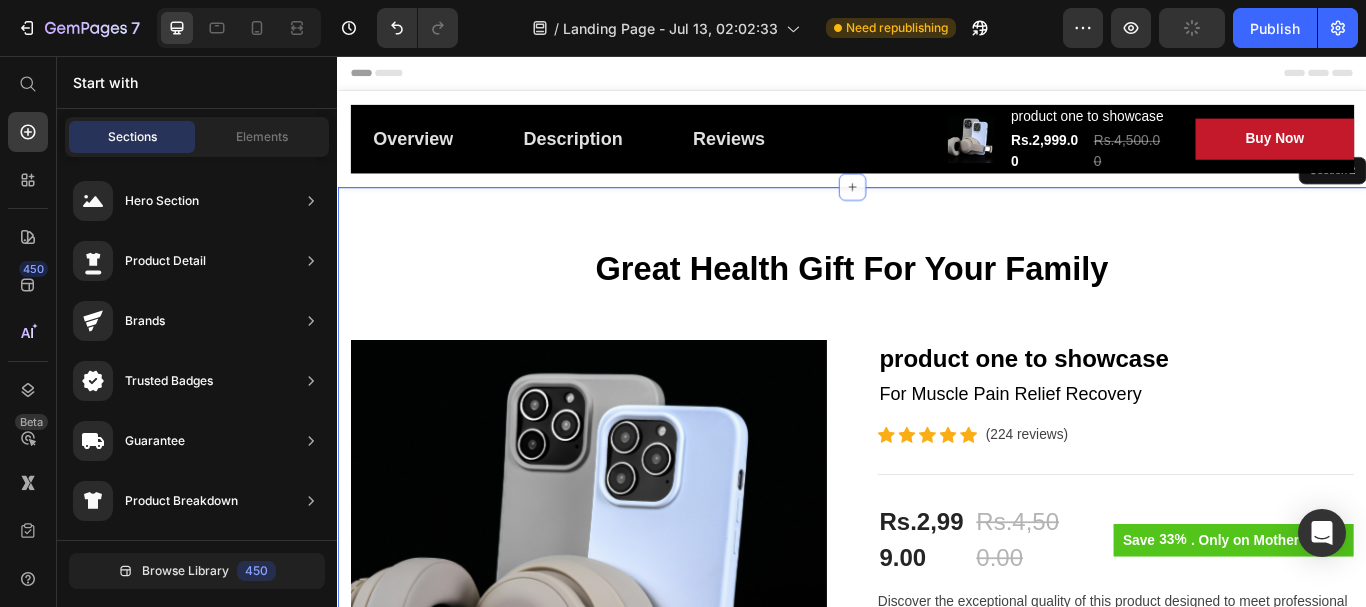scroll, scrollTop: 153, scrollLeft: 0, axis: vertical 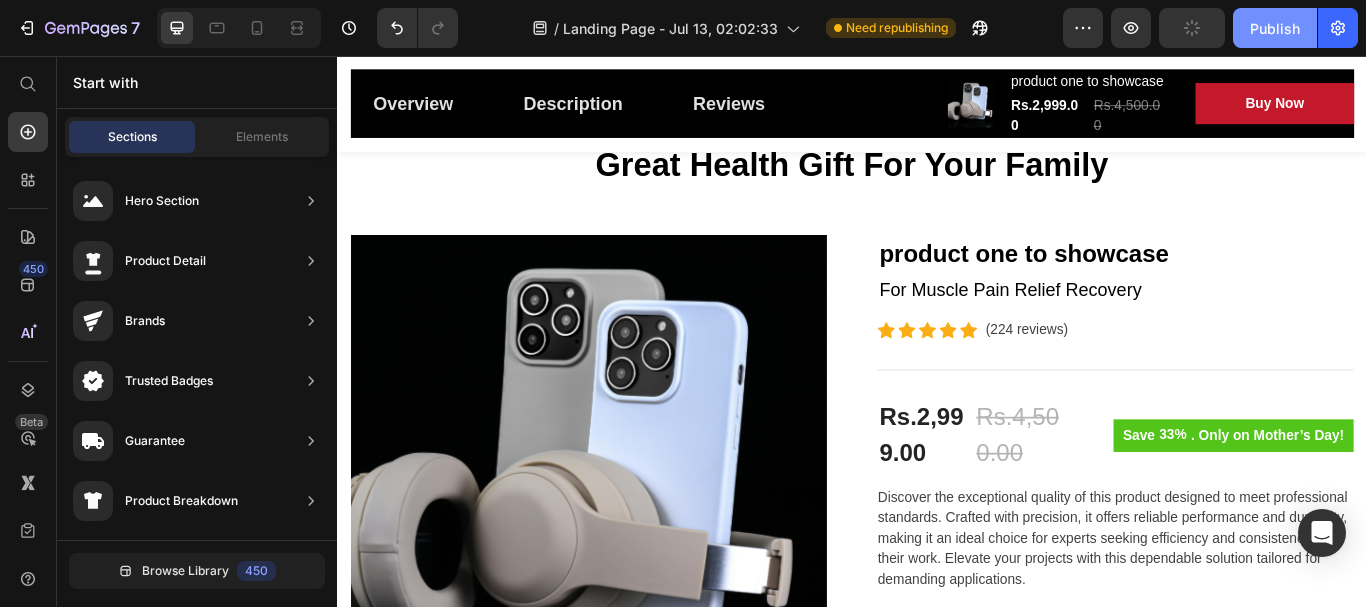 click on "Publish" at bounding box center [1275, 28] 